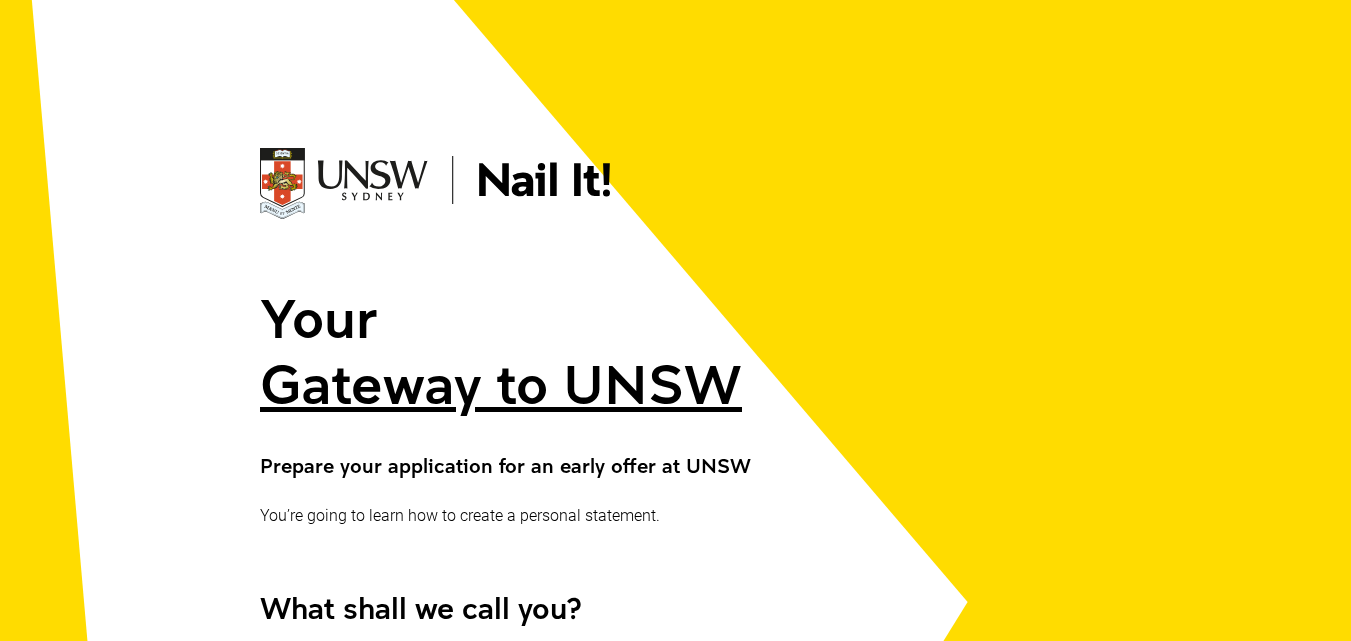 scroll, scrollTop: 509, scrollLeft: 0, axis: vertical 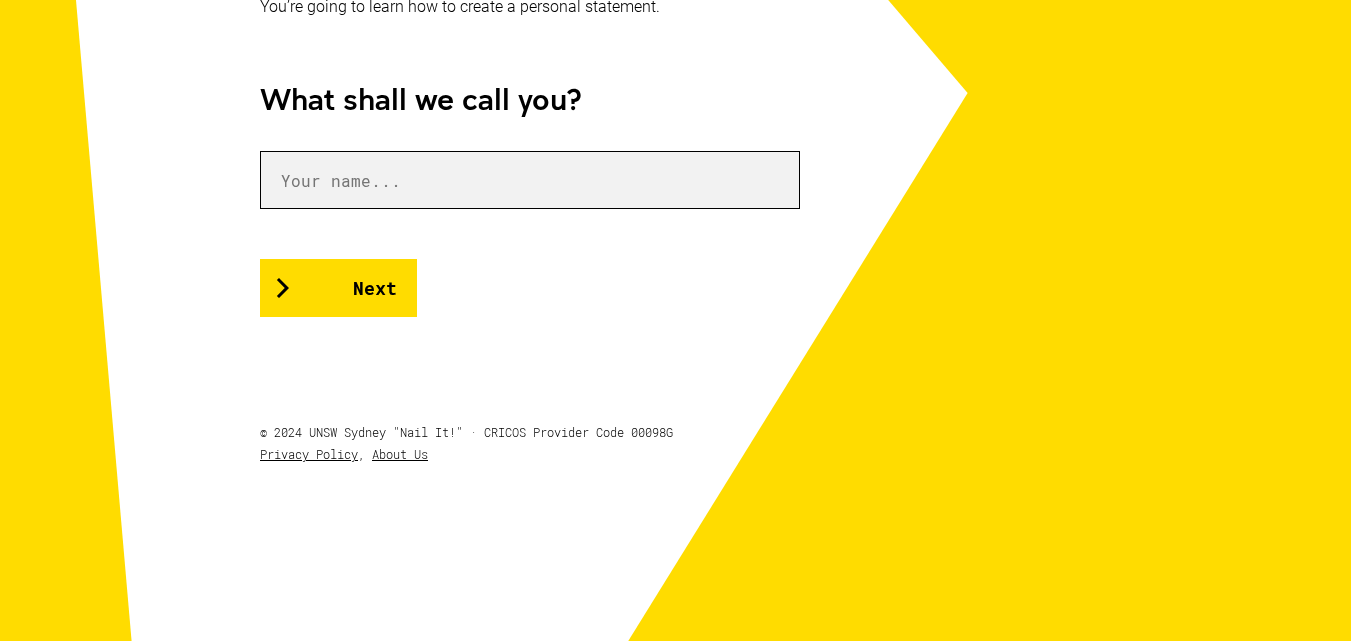 click at bounding box center [530, 180] 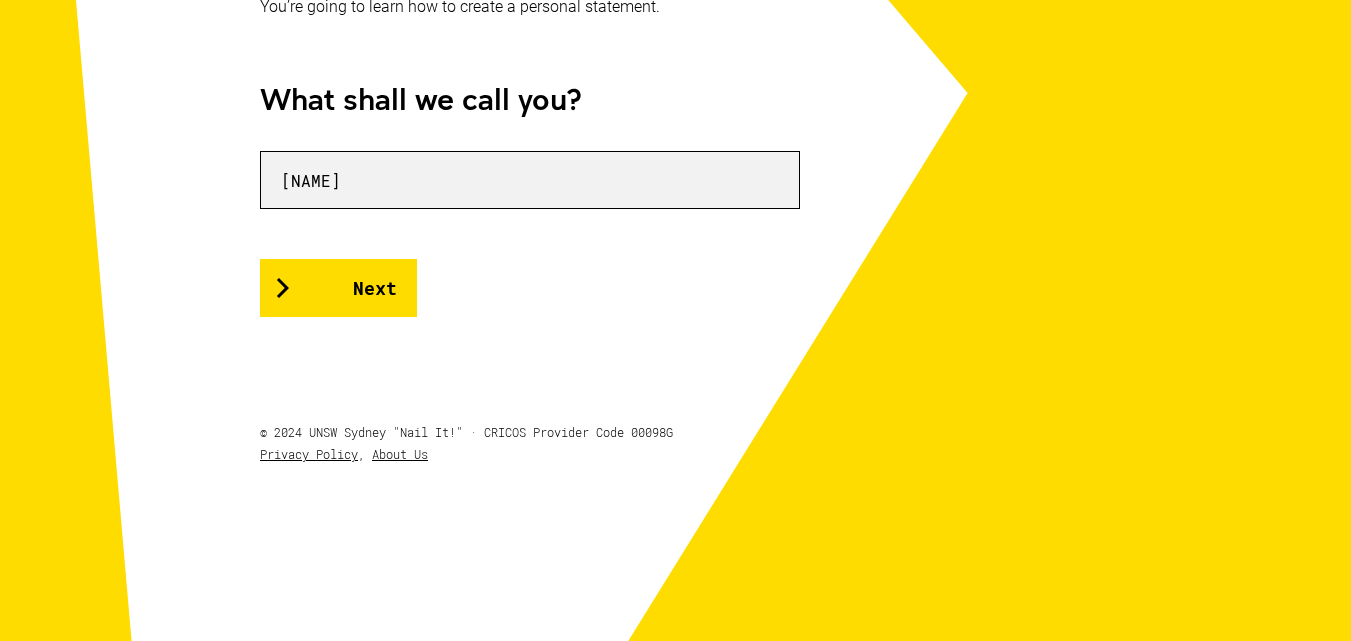 type on "[NAME]" 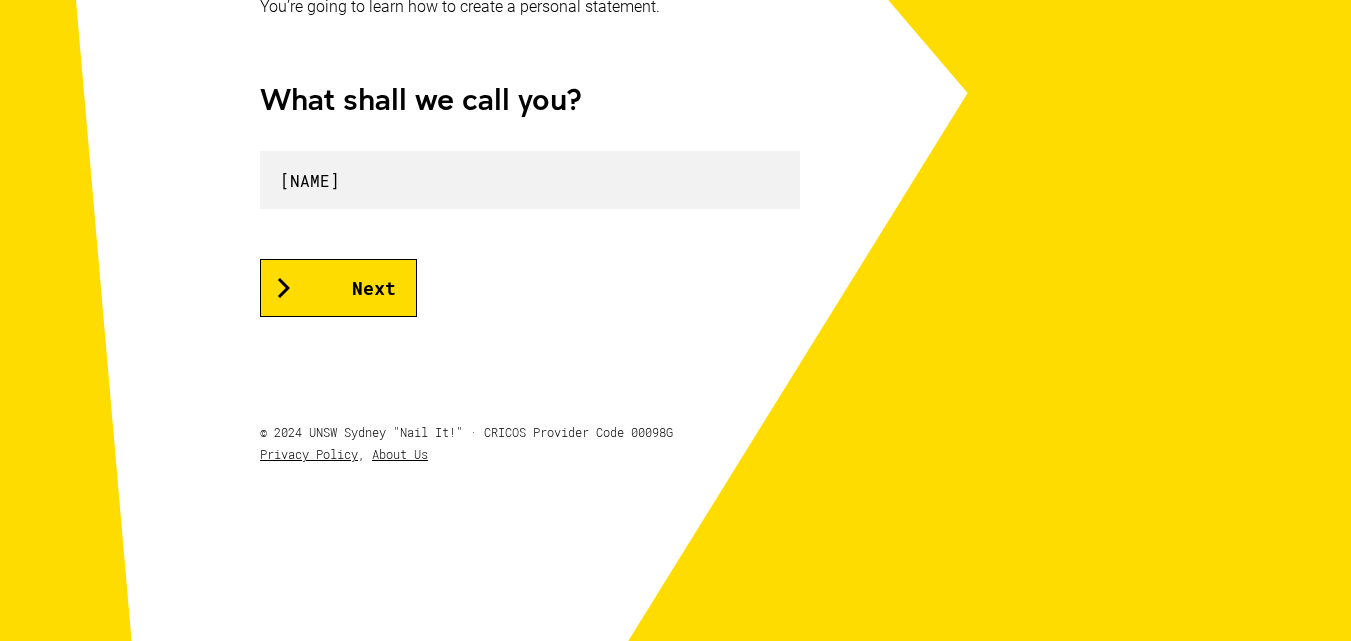 click on "Next" at bounding box center (338, 288) 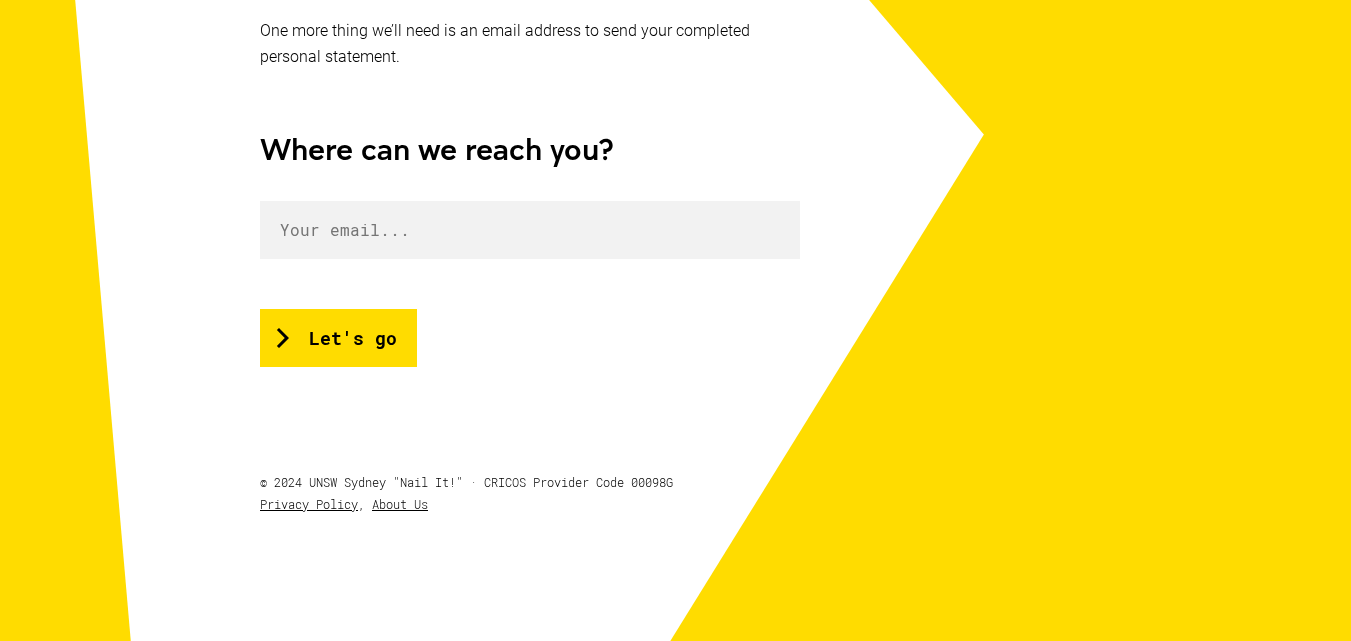 scroll, scrollTop: 479, scrollLeft: 0, axis: vertical 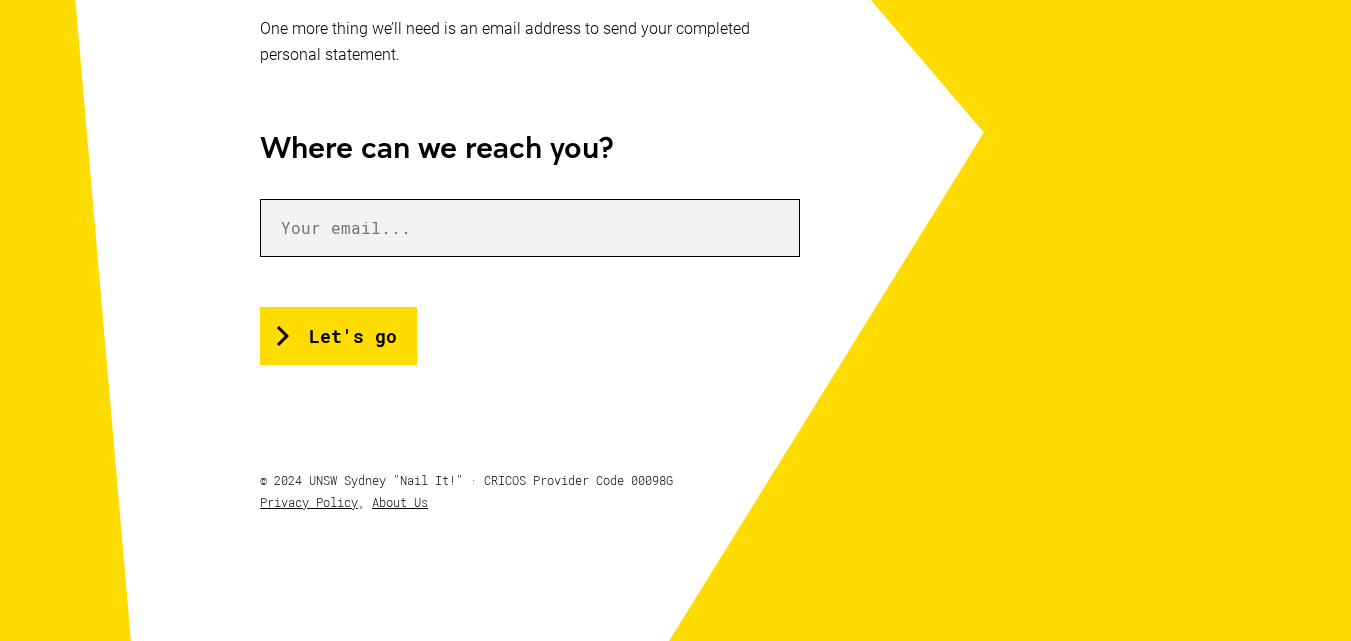 click at bounding box center (530, 228) 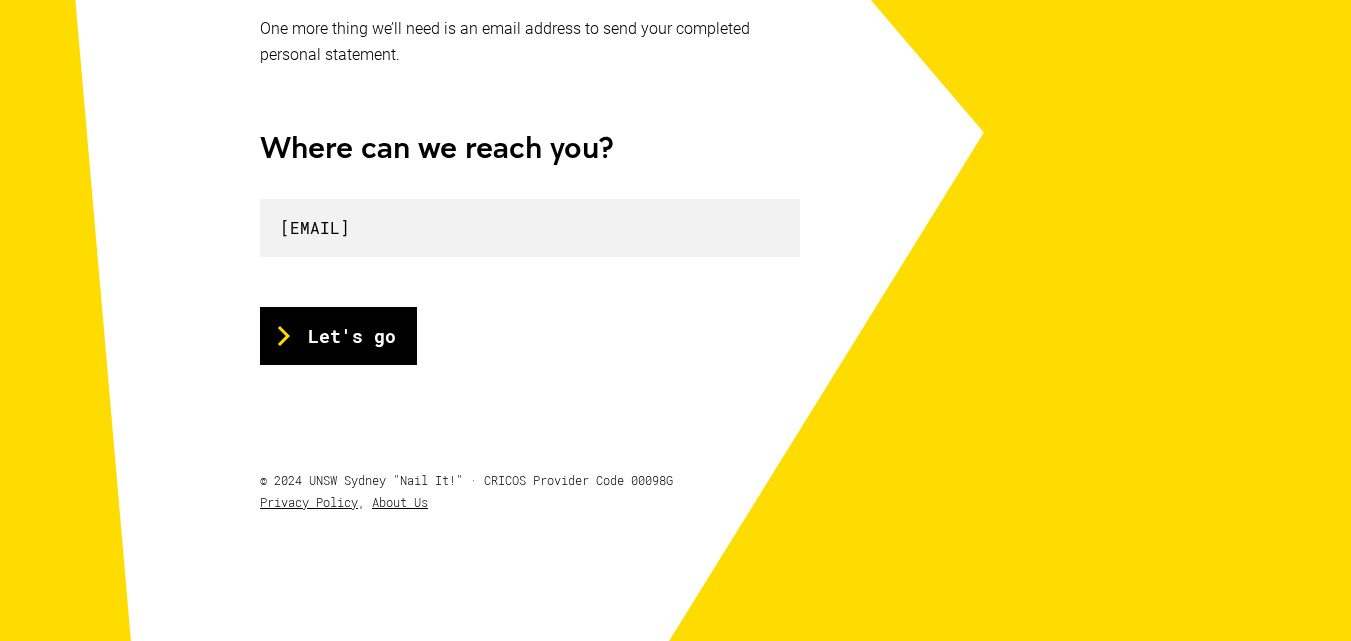 click on "Let's go" at bounding box center (338, 336) 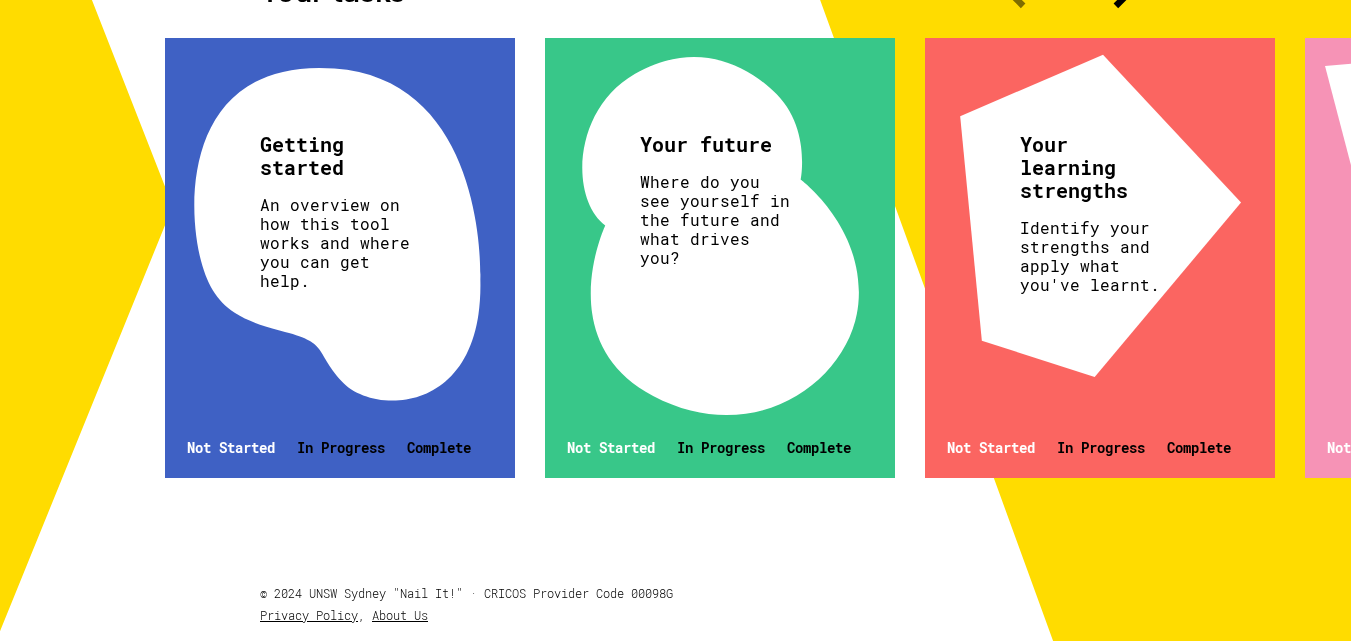 scroll, scrollTop: 704, scrollLeft: 0, axis: vertical 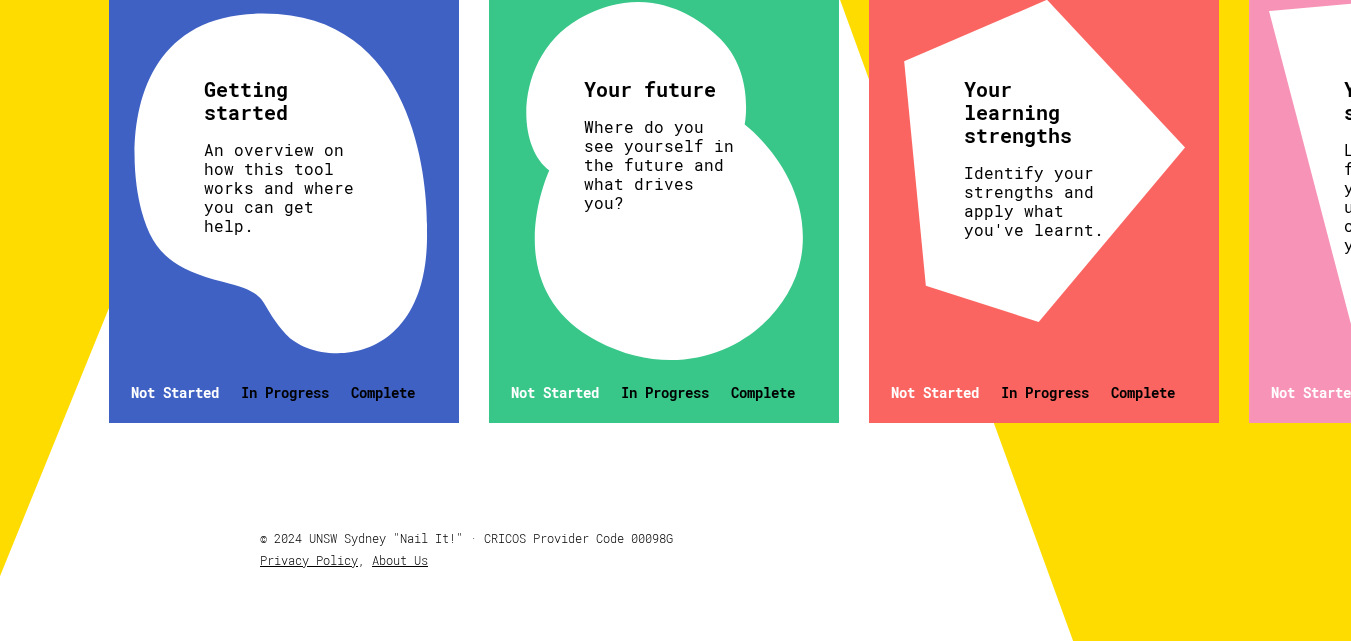 click on "Not Started" at bounding box center [175, 392] 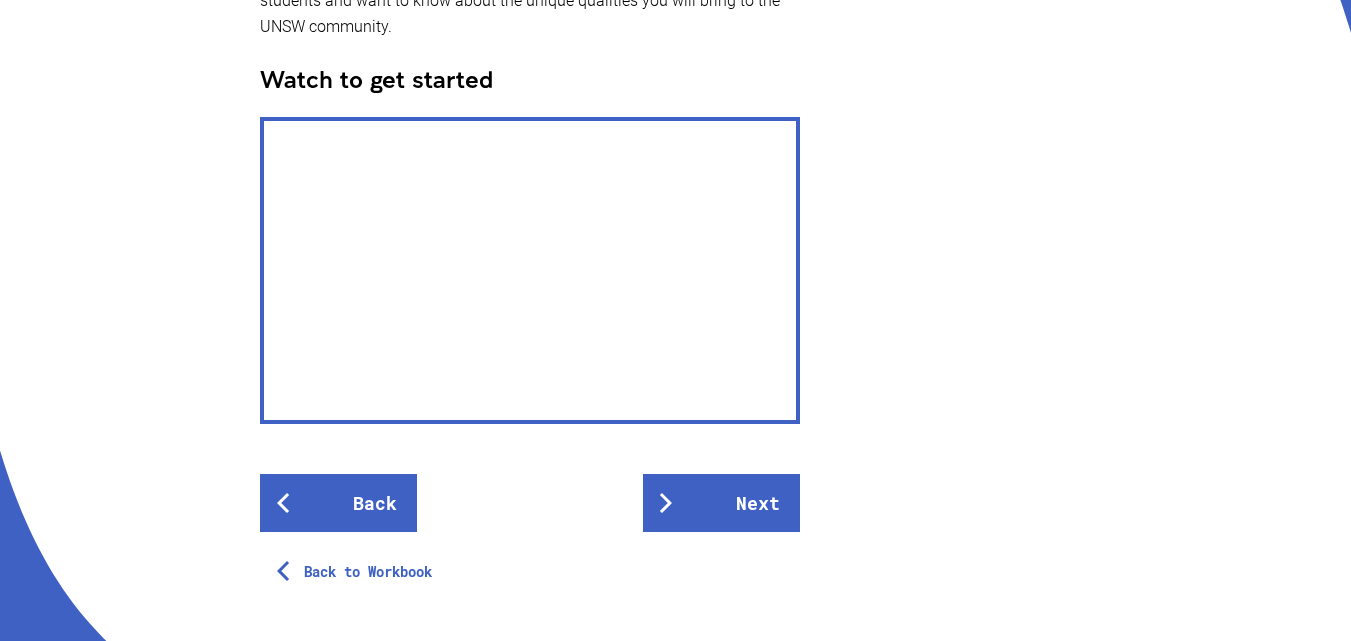 scroll, scrollTop: 580, scrollLeft: 0, axis: vertical 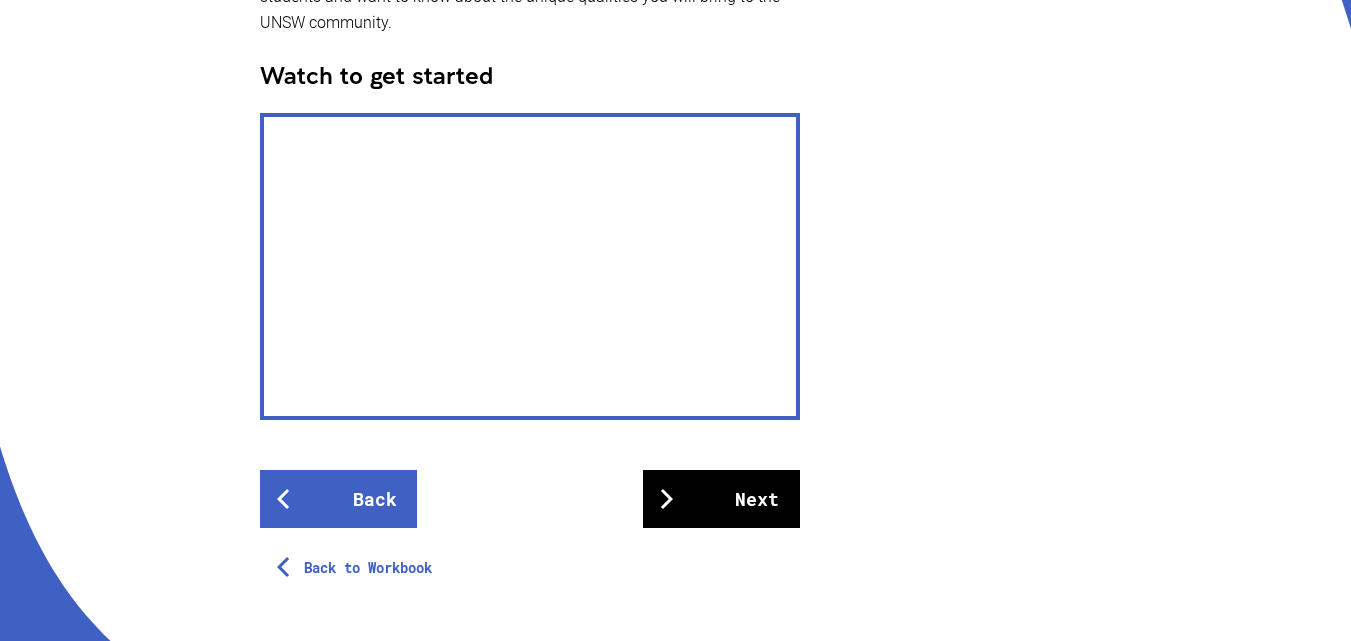 click on "Next" at bounding box center (721, 499) 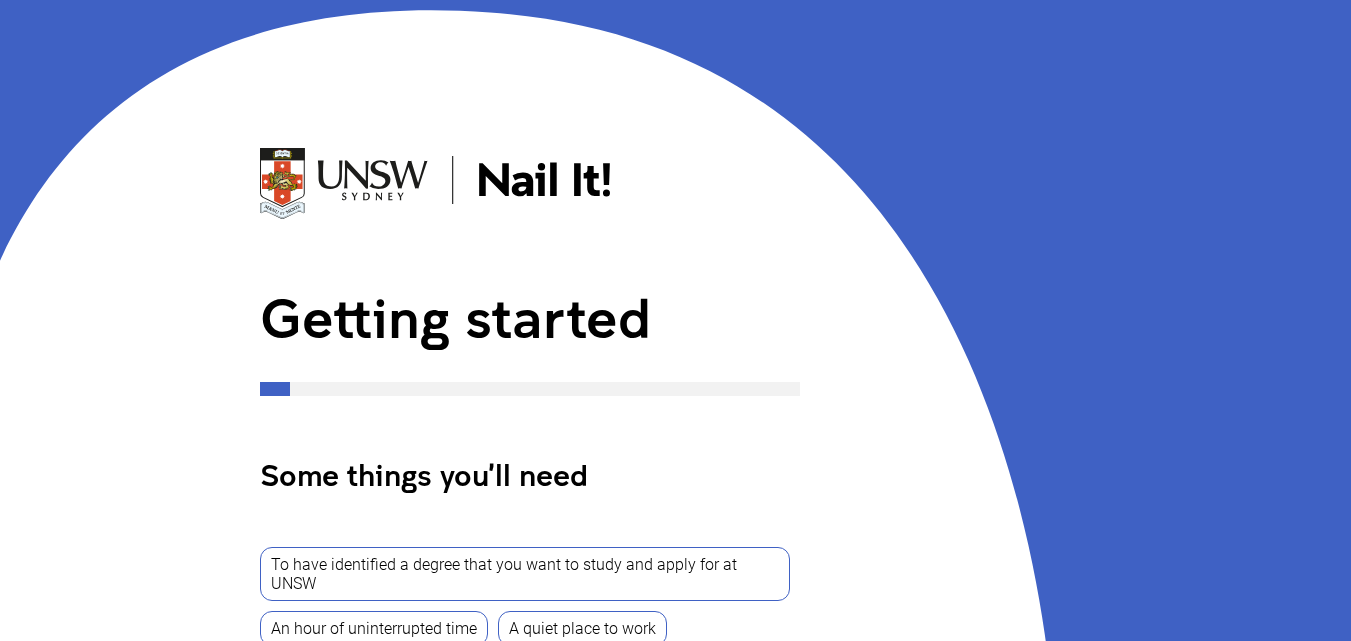 scroll, scrollTop: 261, scrollLeft: 0, axis: vertical 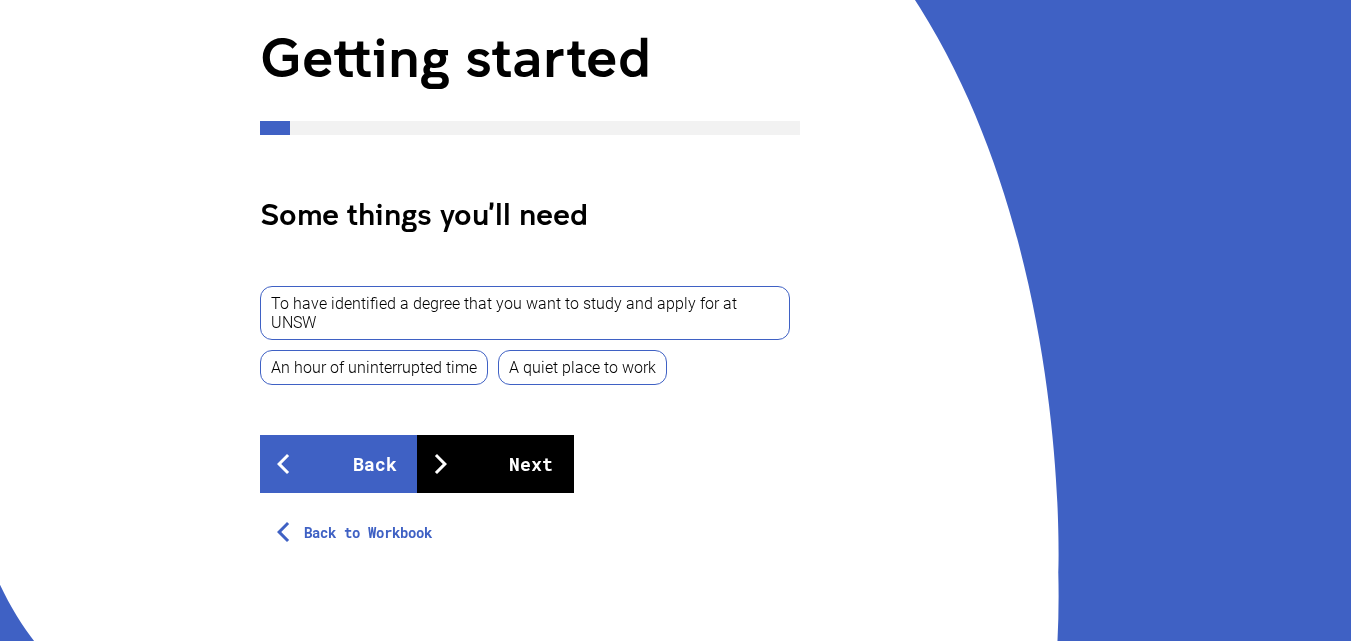 click on "Next" at bounding box center [495, 464] 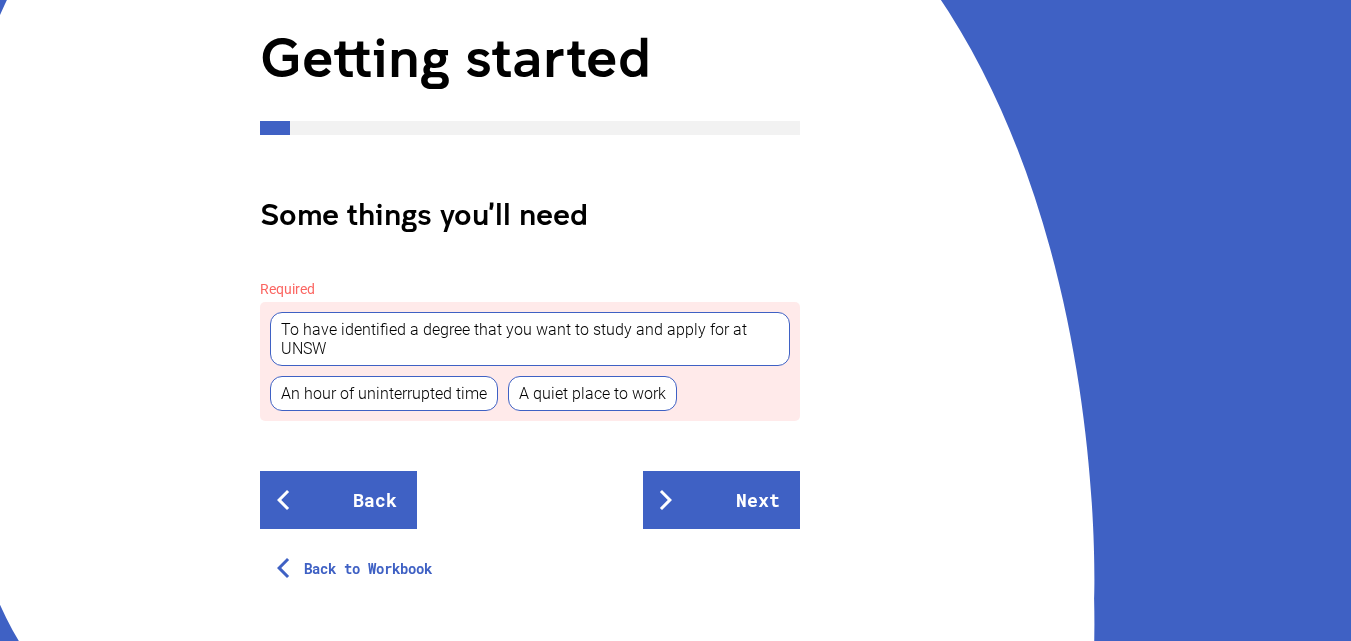 click on "To have identified a degree that you want to study and apply for at UNSW" at bounding box center (530, 339) 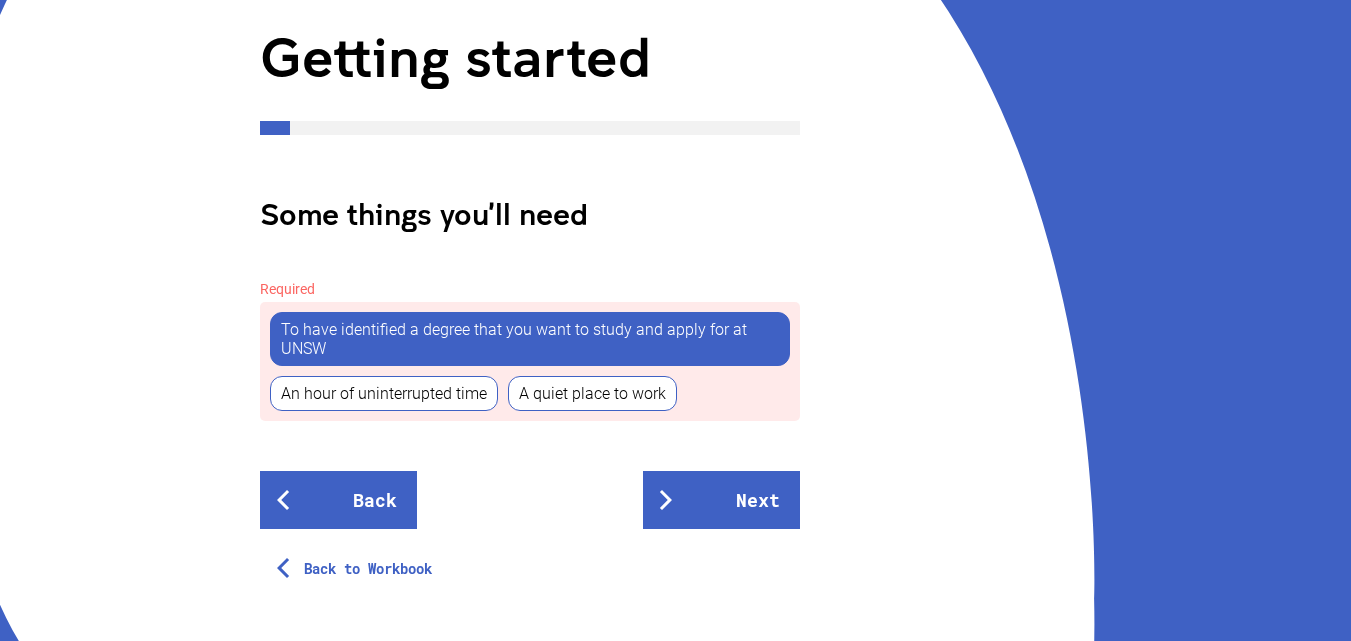 click on "To have identified a degree that you want to study and apply for at UNSW" at bounding box center [530, 339] 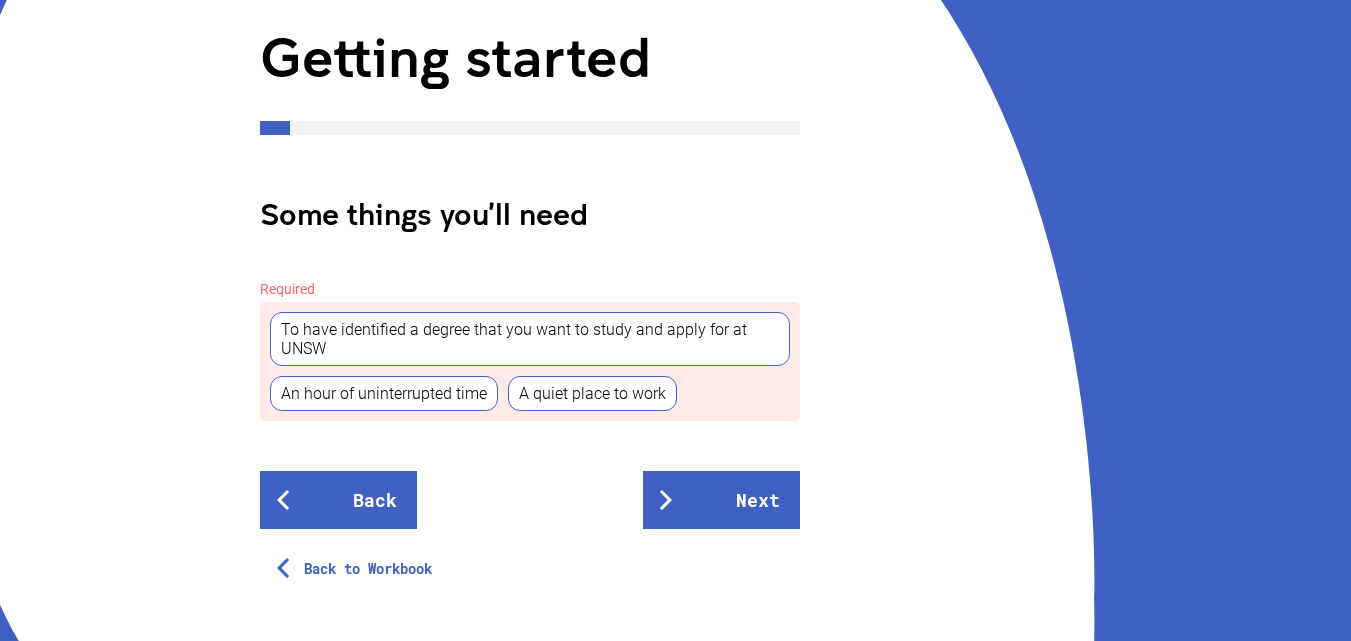 click on "To have identified a degree that you want to study and apply for at UNSW" at bounding box center (530, 339) 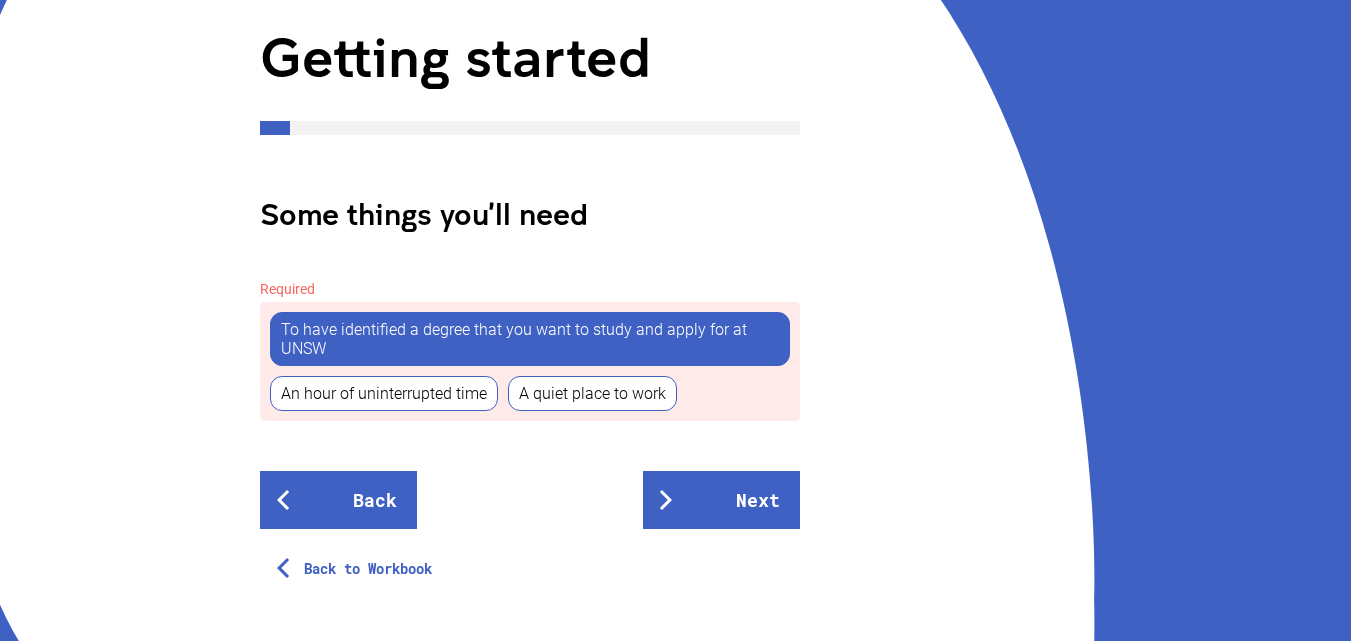 click on "To have identified a degree that you want to study and apply for at UNSW An hour of uninterrupted time A quiet place to work" at bounding box center (530, 361) 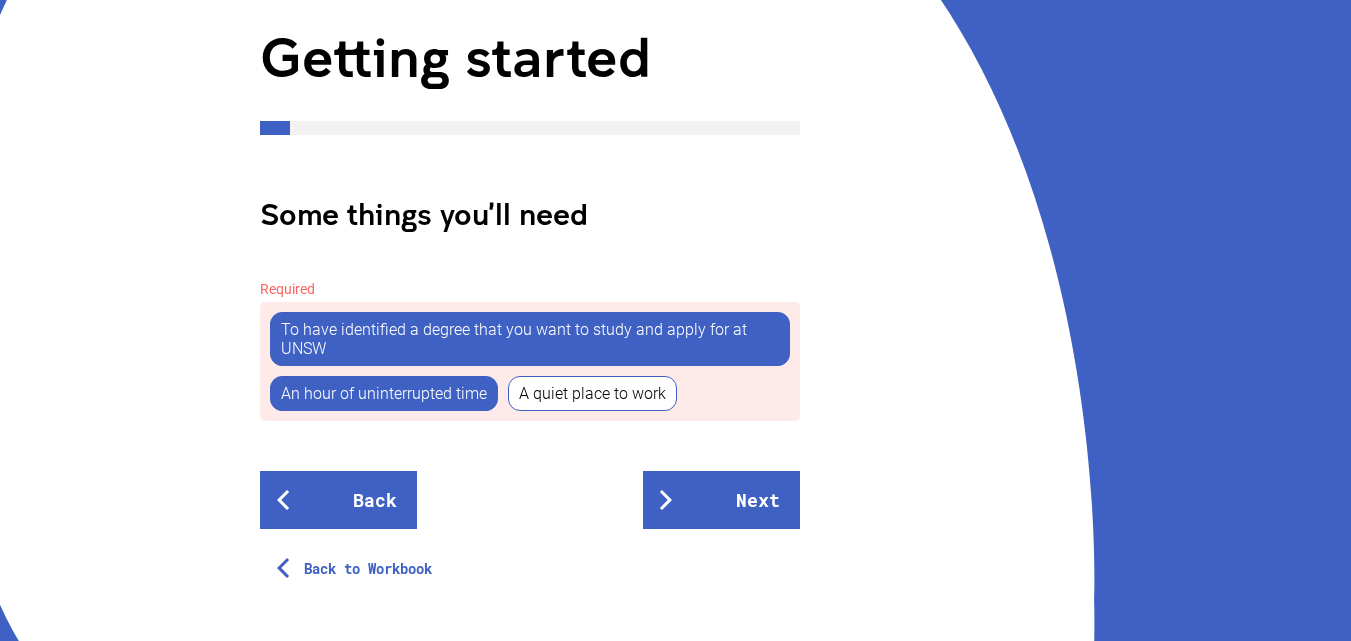 click on "A quiet place to work" at bounding box center (592, 393) 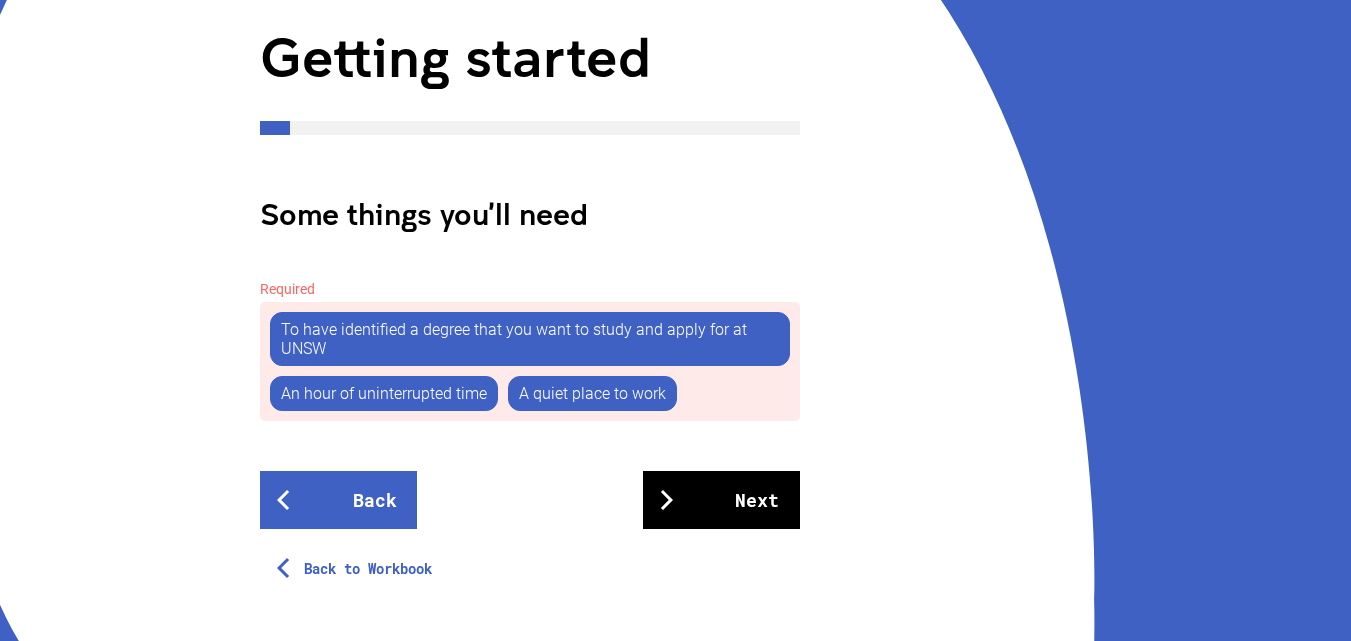 click on "Next" at bounding box center [721, 500] 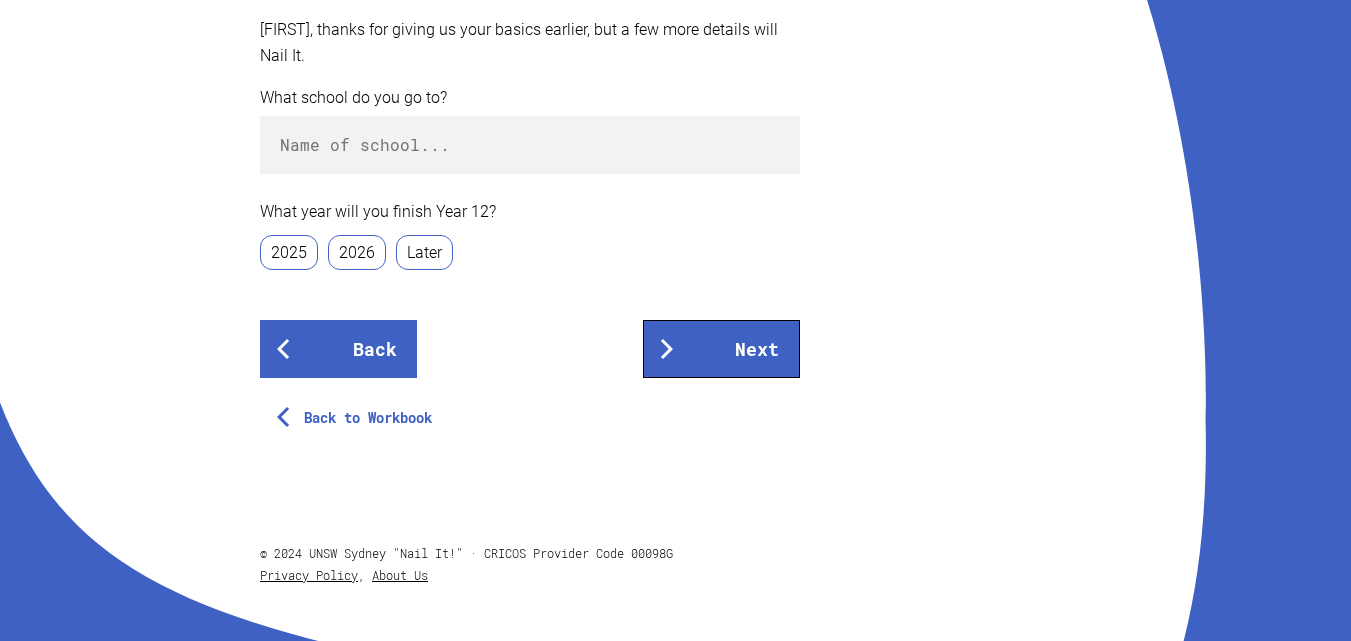 scroll, scrollTop: 369, scrollLeft: 0, axis: vertical 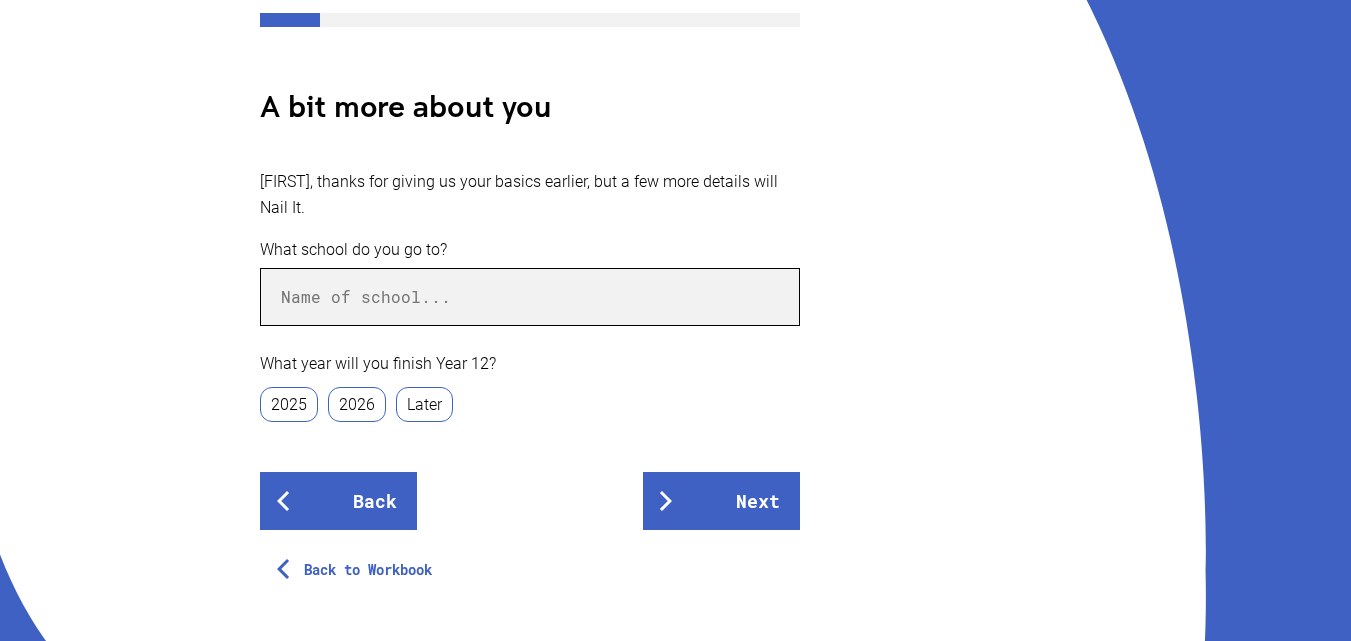 click at bounding box center [530, 297] 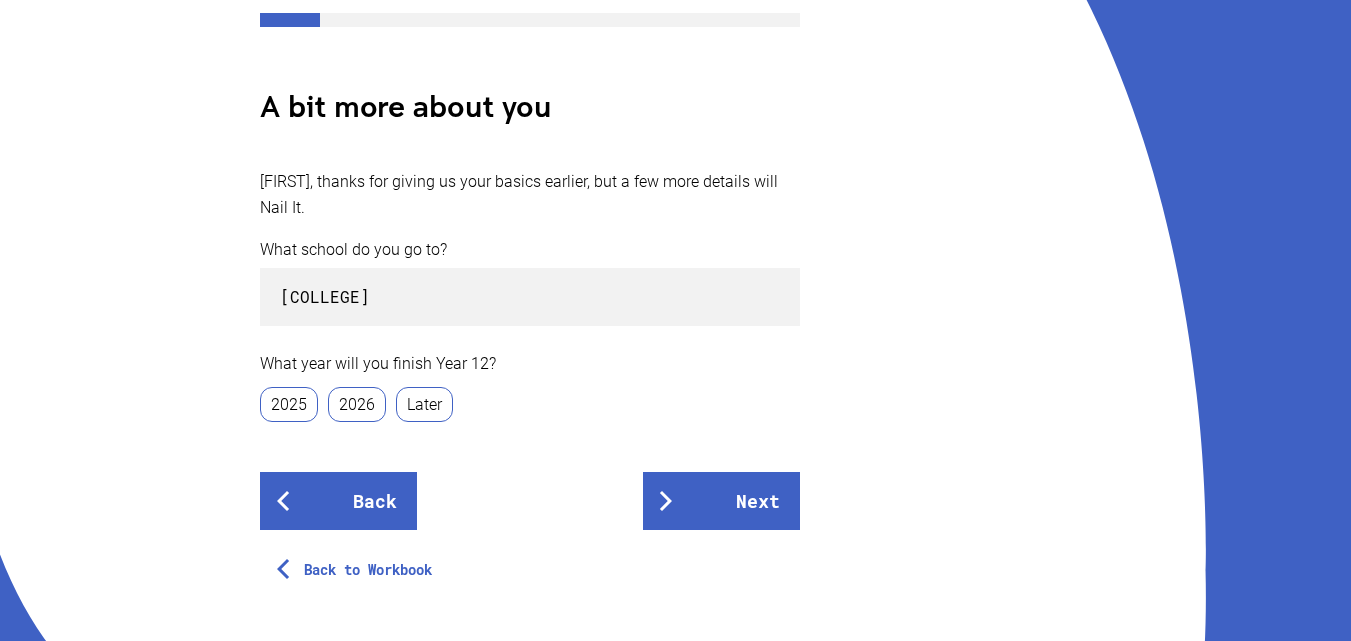 click on "2025" at bounding box center [289, 404] 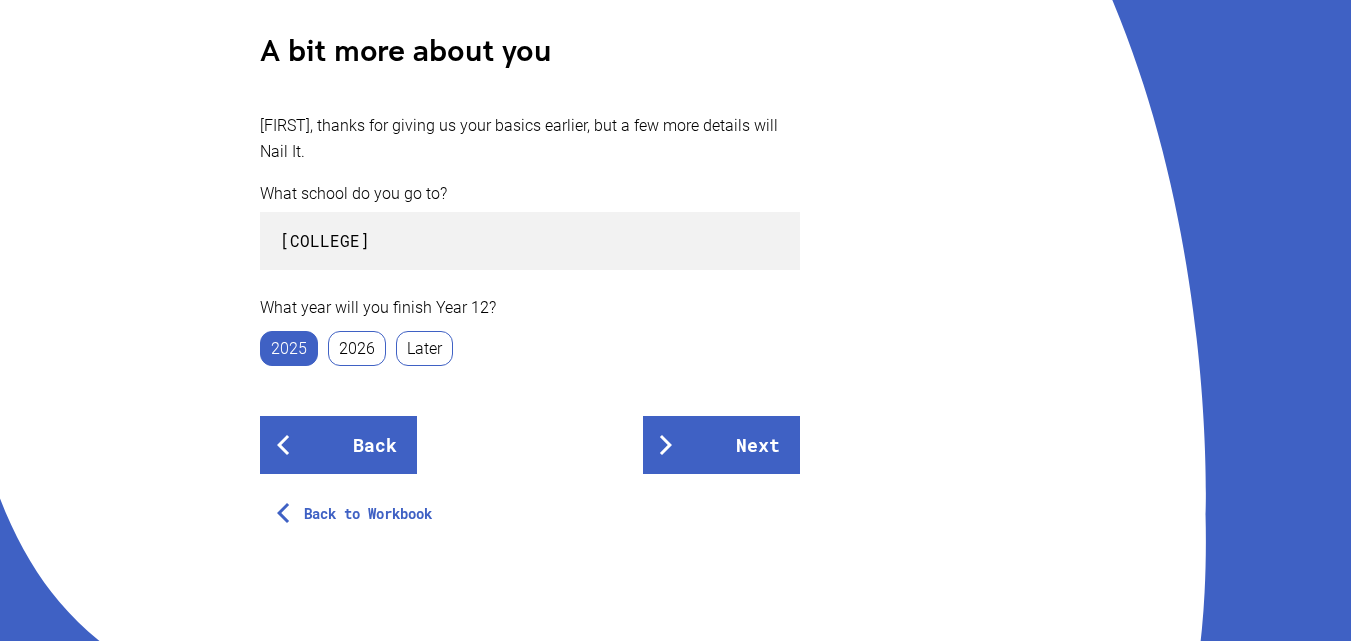 scroll, scrollTop: 426, scrollLeft: 0, axis: vertical 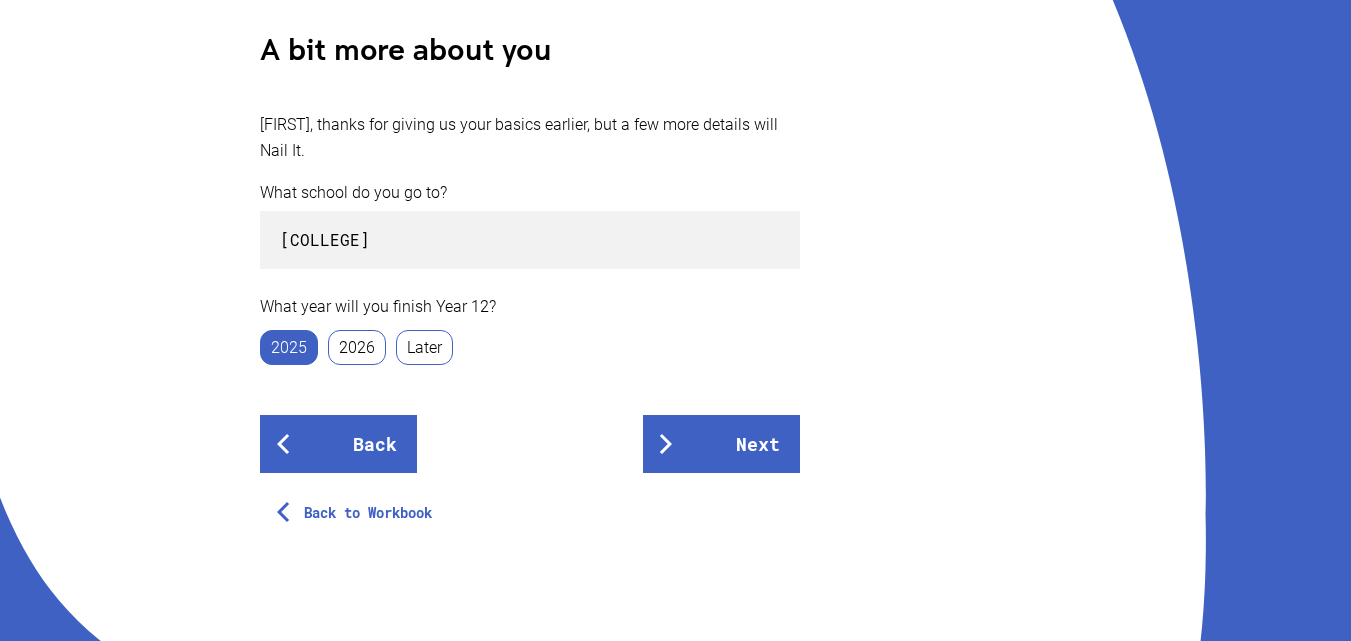 click on "Getting started A bit more about you [NAME], thanks for giving us your basics earlier, but a few more details will Nail It. What school do you go to? [COLLEGE_NAME] What year will you finish Year 12? 2025 2026 Later Back Next Back to Workbook © 2024 UNSW Sydney "Nail It!" · CRICOS Provider Code 00098G Privacy Policy , About Us" at bounding box center (675, 215) 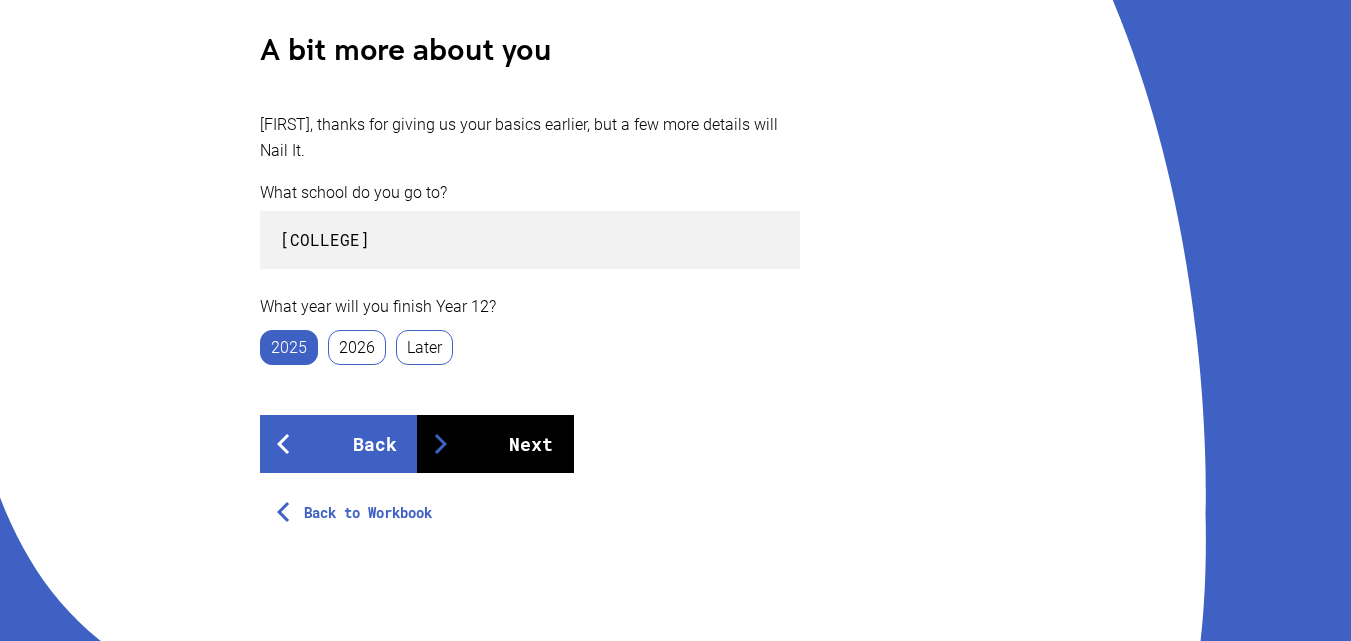 click on "Next" at bounding box center (495, 444) 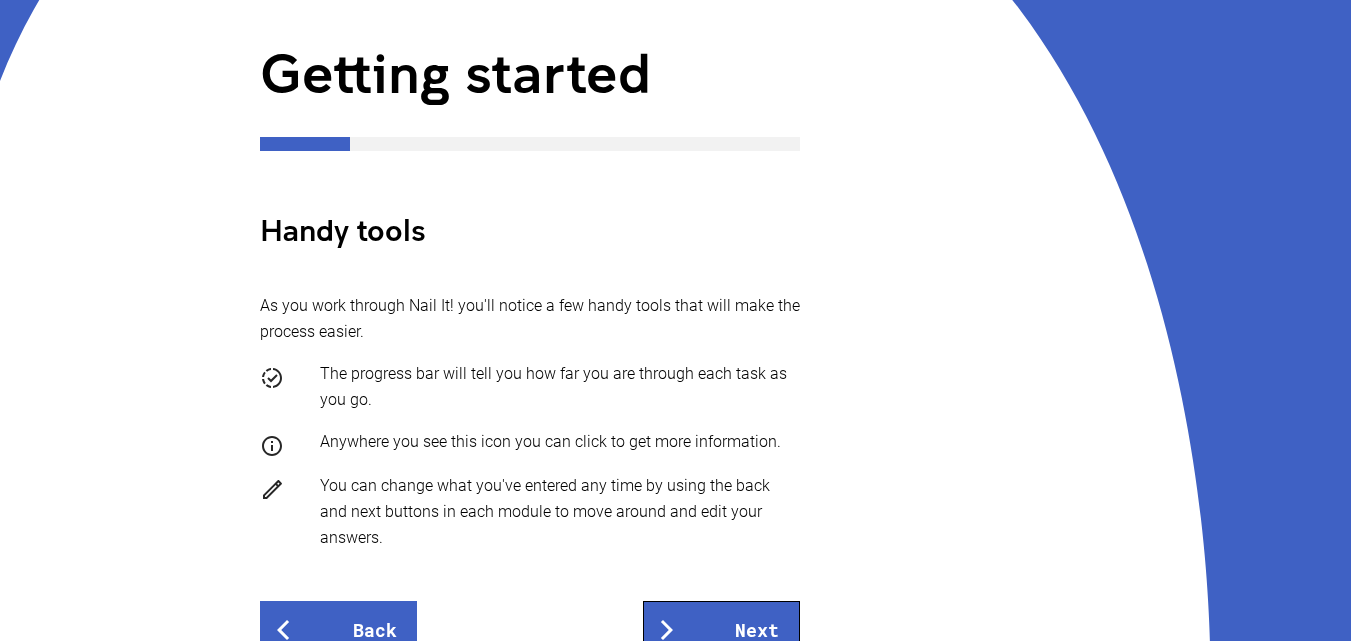 scroll, scrollTop: 247, scrollLeft: 0, axis: vertical 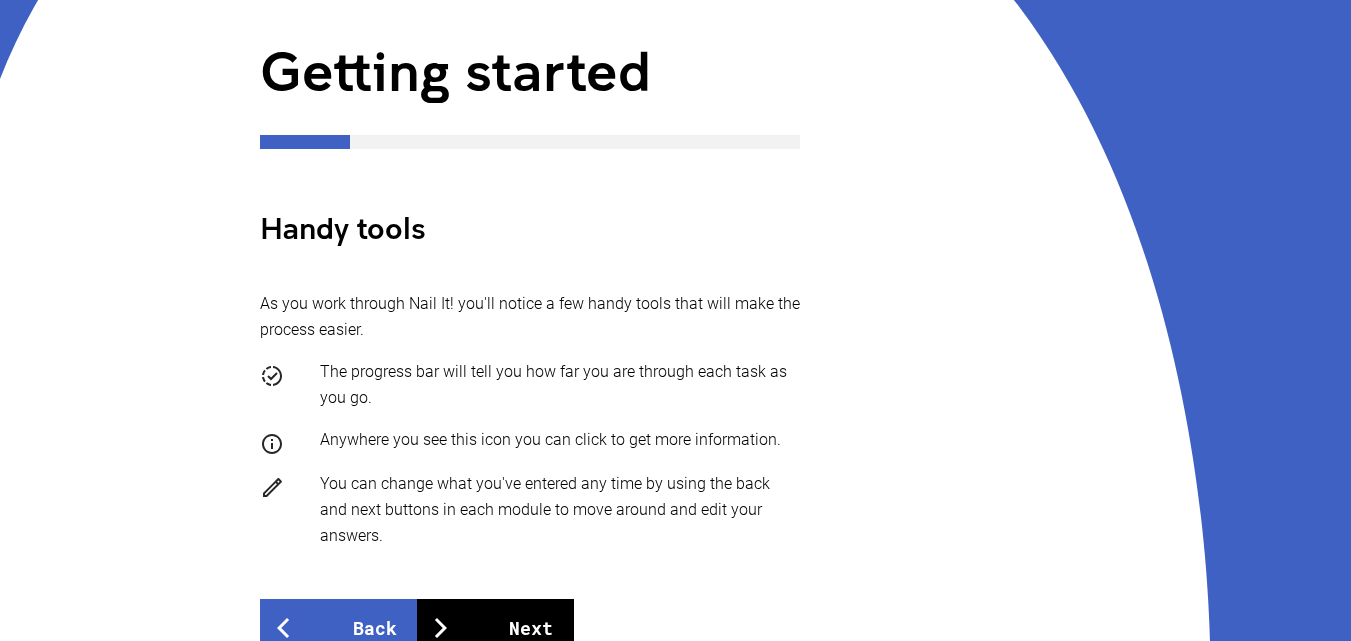click on "Next" at bounding box center (495, 628) 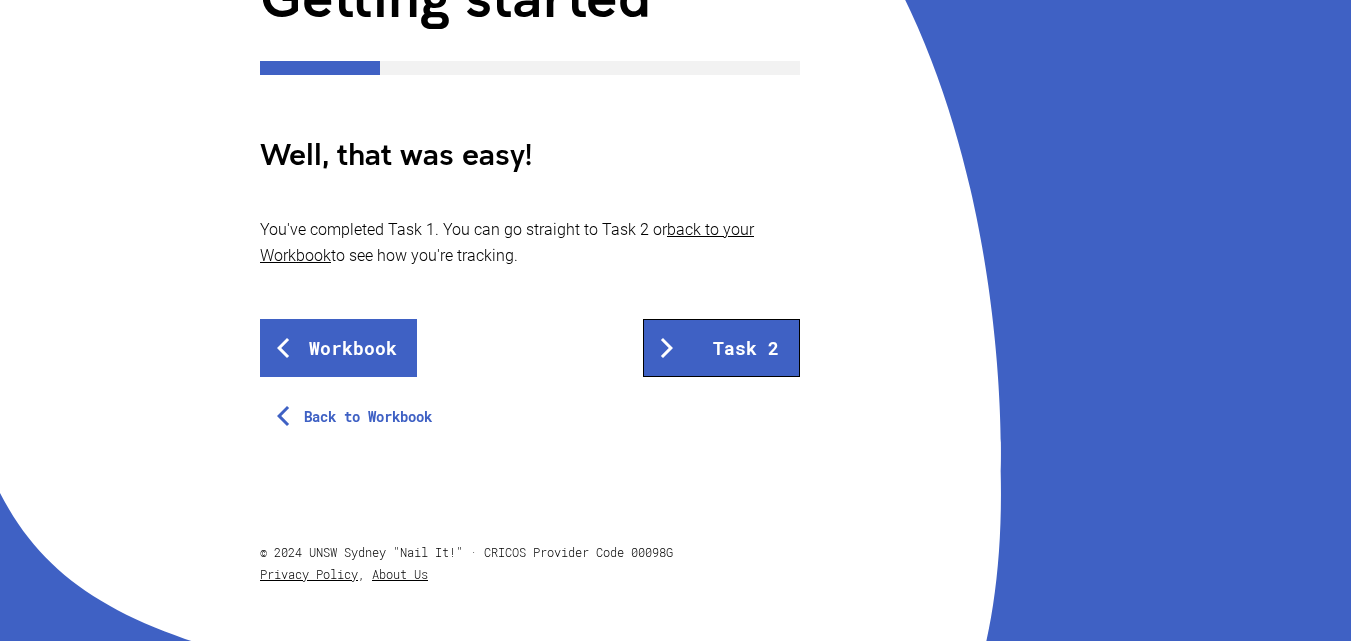 scroll, scrollTop: 325, scrollLeft: 0, axis: vertical 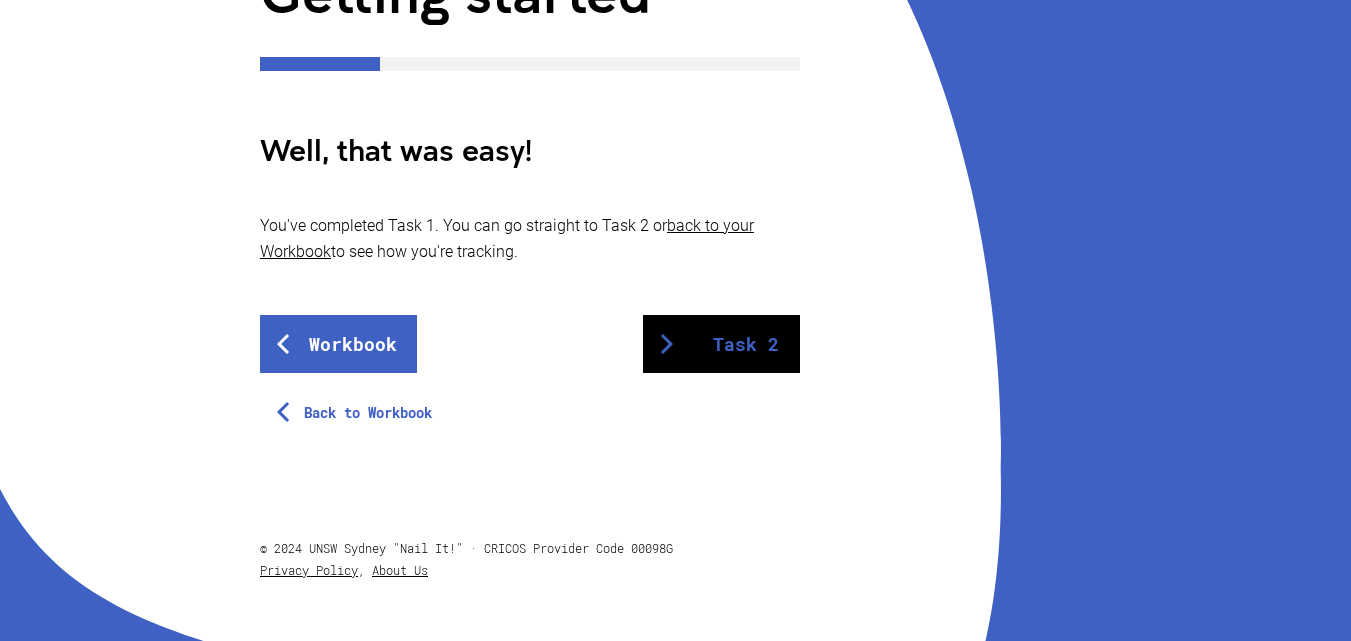 click on "Task 2" at bounding box center [721, 344] 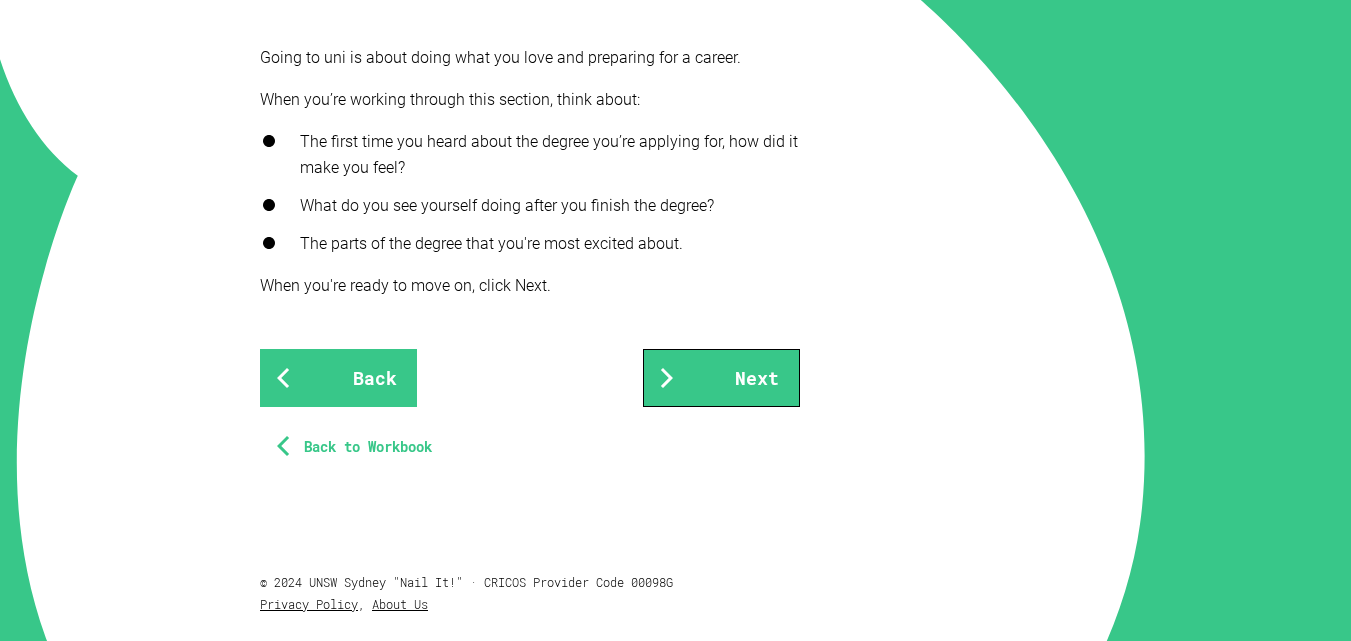 scroll, scrollTop: 494, scrollLeft: 0, axis: vertical 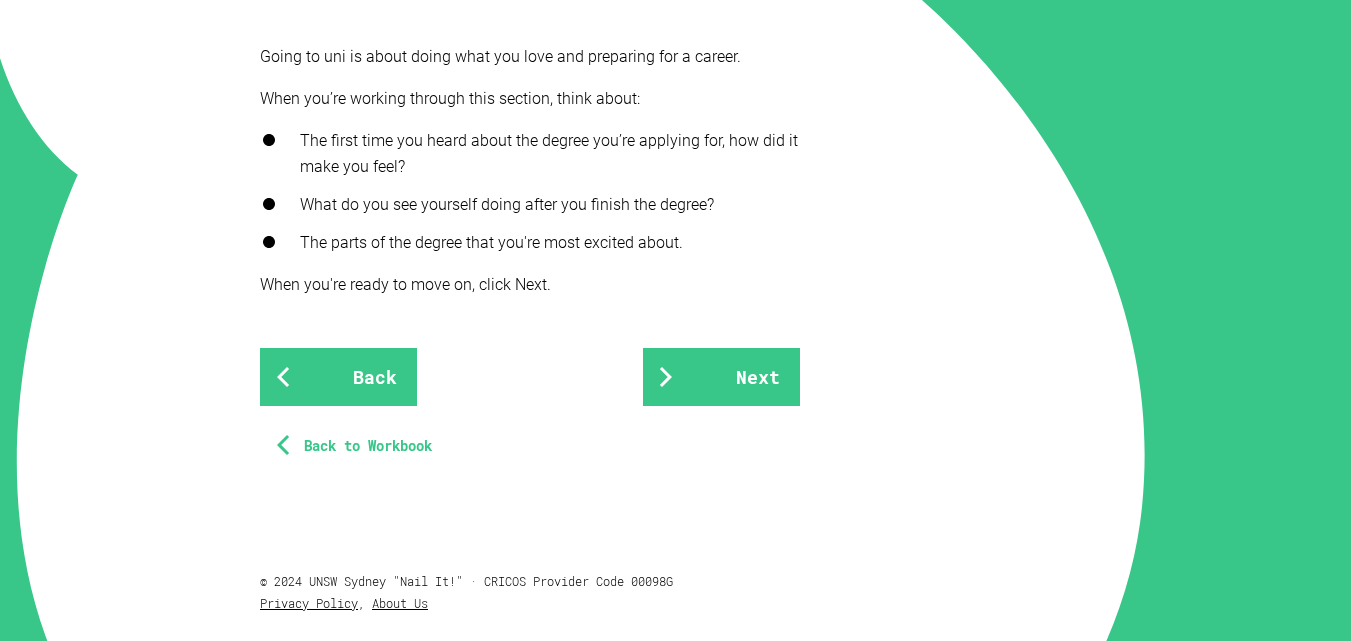 click on "The parts of the degree that you're most excited about." at bounding box center (530, 243) 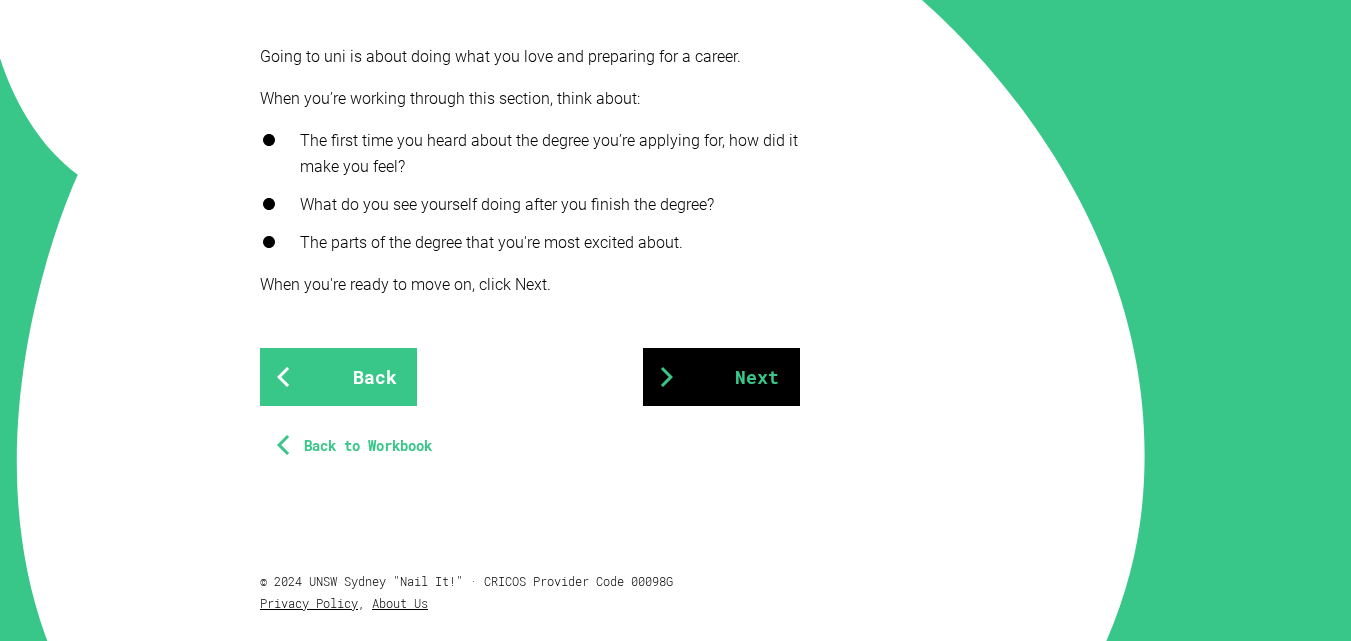 click on "Next" at bounding box center (721, 377) 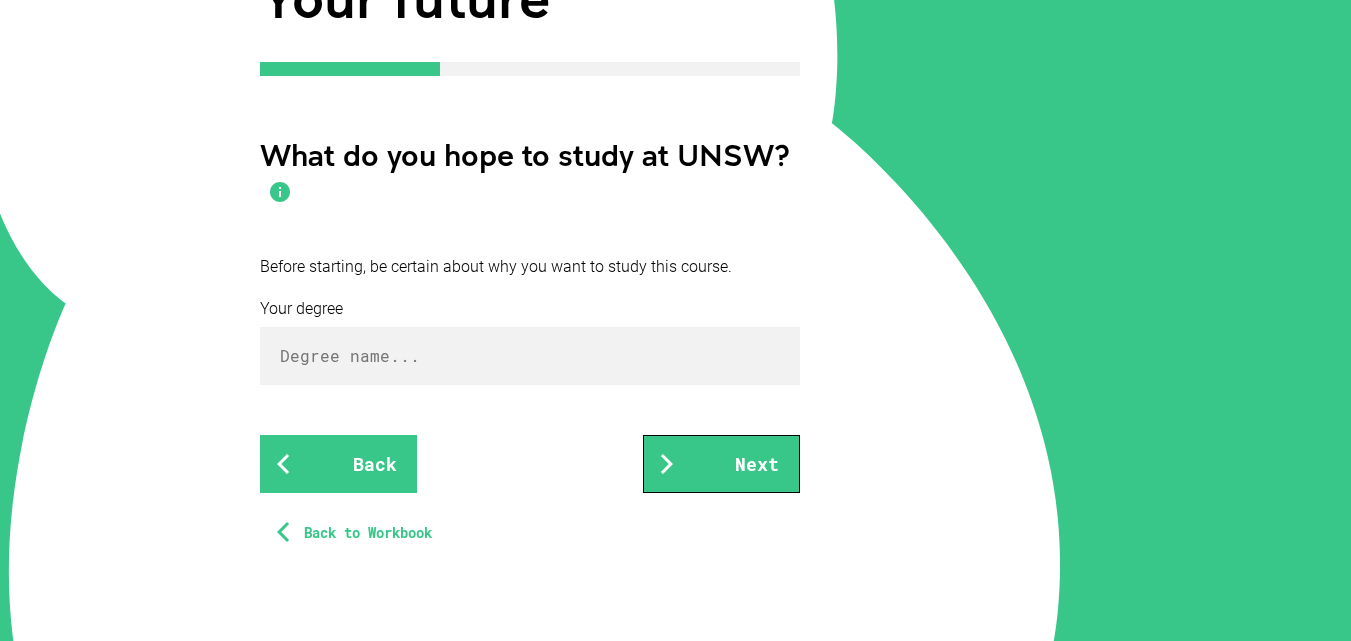 scroll, scrollTop: 321, scrollLeft: 0, axis: vertical 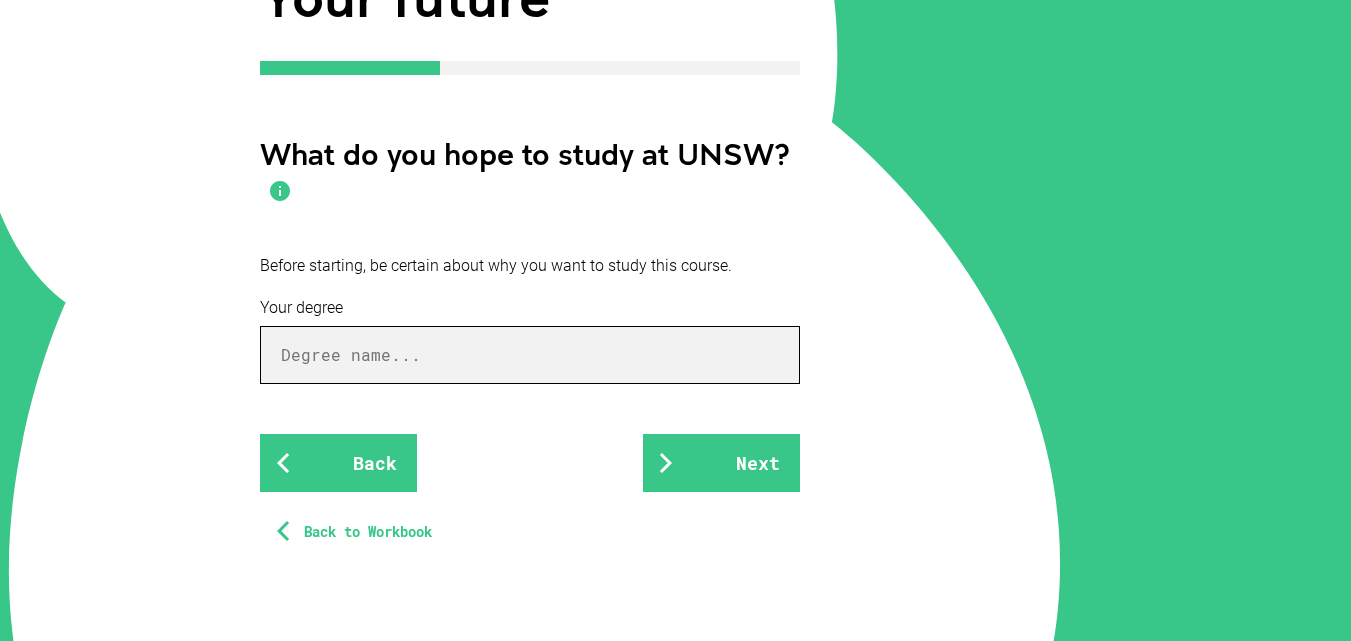 click at bounding box center (530, 355) 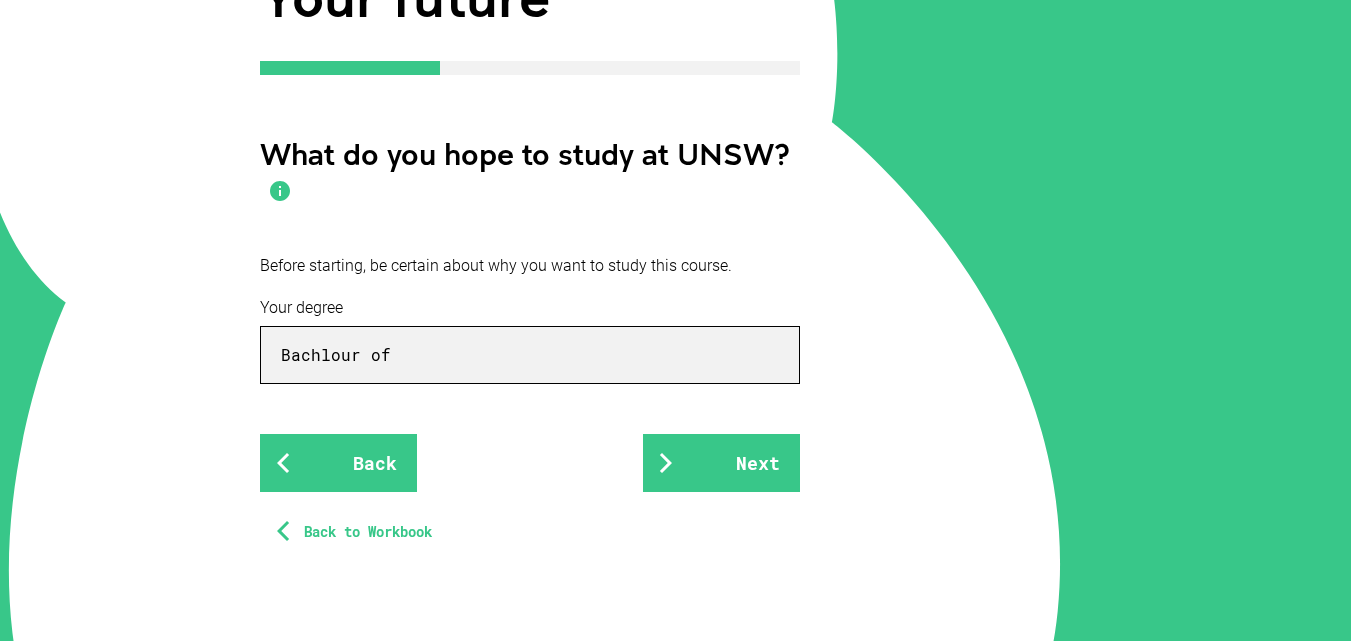 click on "Bachlour of" at bounding box center (530, 355) 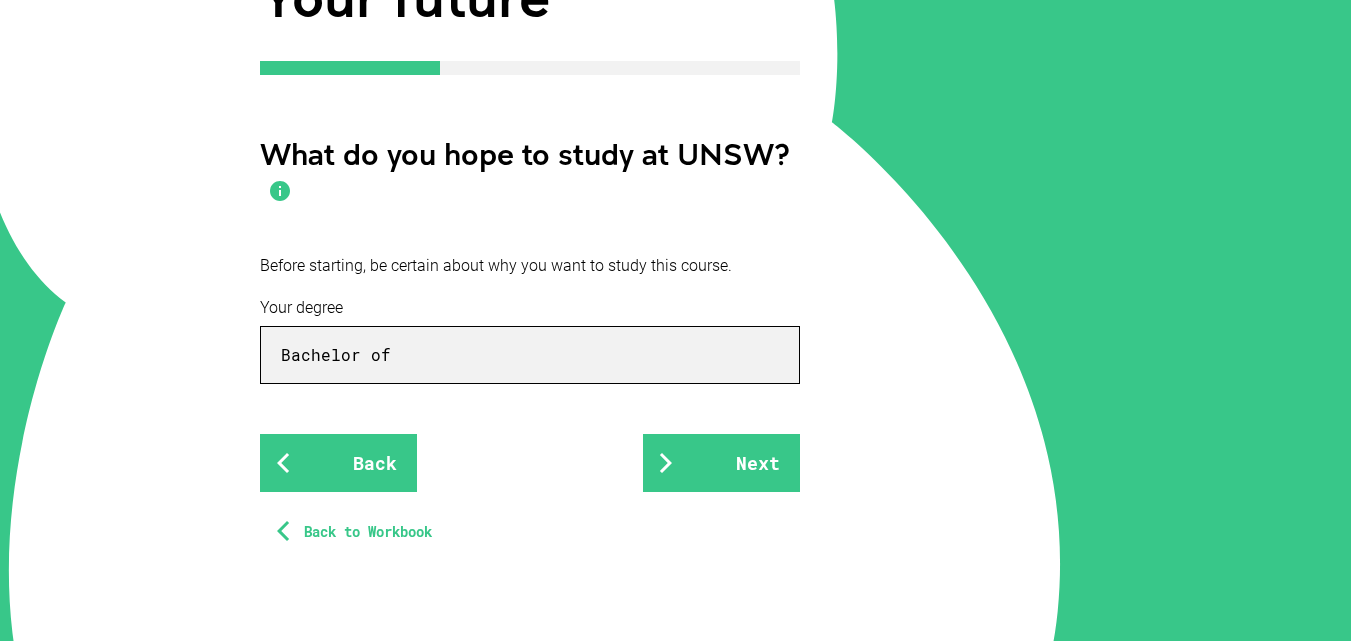 click on "Bachelor of" at bounding box center (530, 355) 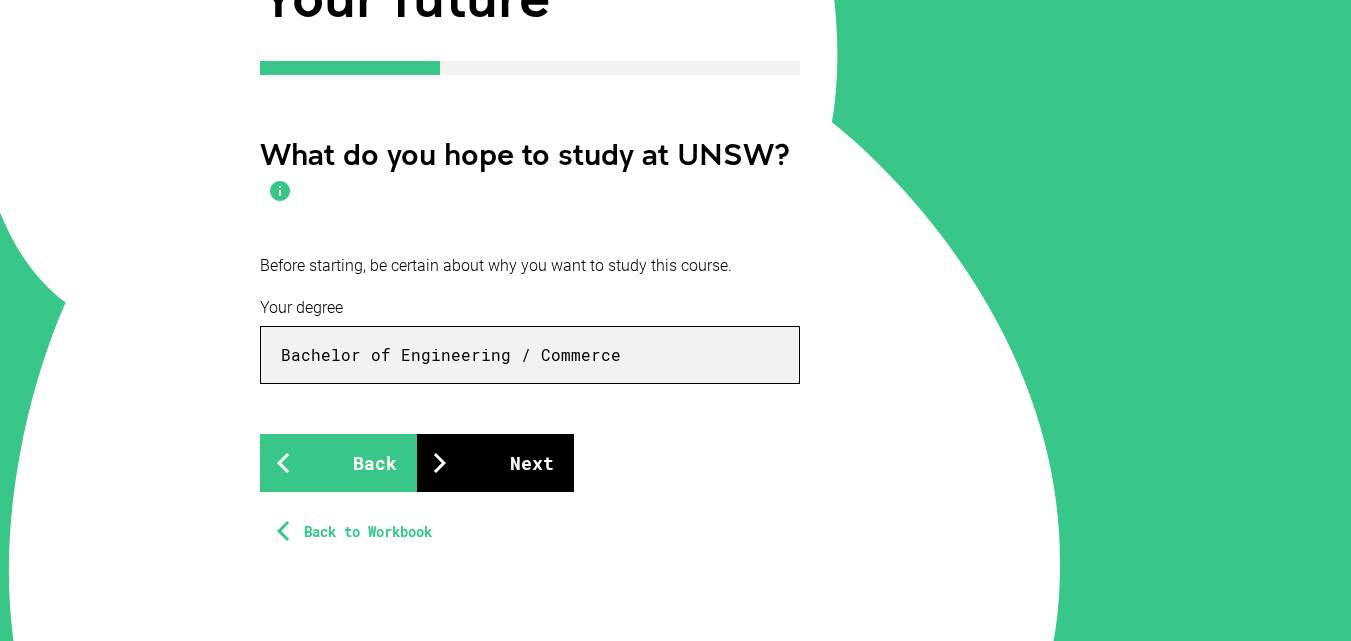 type on "Bachelor of Engineering / Commerce" 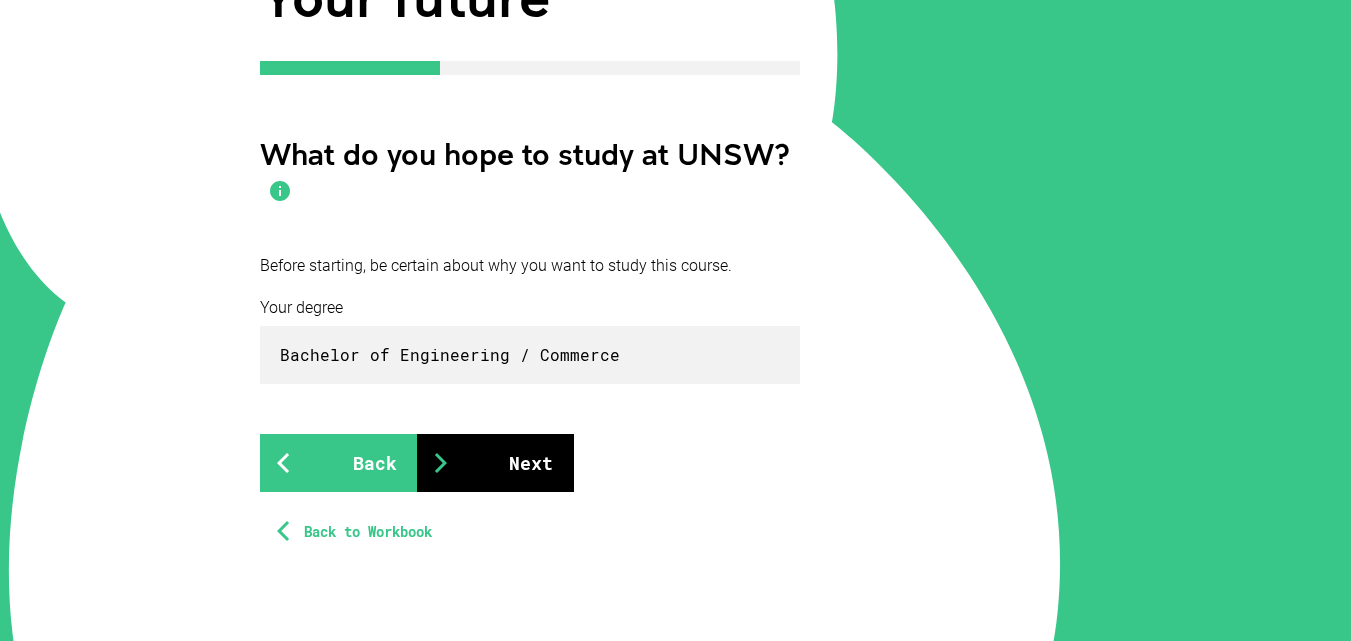 click on "Next" at bounding box center (495, 463) 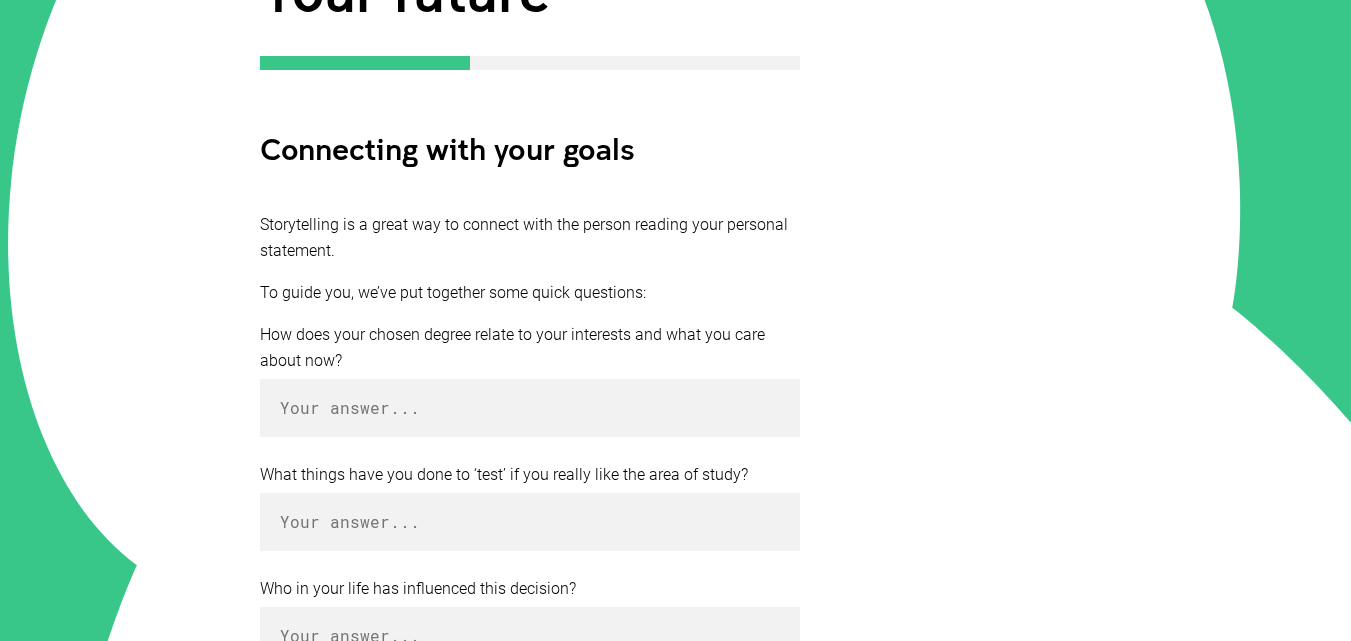 scroll, scrollTop: 327, scrollLeft: 0, axis: vertical 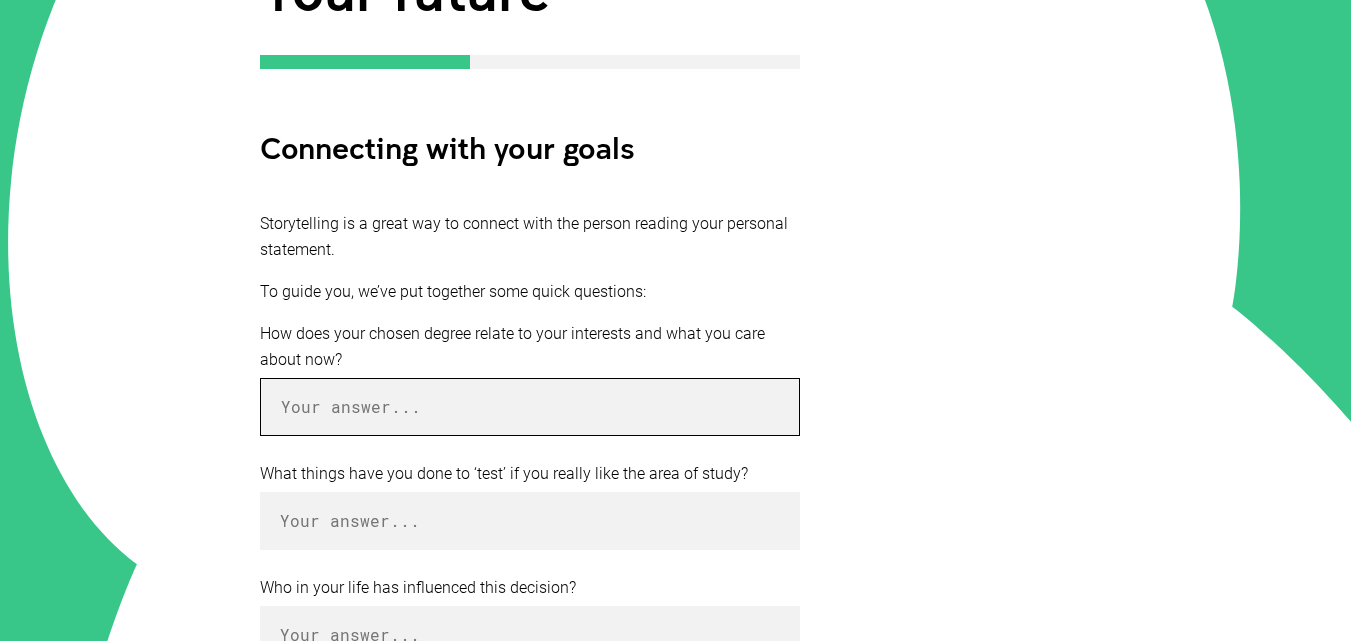 click at bounding box center (530, 407) 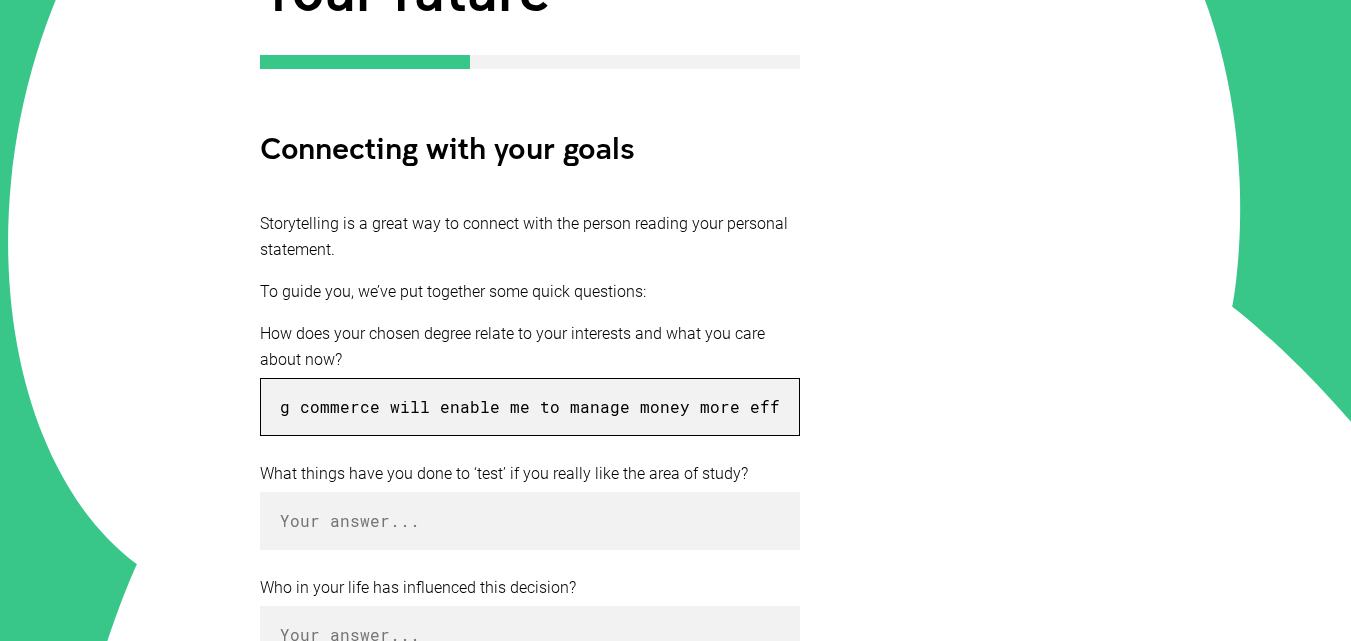 scroll, scrollTop: 0, scrollLeft: 1470, axis: horizontal 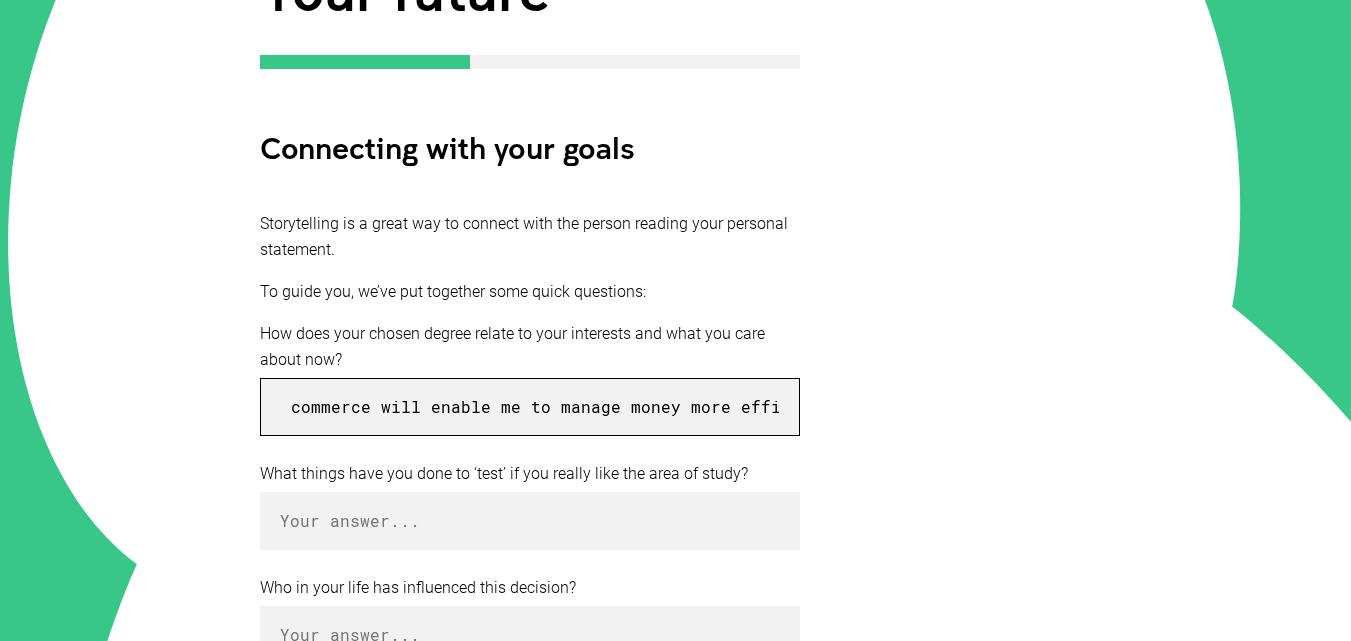 type on "The degree offers more study on mathematics and I believe that practicing more math makes me smarter. I care about my financial status and learning commerce will enable me to manage money more efficiently." 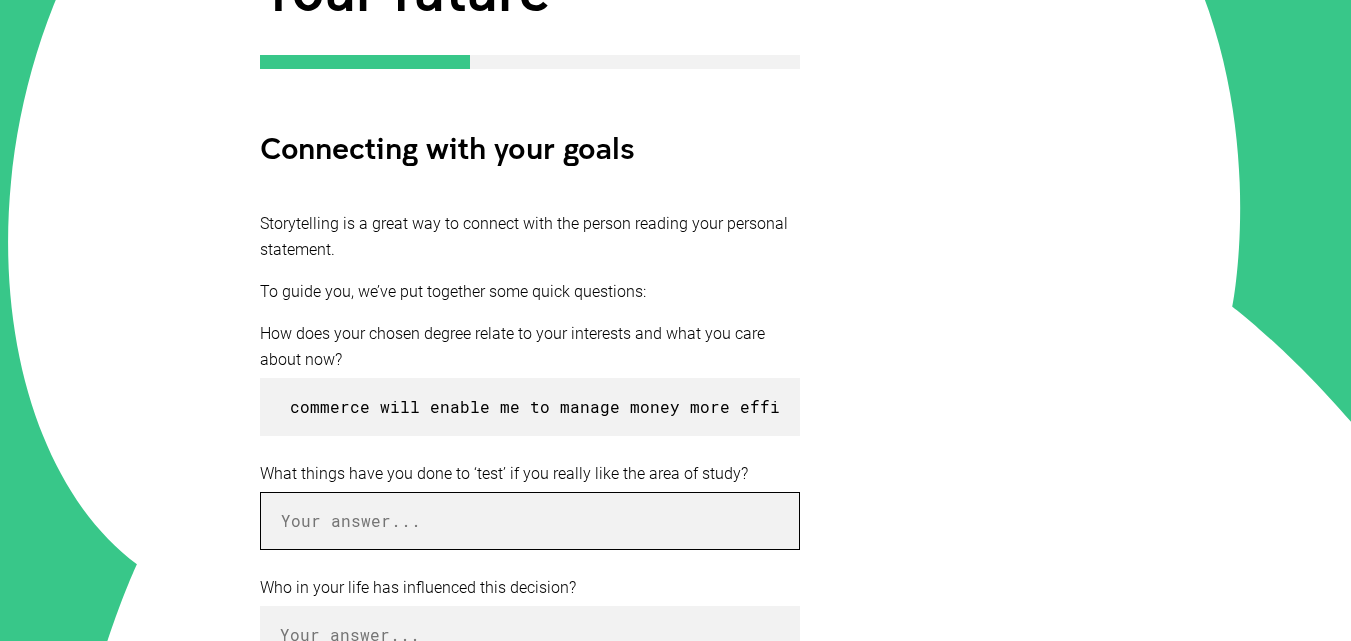 click at bounding box center [530, 521] 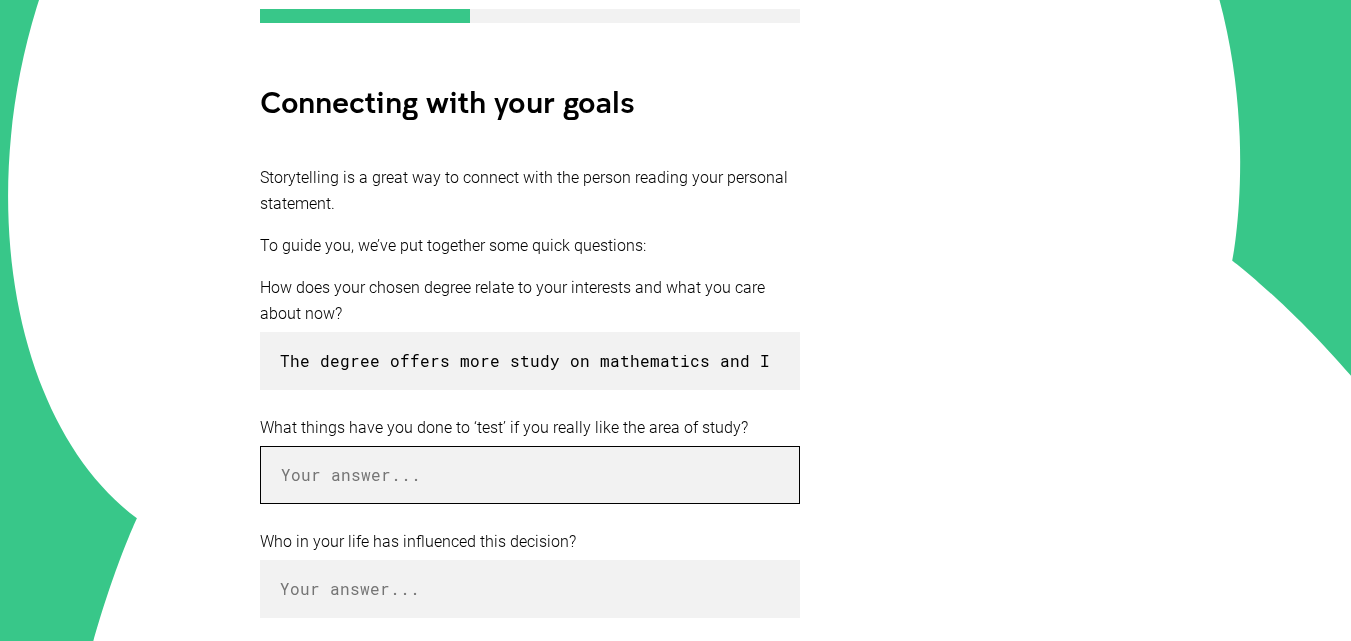 scroll, scrollTop: 386, scrollLeft: 0, axis: vertical 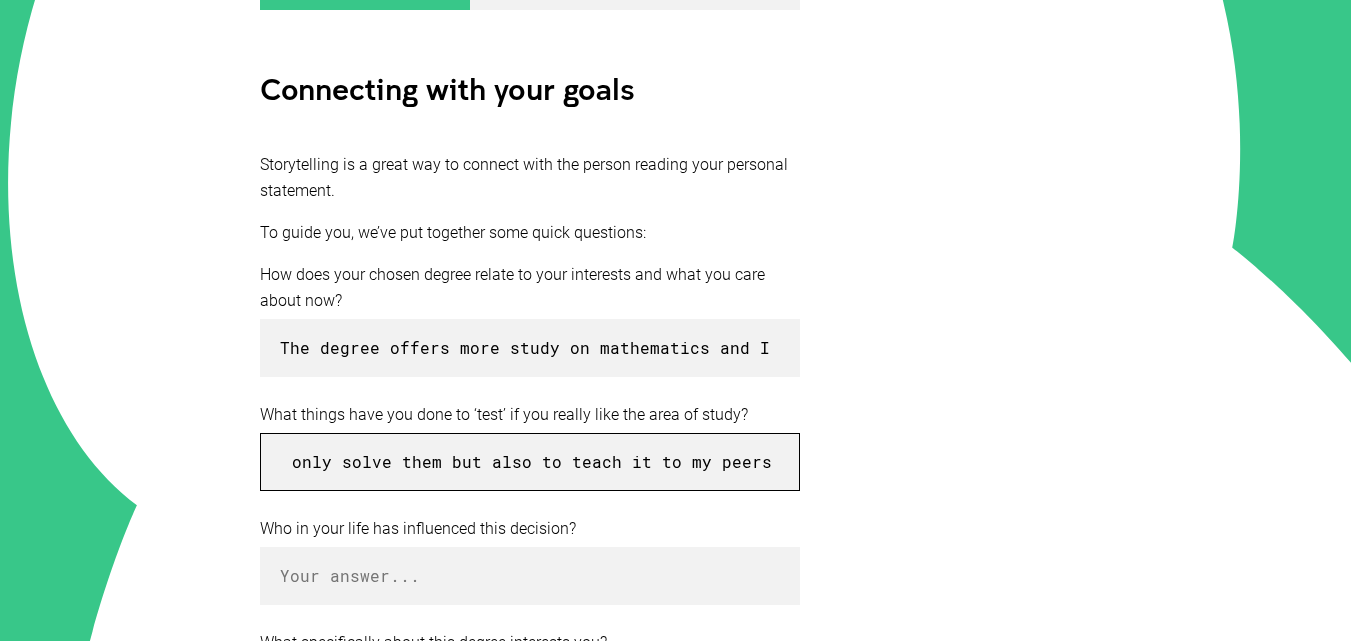 click on "My peers test my knowledge on various engineering systems. In class, my teacher gives mathematical questions to answer on the board and usually I would make an effort to not only solve them but also to teach it to my peers in class." at bounding box center [530, 462] 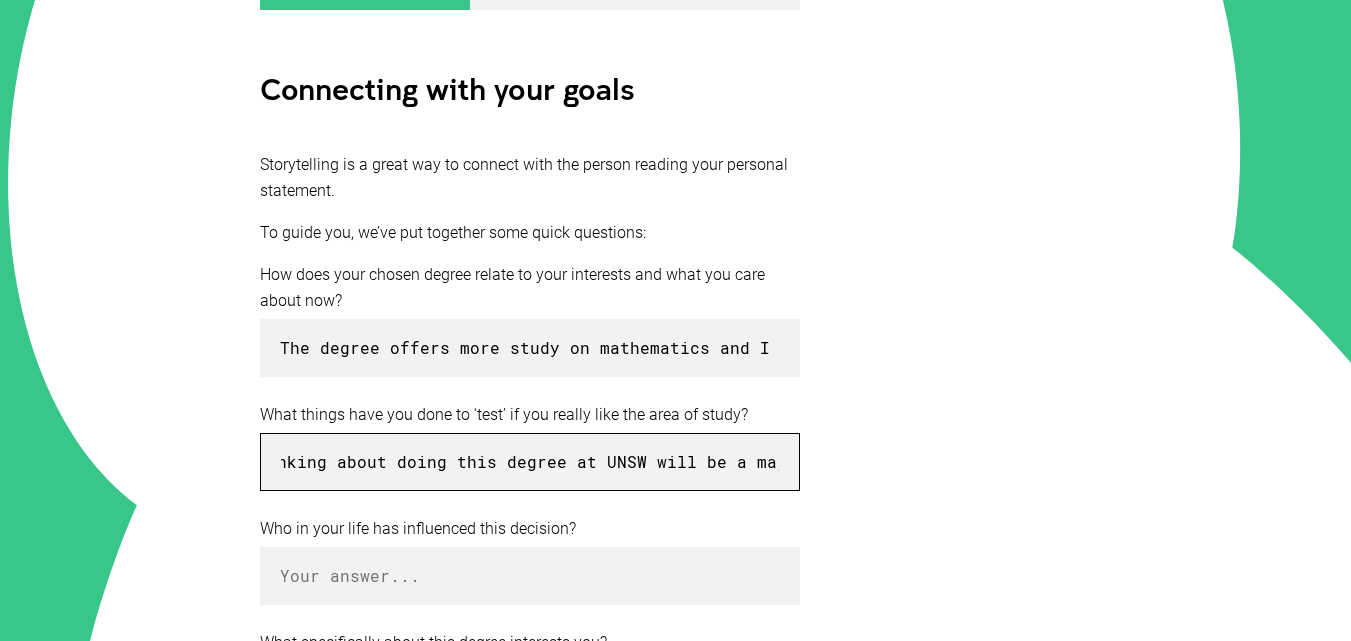 scroll, scrollTop: 0, scrollLeft: 3064, axis: horizontal 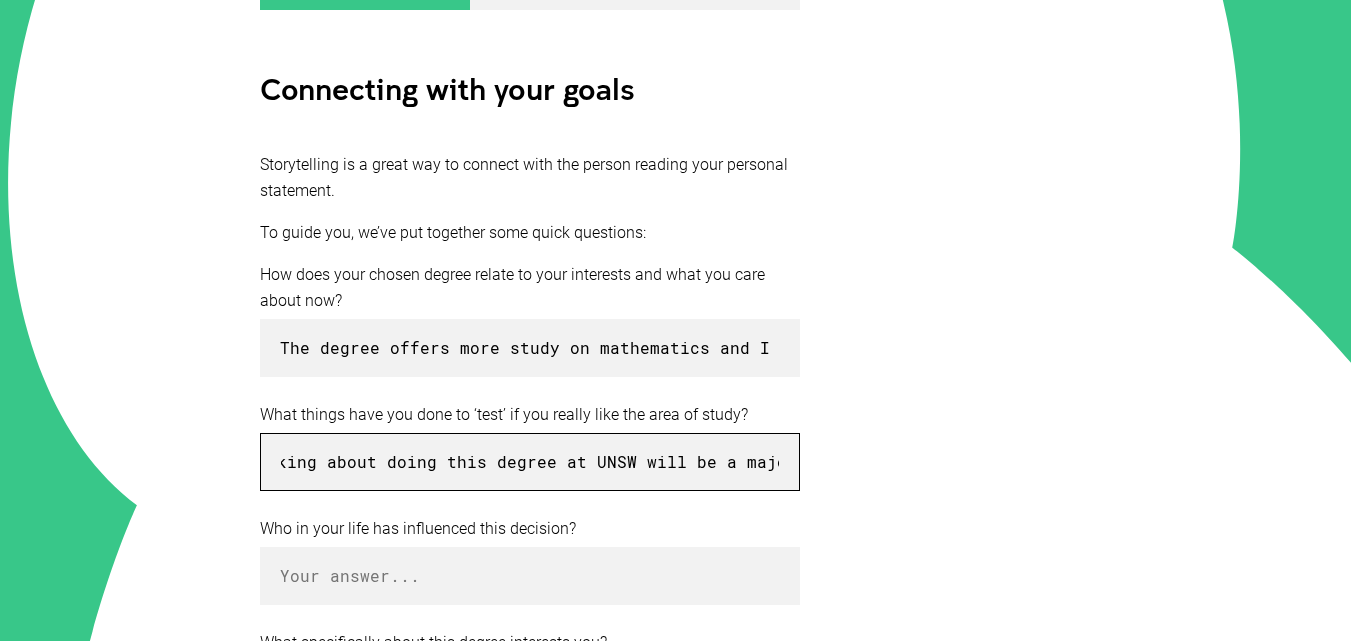 click on "My peers test my knowledge on various engineering systems and financial questions. In class, my teacher gives mathematical questions to answer on the board and usually I would make an effort to not only solve them but also to teach it to my peers in class. Doing these made my experience enjoyable and thinking about doing this degree at UNSW will be a major oppurtunity" at bounding box center [530, 462] 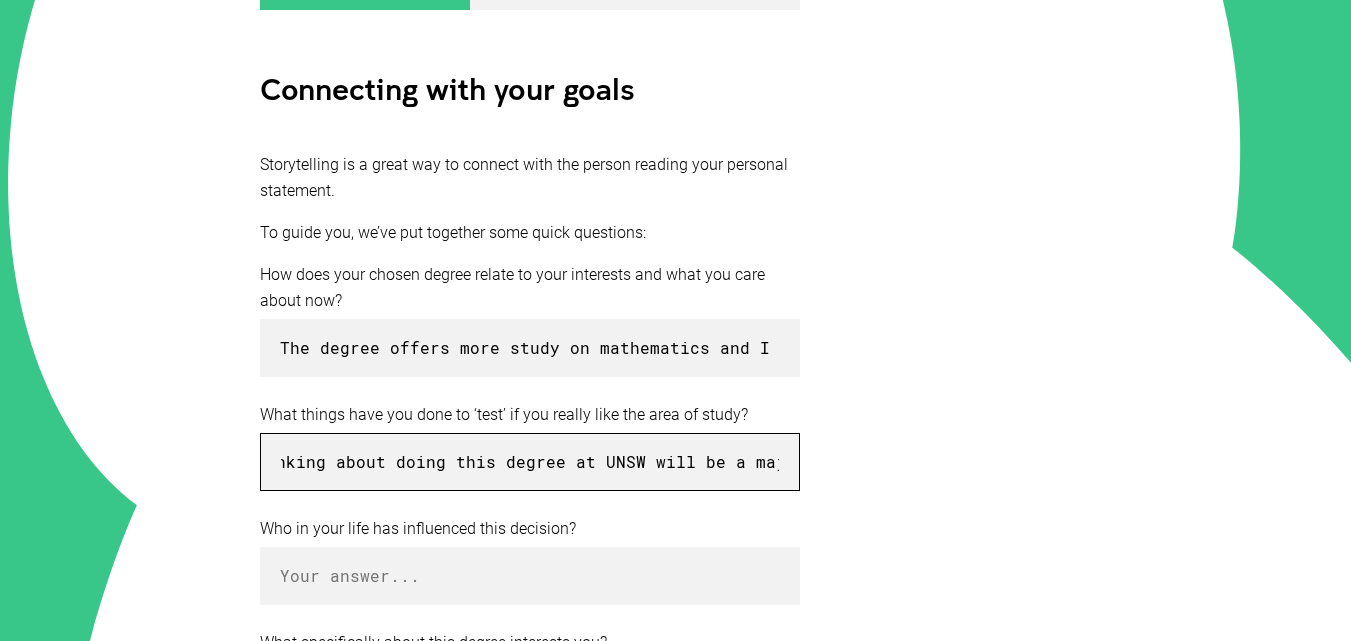 click on "My peers test my knowledge on various engineering systems and financial questions. In class, my teacher gives mathematical questions to answer on the board and usually I would make an effort to not only solve them but also to teach it to my peers in class. Doing these made my experience enjoyable and thinking about doing this degree at UNSW will be a major opportunity" at bounding box center (530, 462) 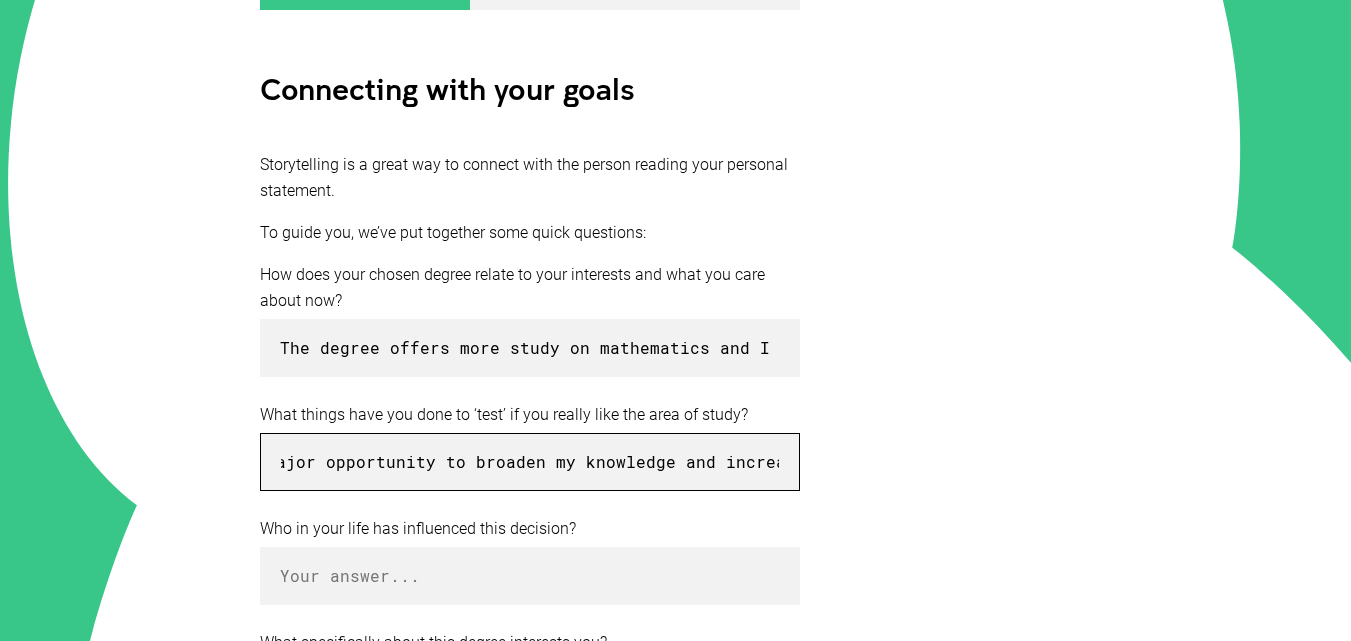 scroll, scrollTop: 0, scrollLeft: 3554, axis: horizontal 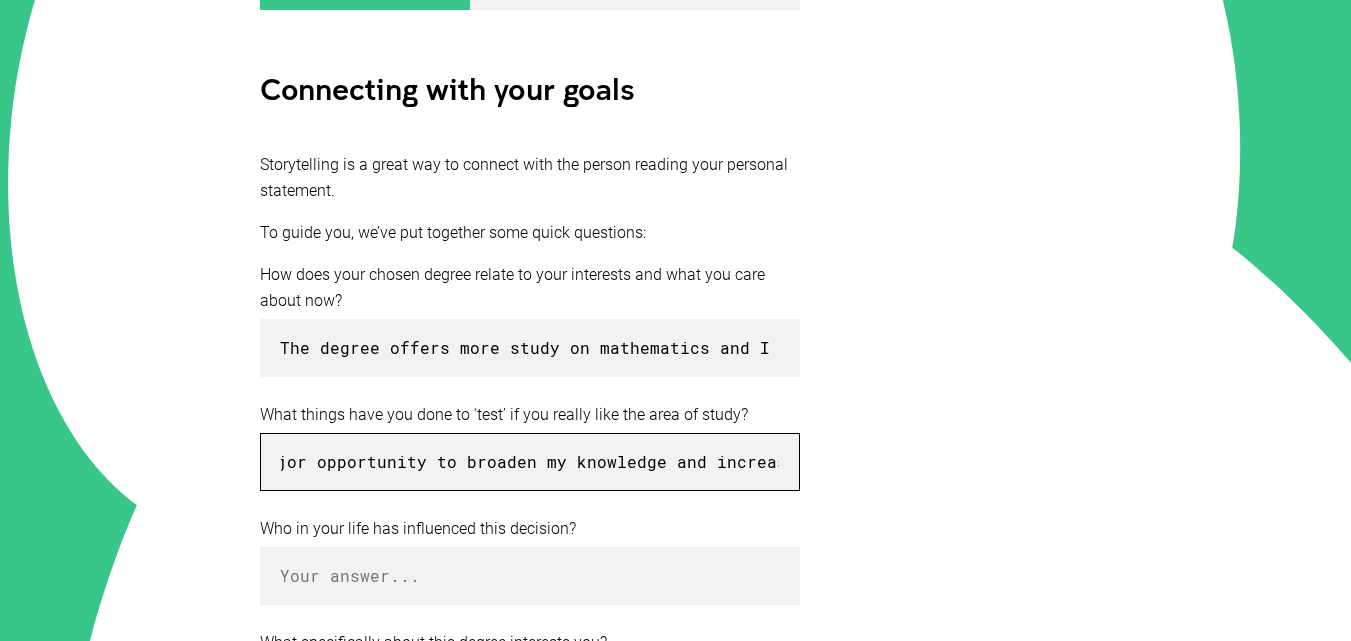 type on "My peers test my knowledge on various engineering systems and financial questions. In class, my teacher gives mathematical questions to answer on the board and usually I would make an effort to not only solve them but also to teach it to my peers in class. Doing these made my experience enjoyable and thinking about doing this degree at UNSW will be a major opportunity to broaden my knowledge and increase my confidence." 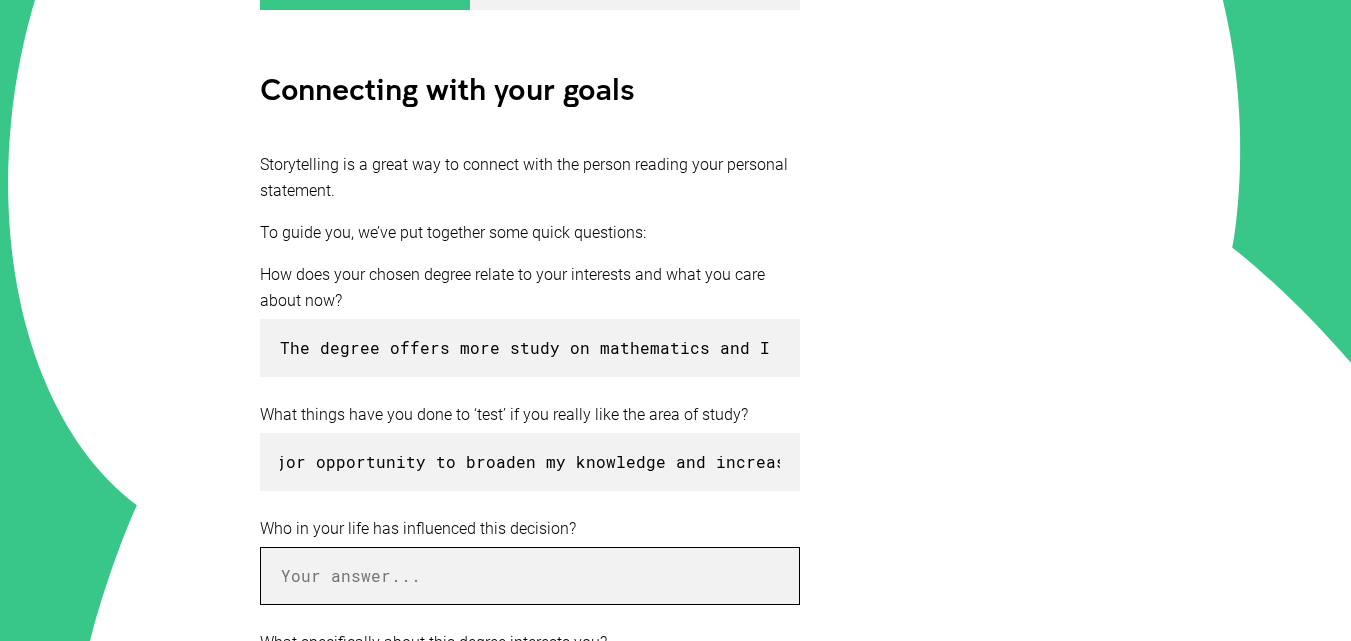 click at bounding box center (530, 576) 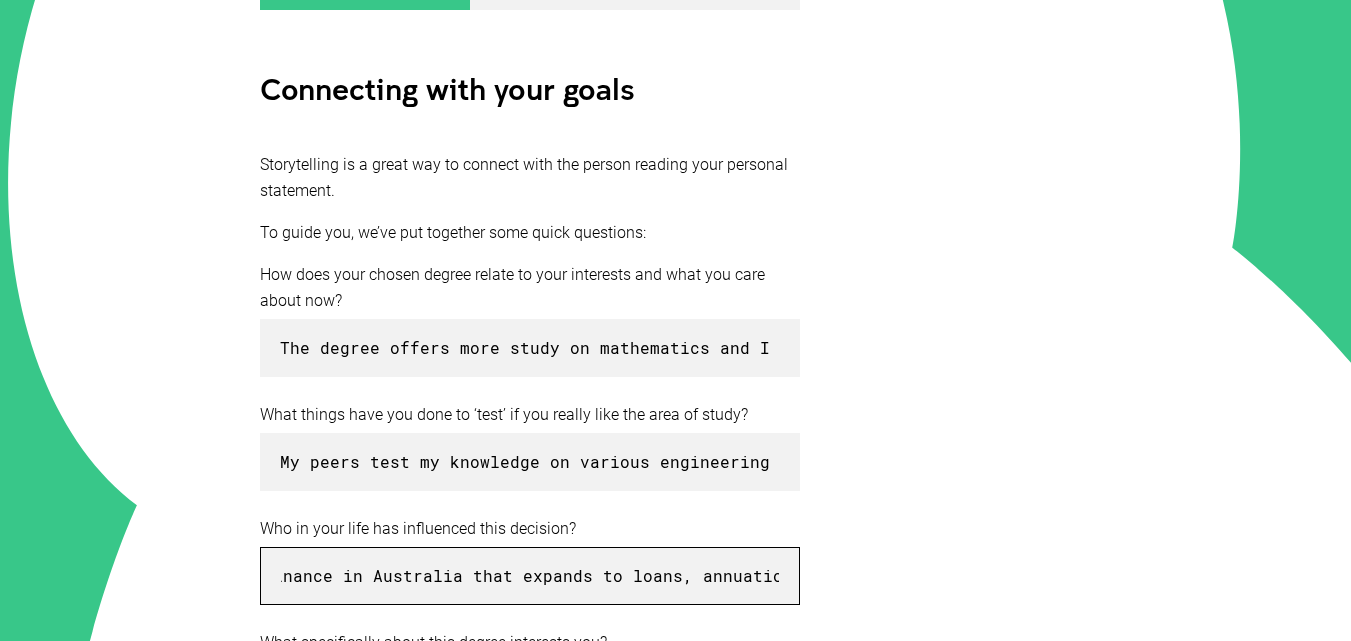 scroll, scrollTop: 0, scrollLeft: 2036, axis: horizontal 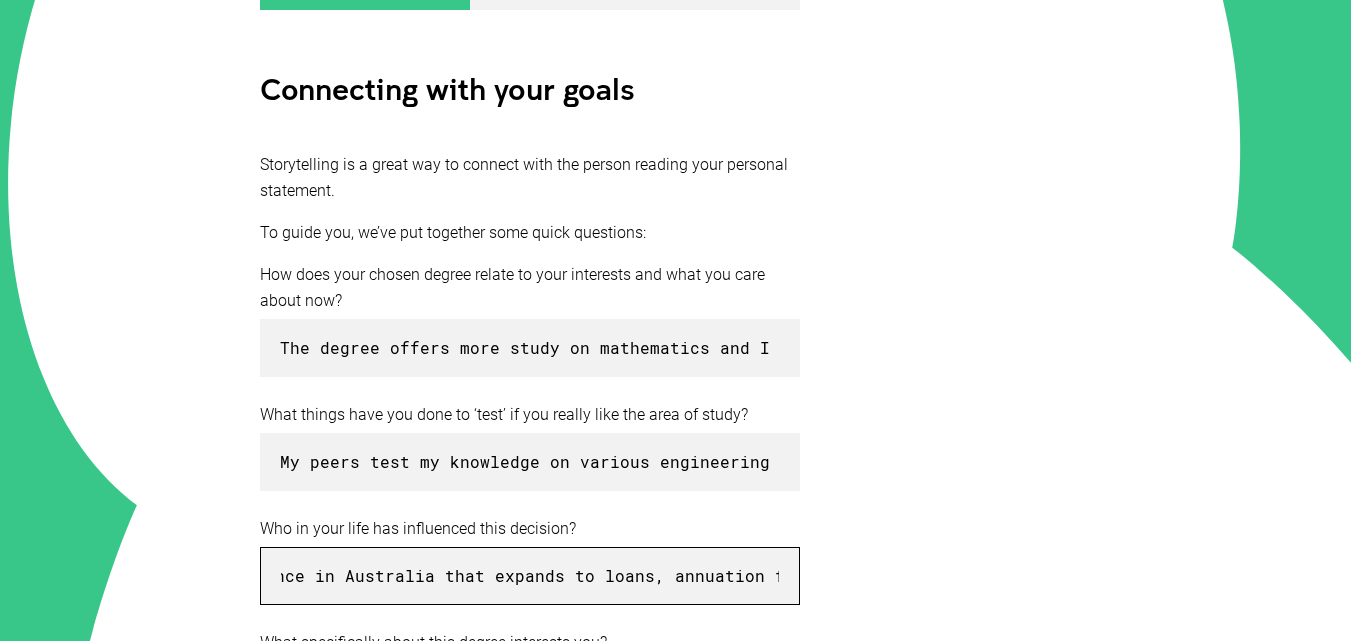 click on "I would say a couple of people. My dad made me fall in love with engineering. He showed me the beauty of solving complex problems. And my peer in Wyndham college. He often brings up conversations of finance in Australia that expands to loans, annuation funds, and" at bounding box center (530, 576) 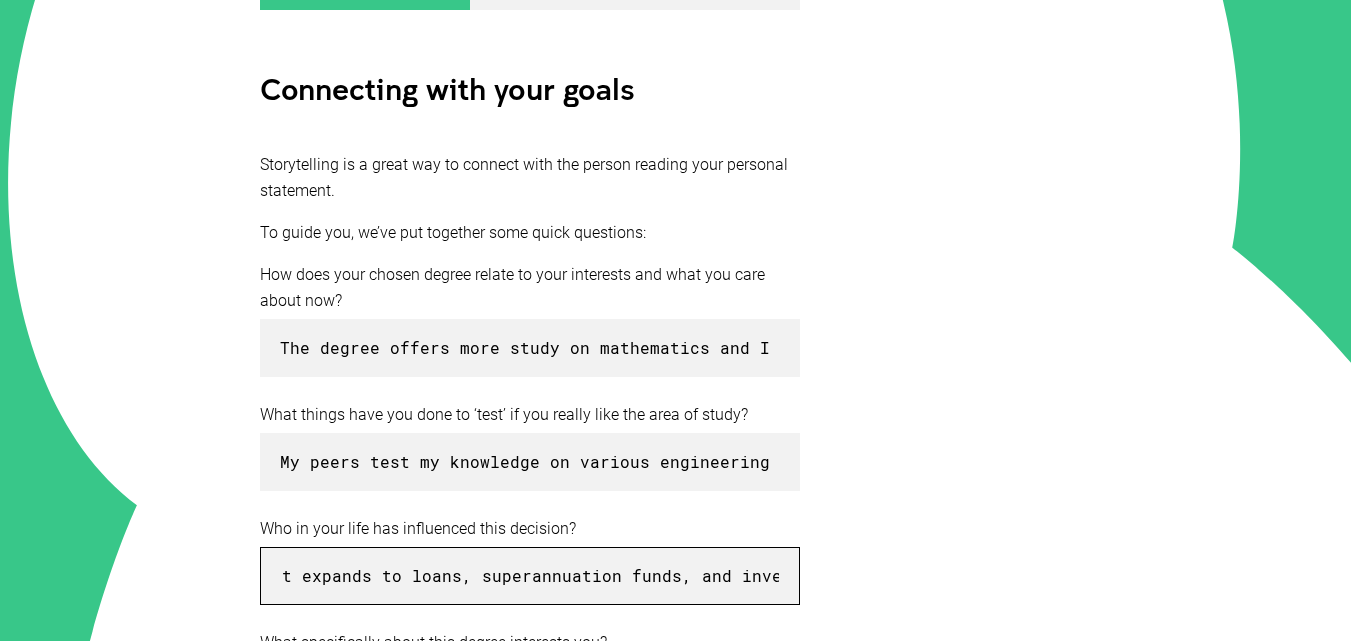 scroll, scrollTop: 0, scrollLeft: 2238, axis: horizontal 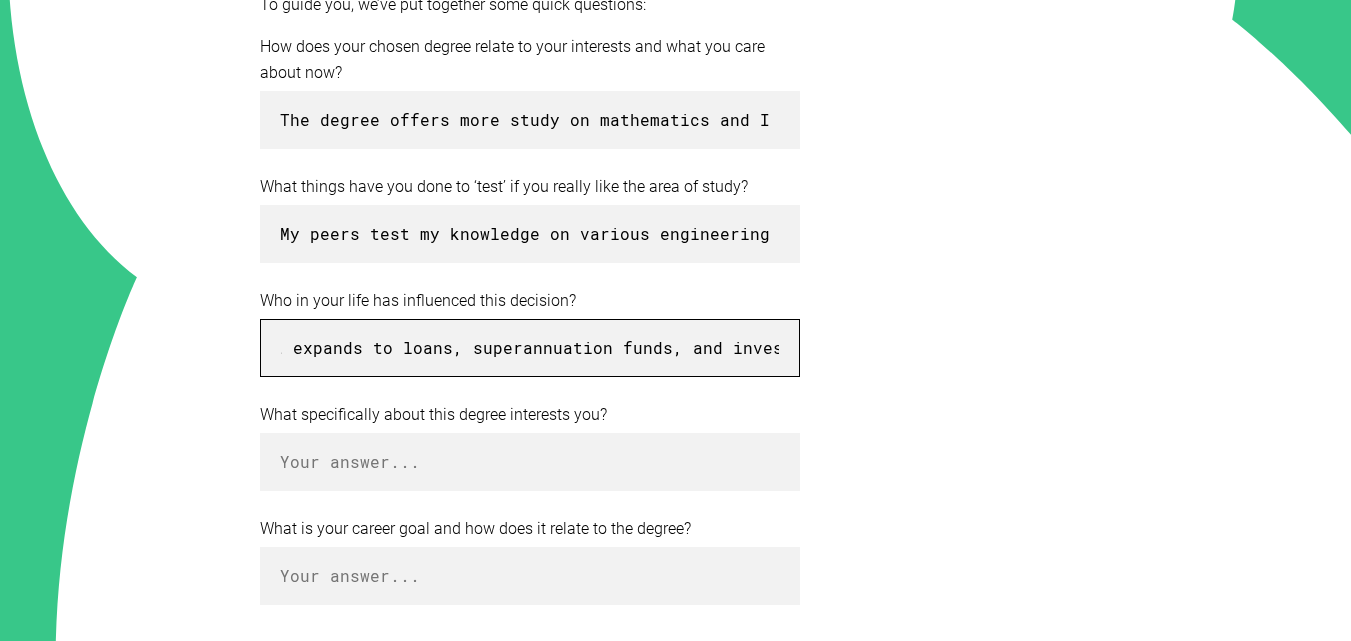 type on "I would say a couple of people. My dad made me fall in love with engineering. He showed me the beauty of solving complex problems. And my peer in Wyndham college. He often brings up conversations of finance in Australia that expands to loans, superannuation funds, and investments etc." 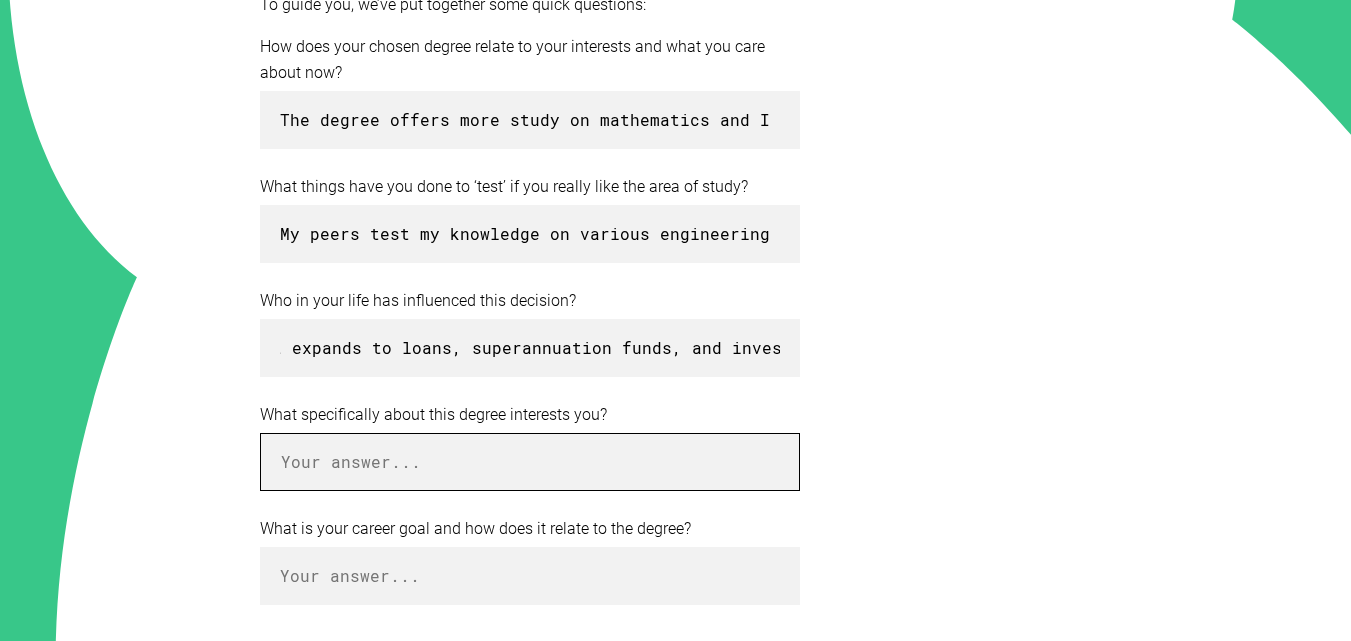 click at bounding box center [530, 462] 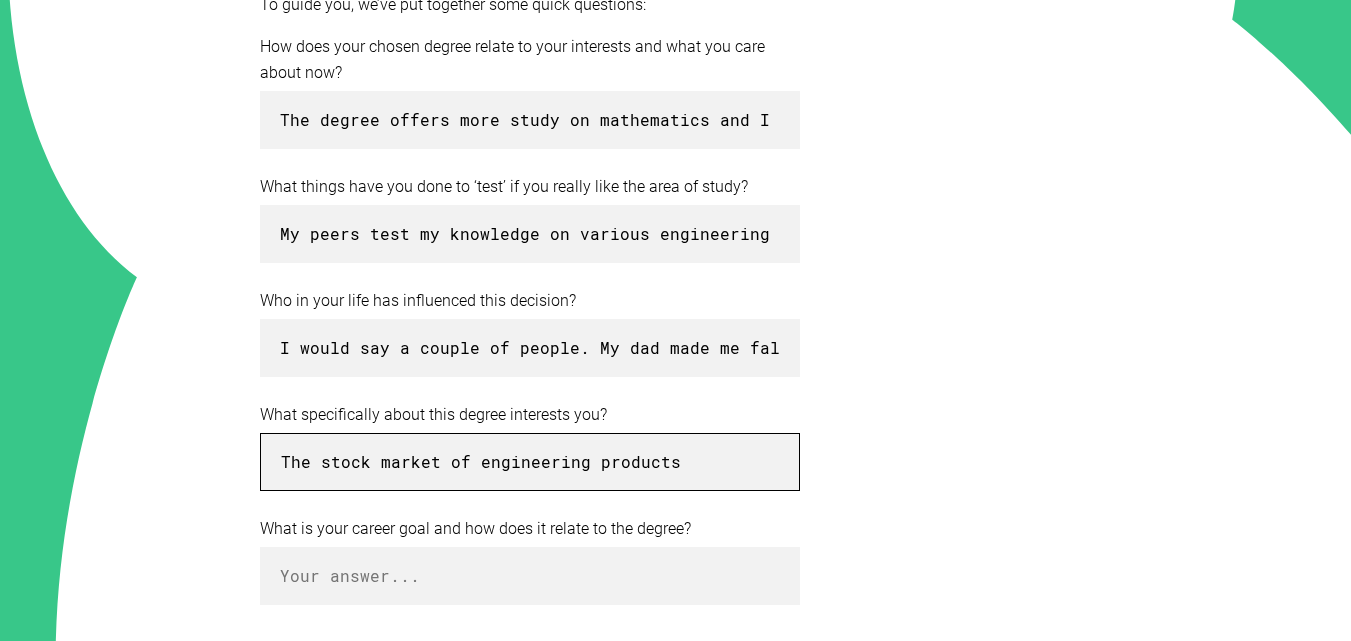 type on "The stock market of engineering products" 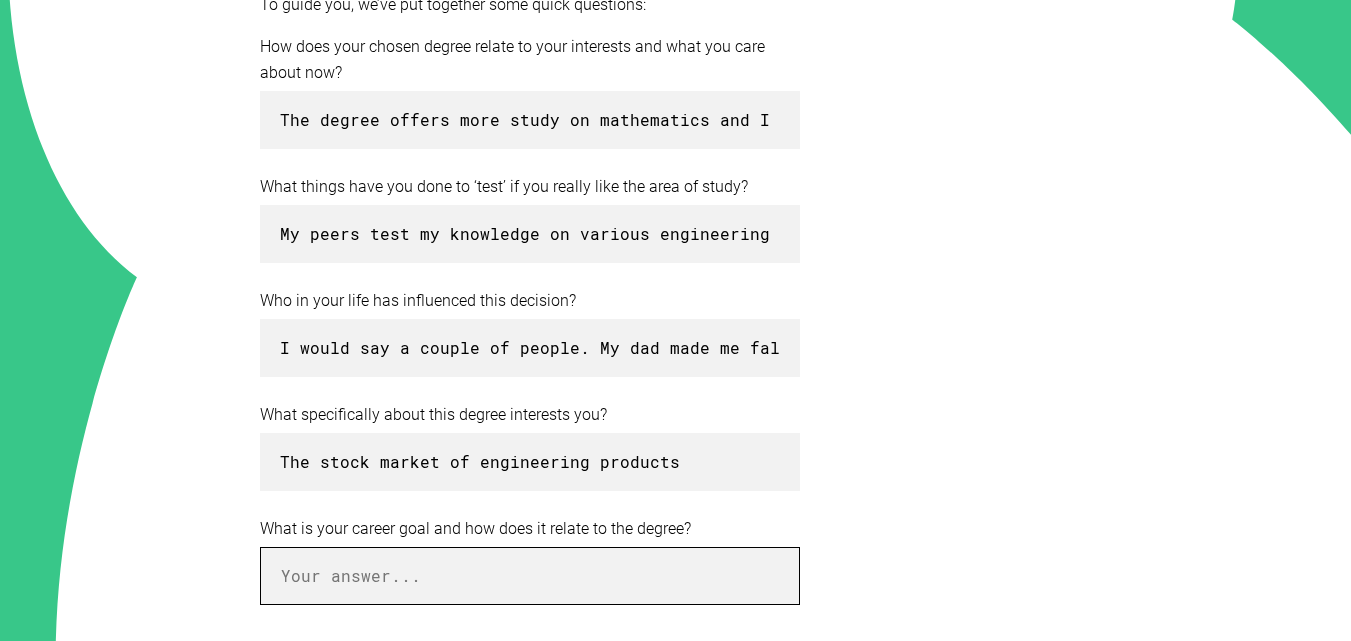 click at bounding box center (530, 576) 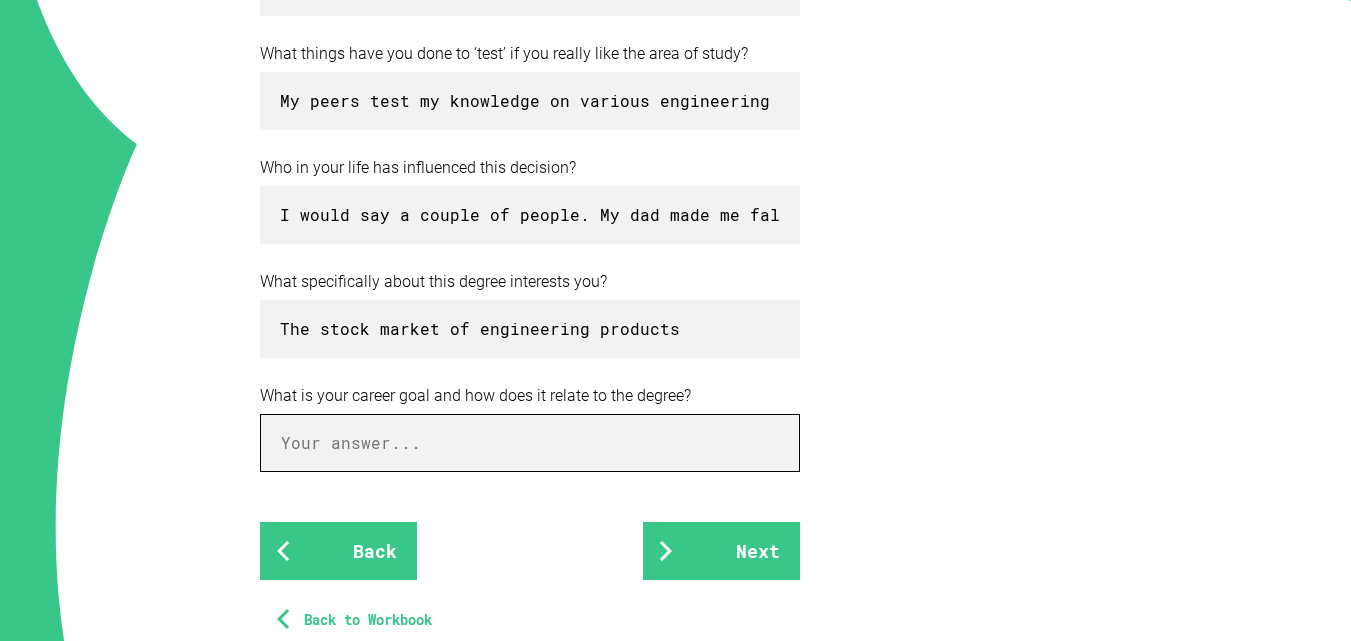 scroll, scrollTop: 749, scrollLeft: 0, axis: vertical 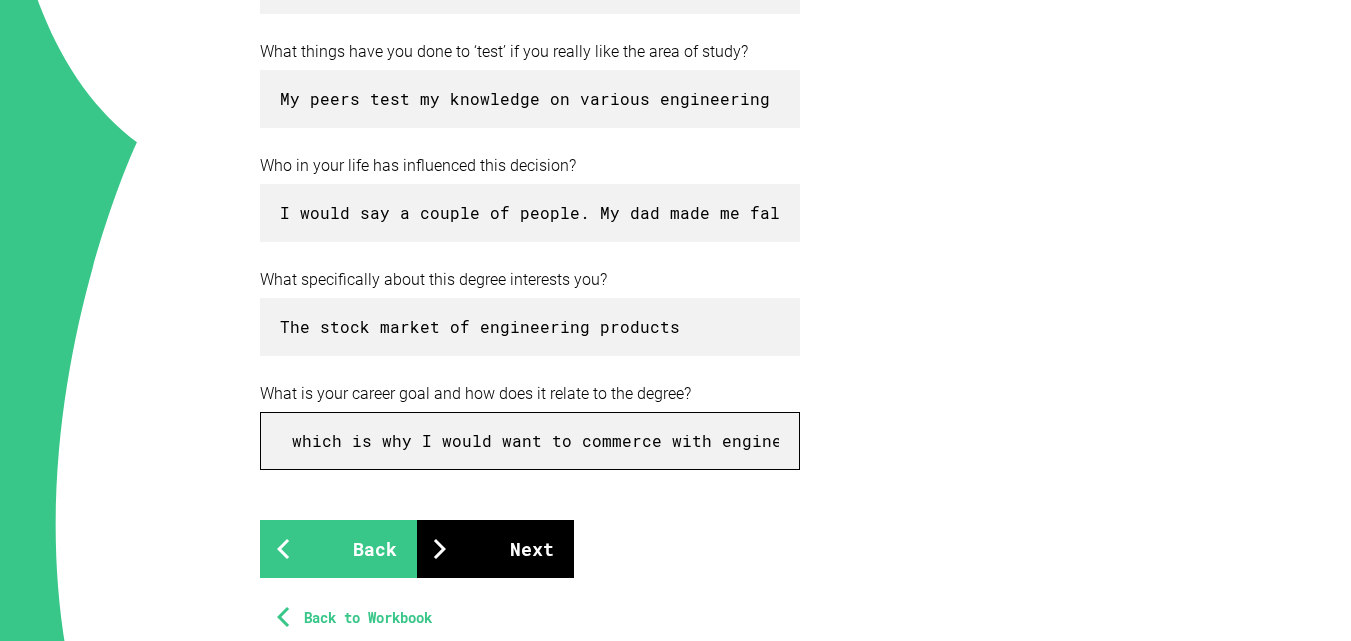 type on "I want to become a businessman where I develop relevant and impactful engineering products that would develop an advanced society, which is where I need my knowledge of engineering. Also, to maintain that business would require me to carefully manage my finances and understand how money works, which is why I would want to commerce with engineering as well." 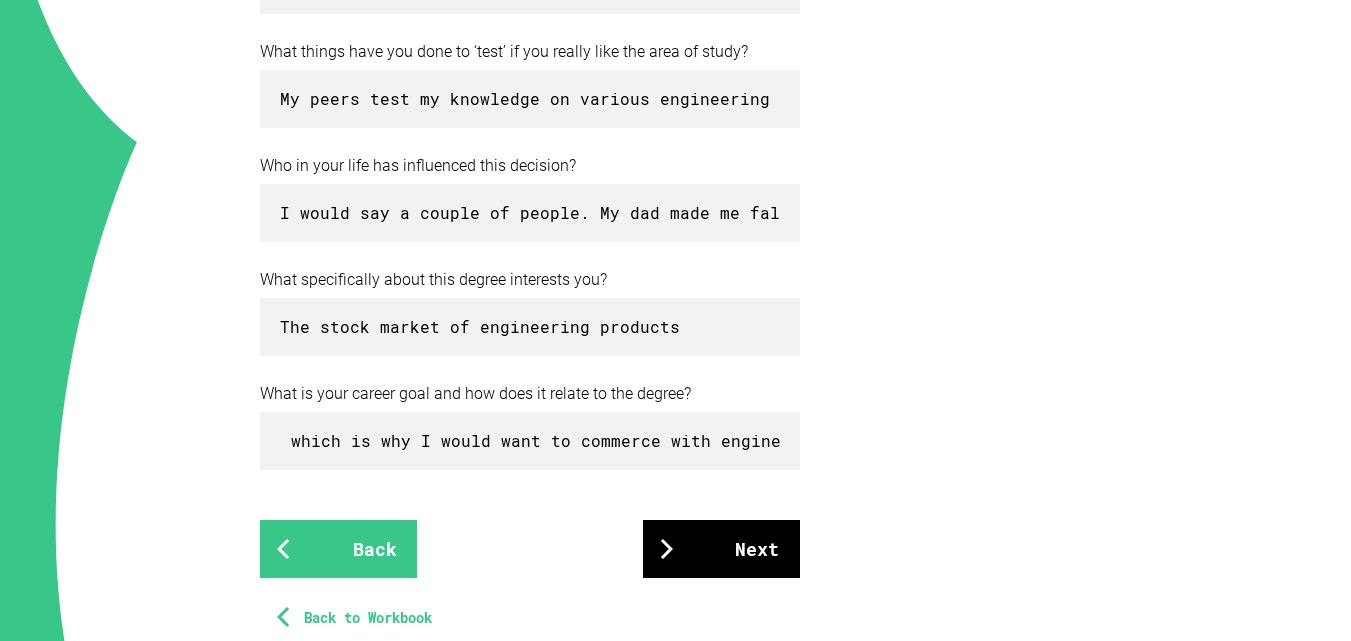 click on "Next" at bounding box center (721, 549) 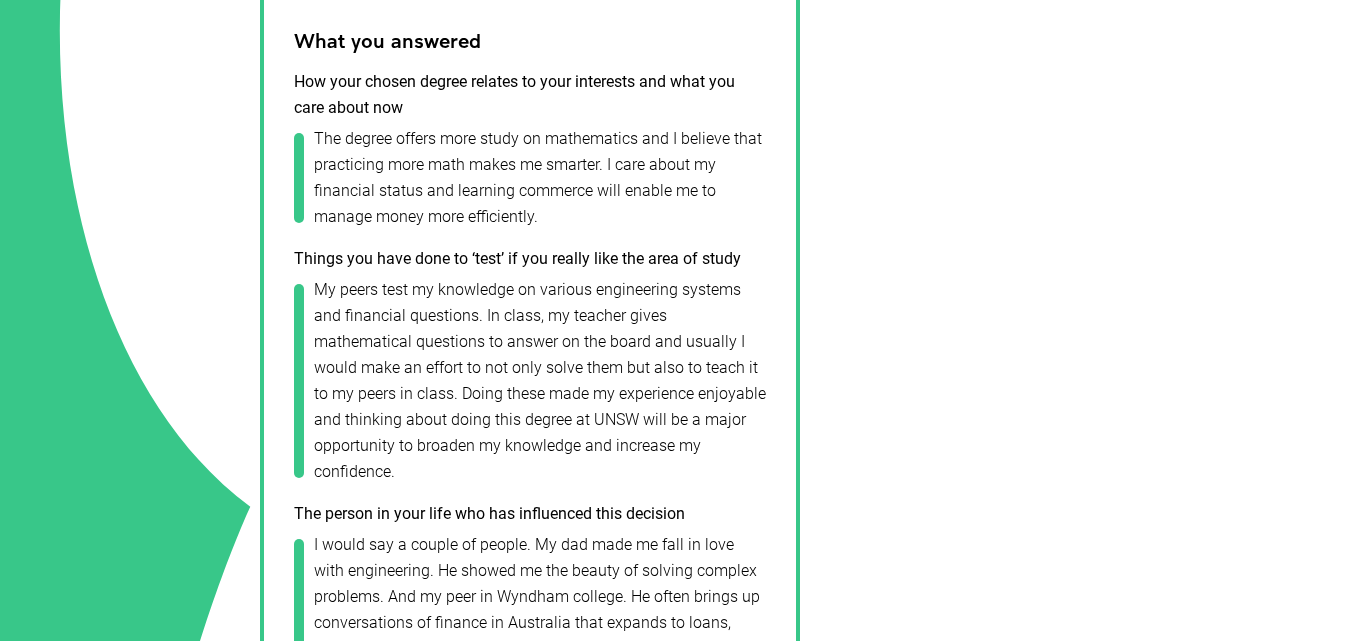 scroll, scrollTop: 798, scrollLeft: 0, axis: vertical 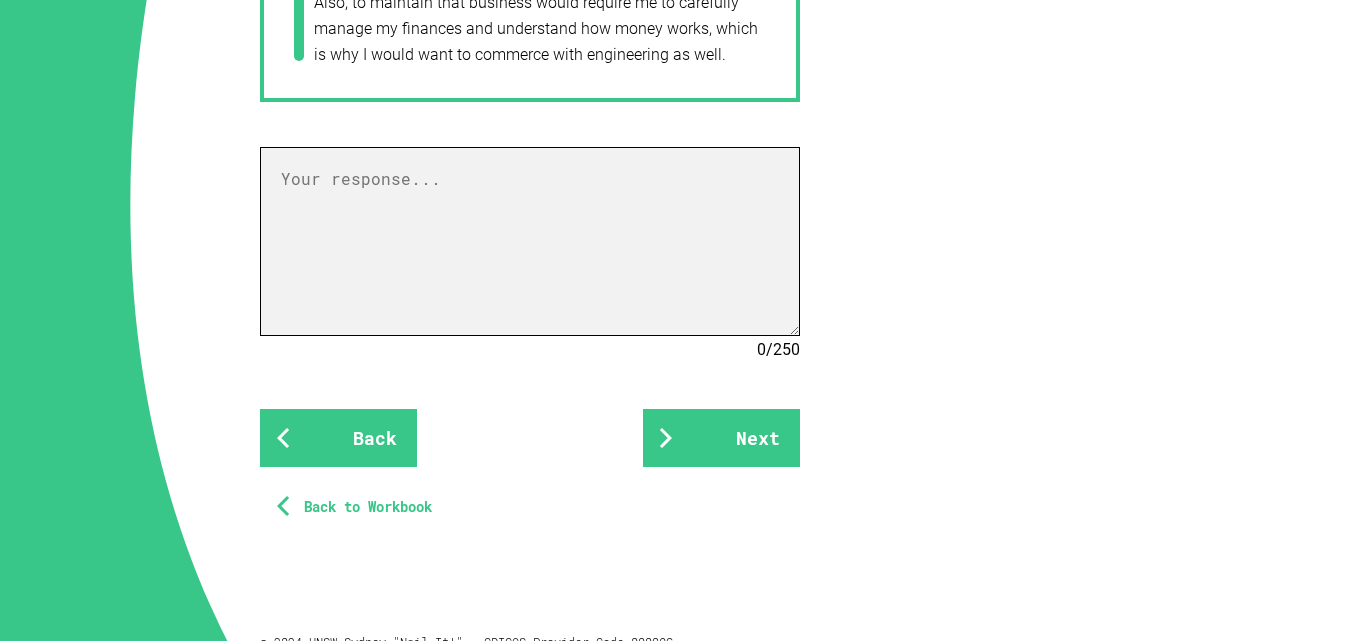 click at bounding box center (530, 241) 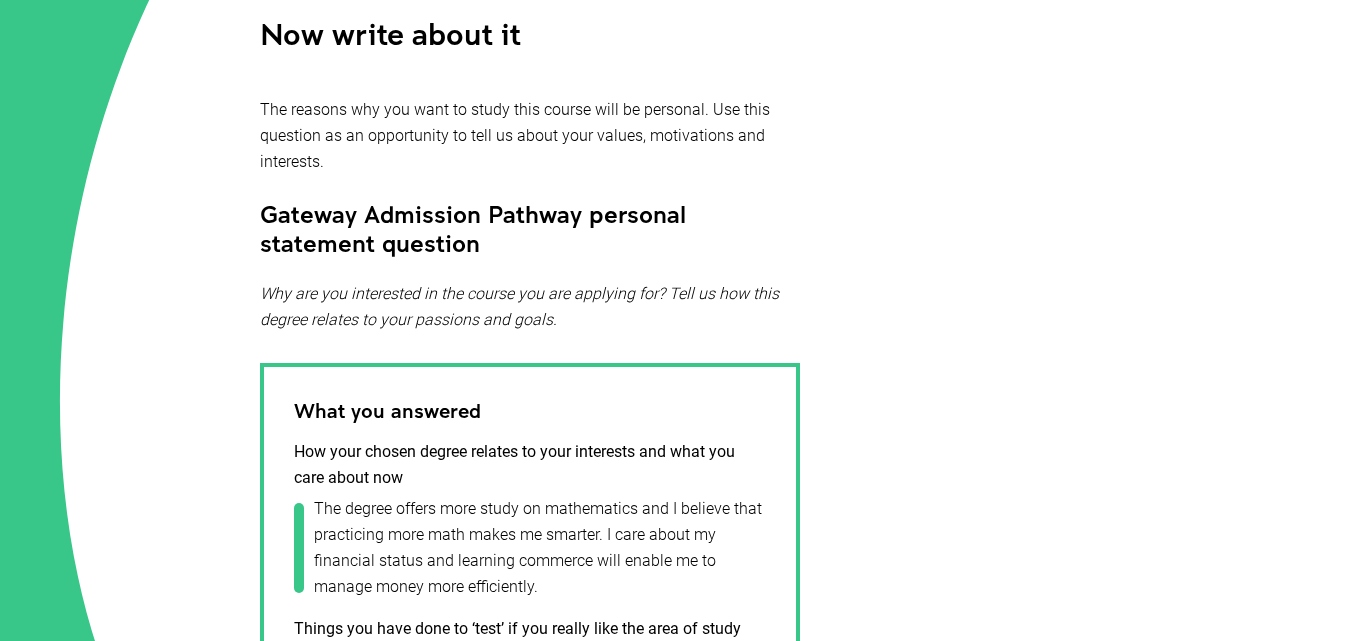 scroll, scrollTop: 442, scrollLeft: 0, axis: vertical 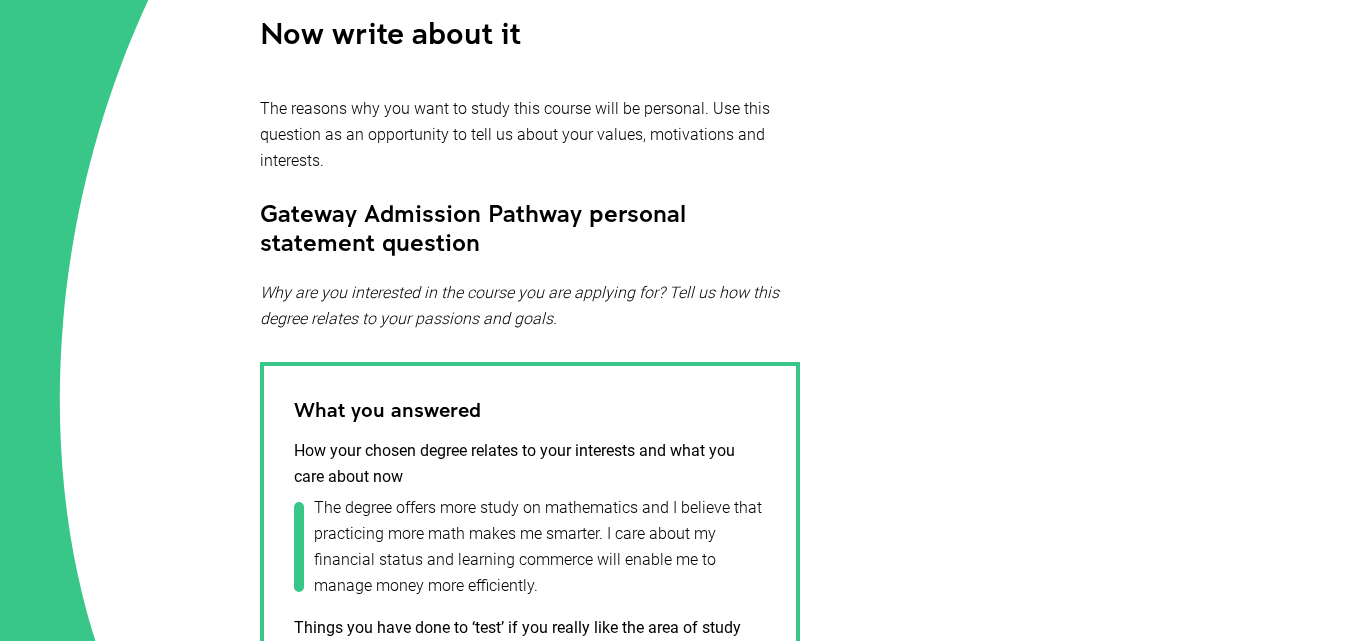 click on "Your future Now write about it The reasons why you want to study this course will be personal. Use this question as an opportunity to tell us about your values, motivations and interests. Gateway Admission Pathway personal statement question Why are you interested in the course you are applying for? Tell us how this degree relates to your passions and goals. What you answered How your chosen degree relates to your interests and what you care about now The degree offers more study on mathematics and I believe that practicing more math makes me smarter. I care about my financial status and learning commerce will enable me to manage money more efficiently. Things you have done to ‘test’ if you really like the area of study The person in your life who has influenced this decision Something that specifically interests you about this degree The stock market of engineering products Your career goal and how it relates to the degree 0 / 250 Back Next Back to Workbook Privacy Policy ,   About Us" at bounding box center [675, 823] 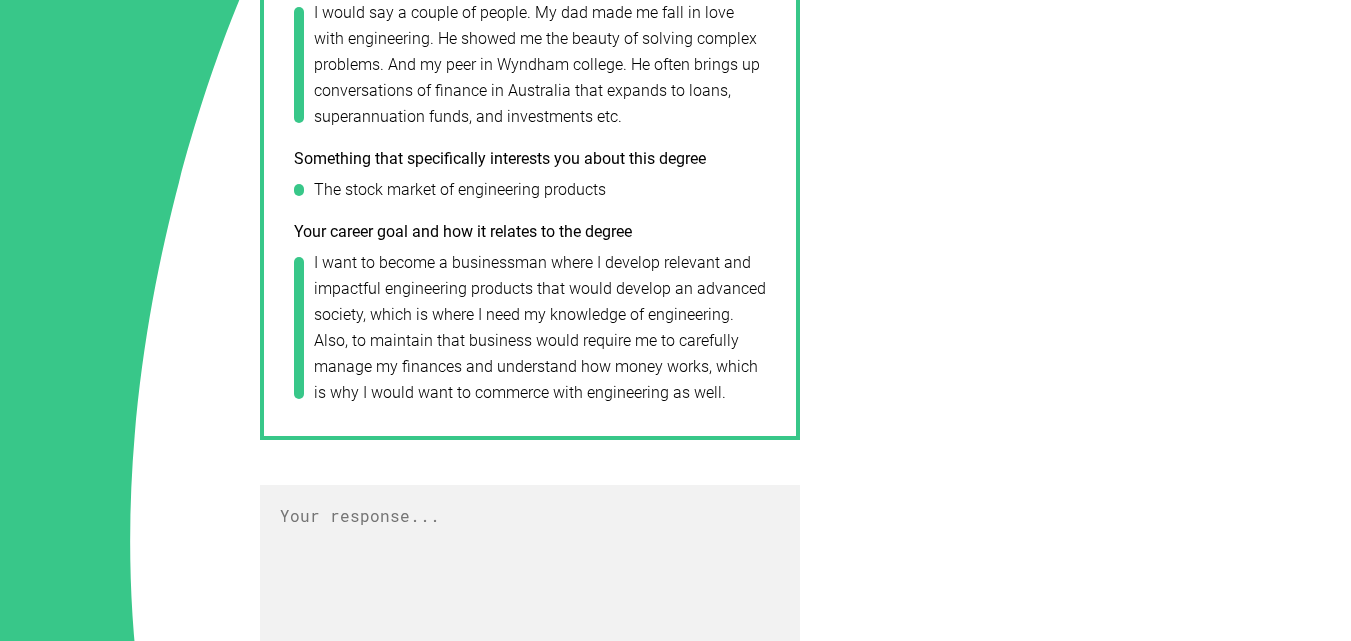 scroll, scrollTop: 1357, scrollLeft: 0, axis: vertical 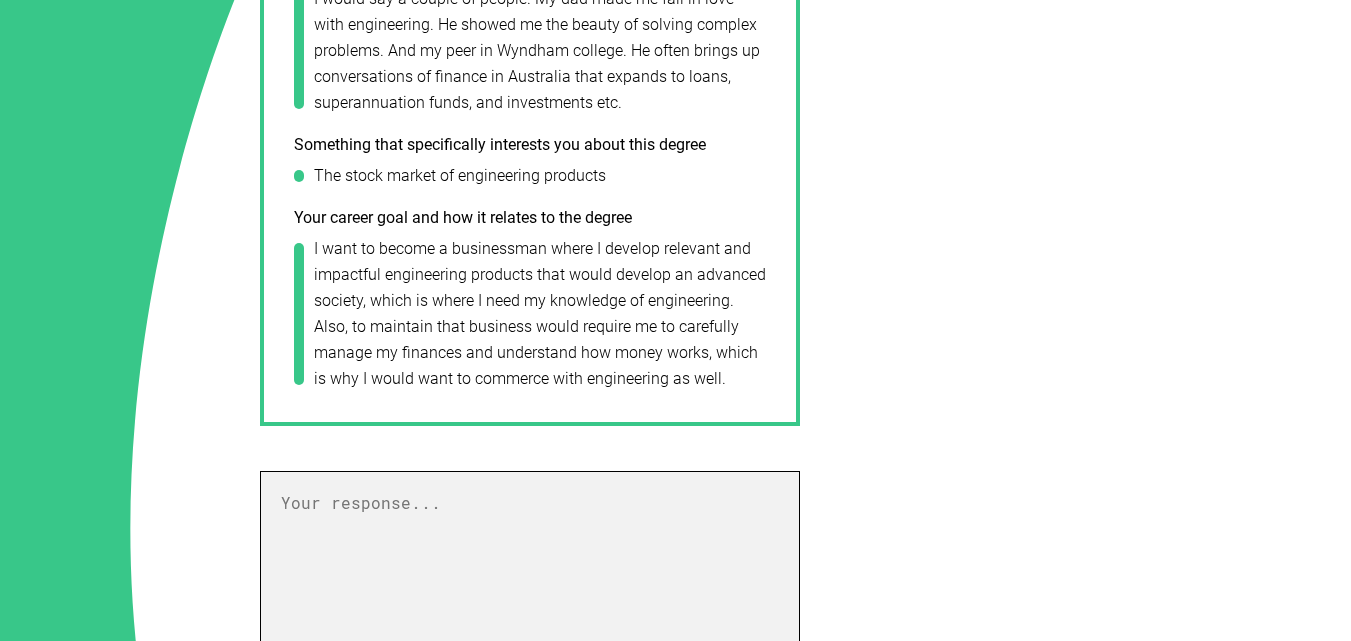 click at bounding box center (530, 565) 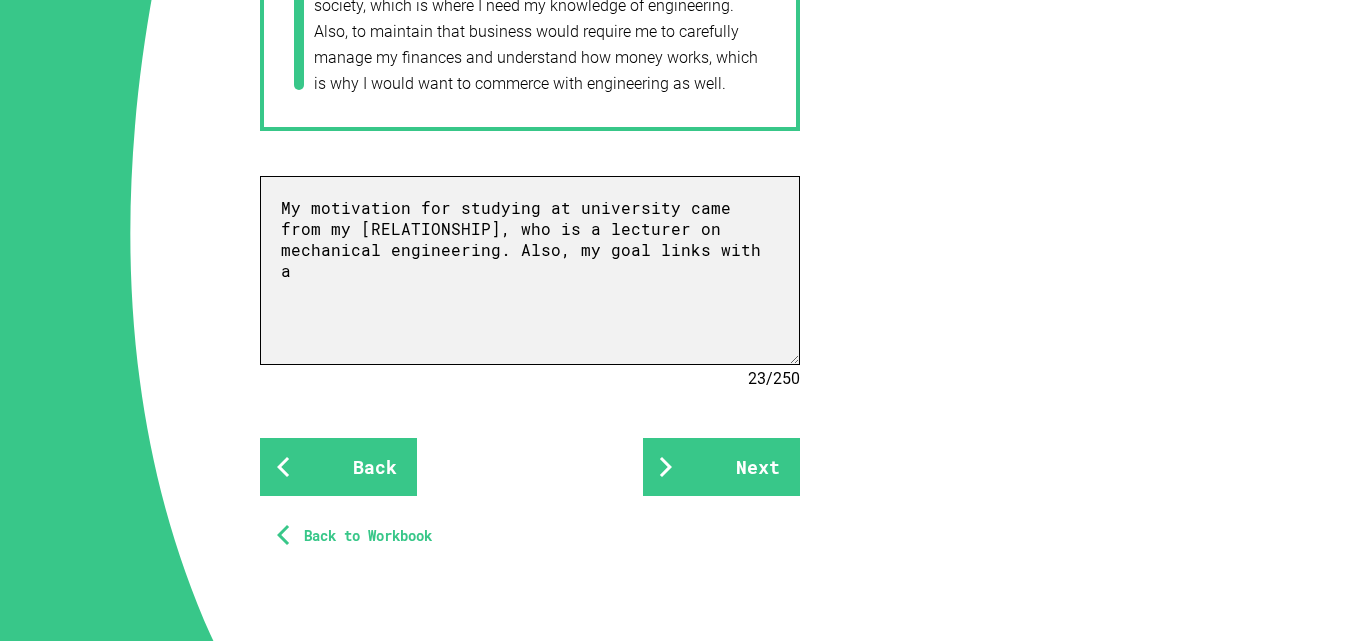 scroll, scrollTop: 1672, scrollLeft: 0, axis: vertical 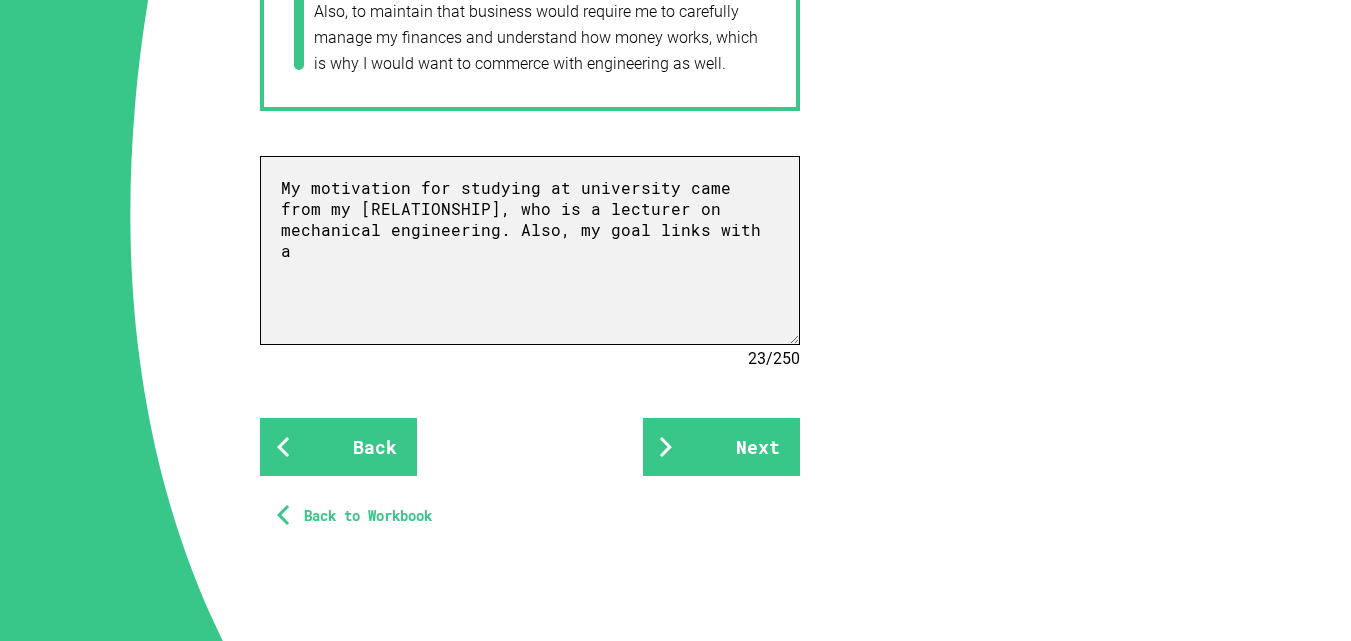 click on "My motivation for studying at university came from my [RELATIONSHIP], who is a lecturer on mechanical engineering. Also, my goal links with a" at bounding box center (530, 250) 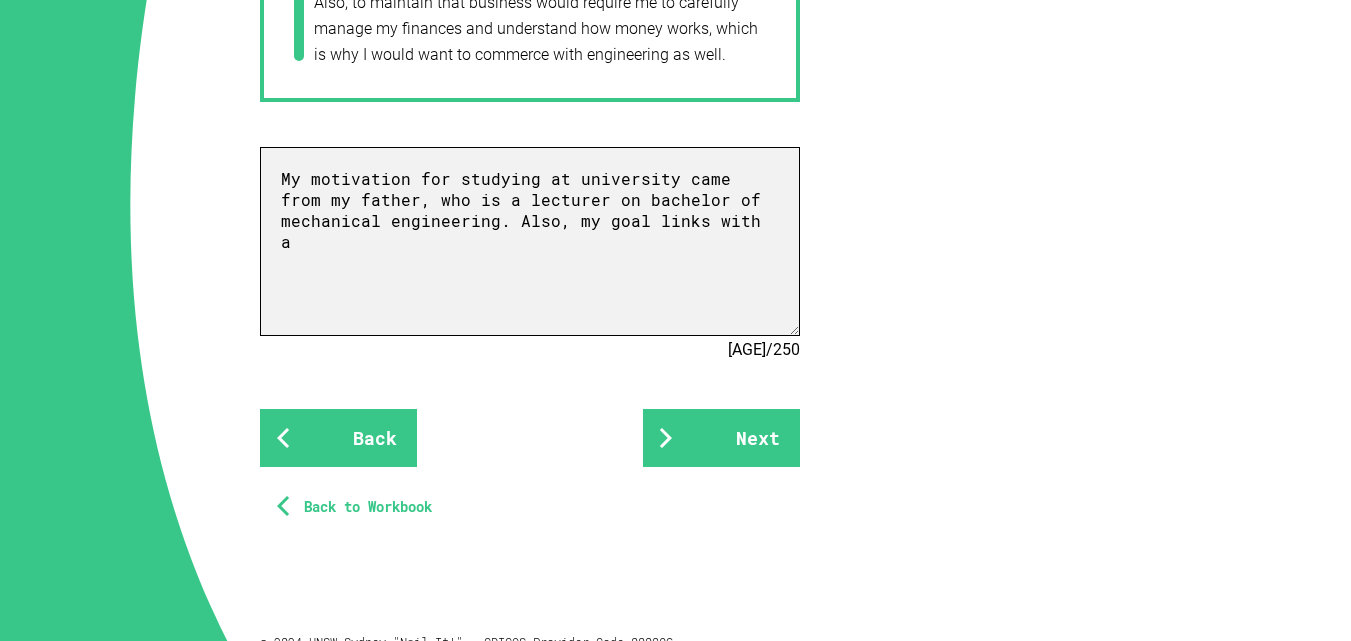 scroll, scrollTop: 1618, scrollLeft: 0, axis: vertical 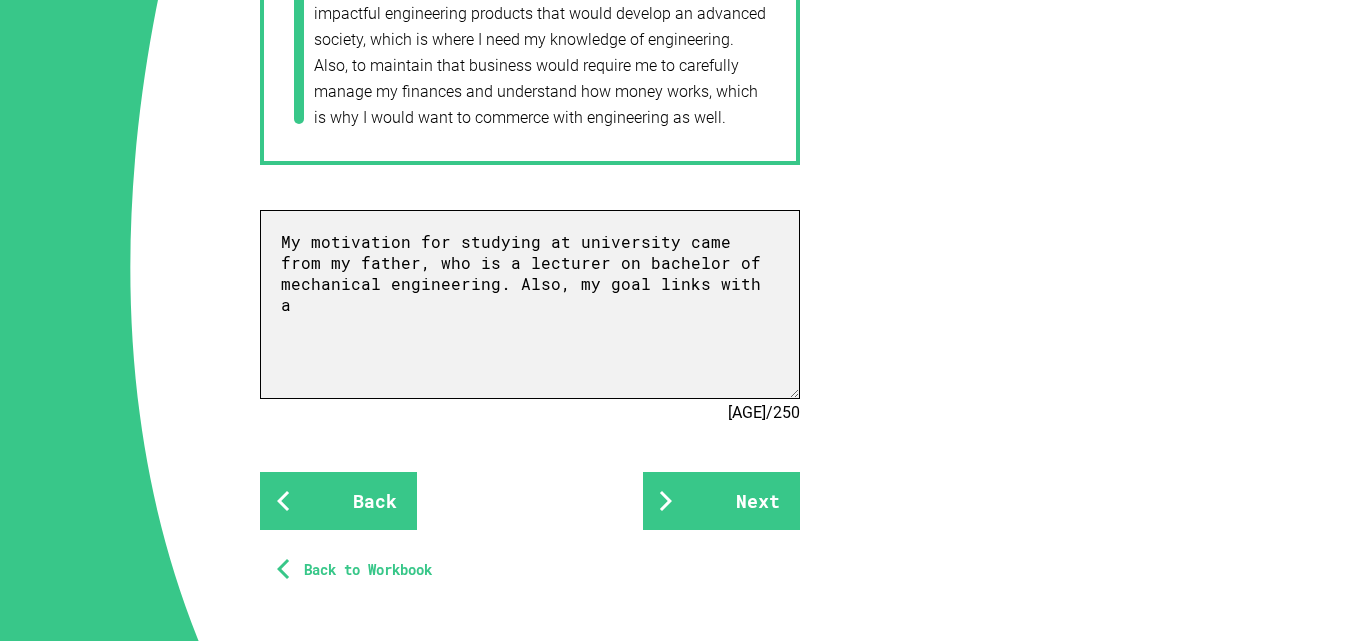 drag, startPoint x: 774, startPoint y: 268, endPoint x: 127, endPoint y: 159, distance: 656.1174 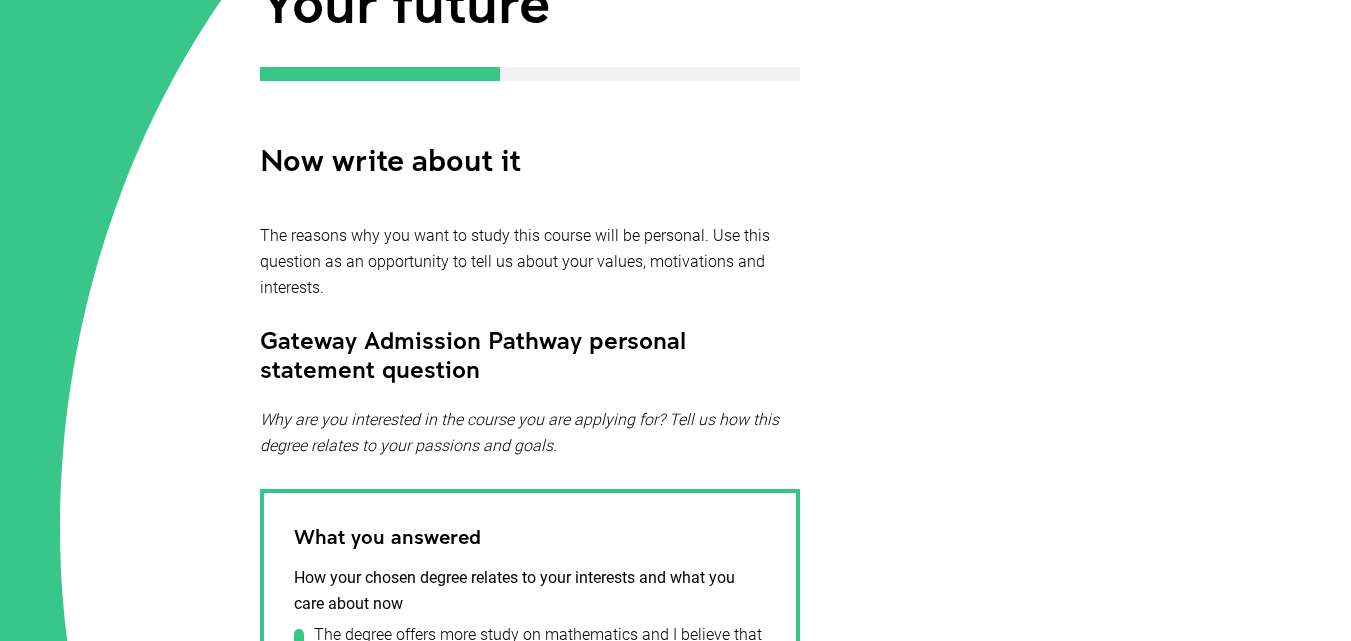 scroll, scrollTop: 312, scrollLeft: 0, axis: vertical 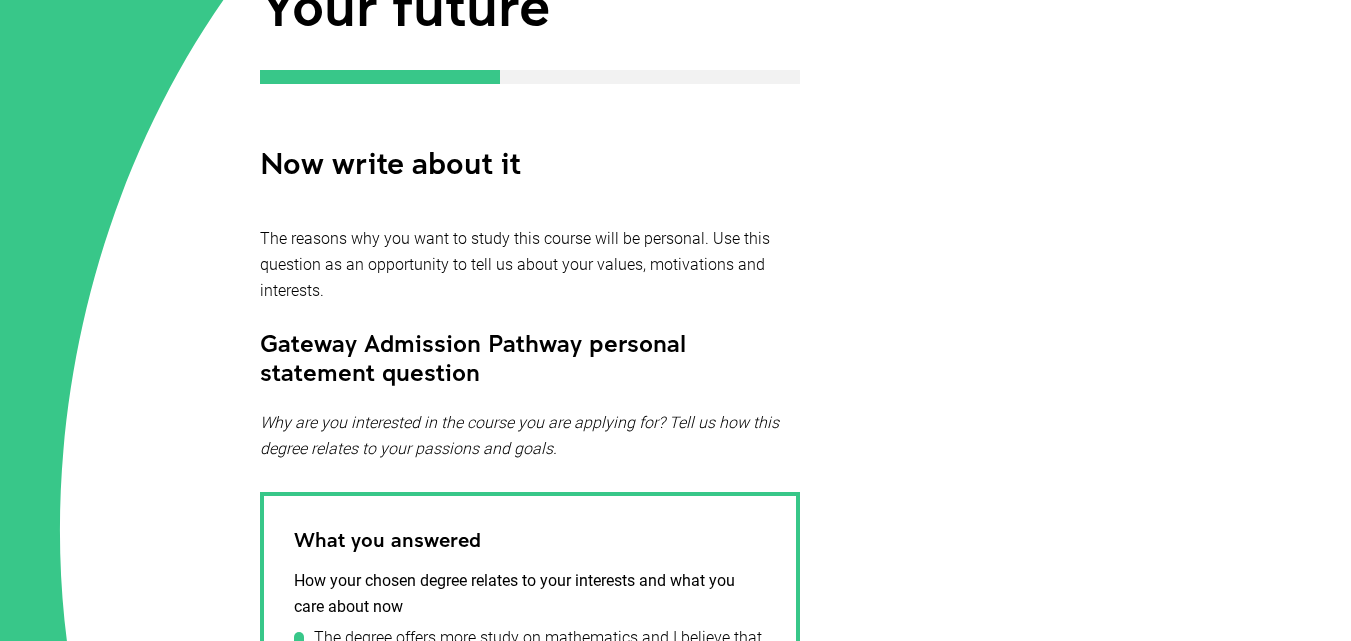 type on "Studying this course would be an opportunity for me to study more mathematics behind engineering and commerce. This would help me become smarter and achieve most in my career. I w" 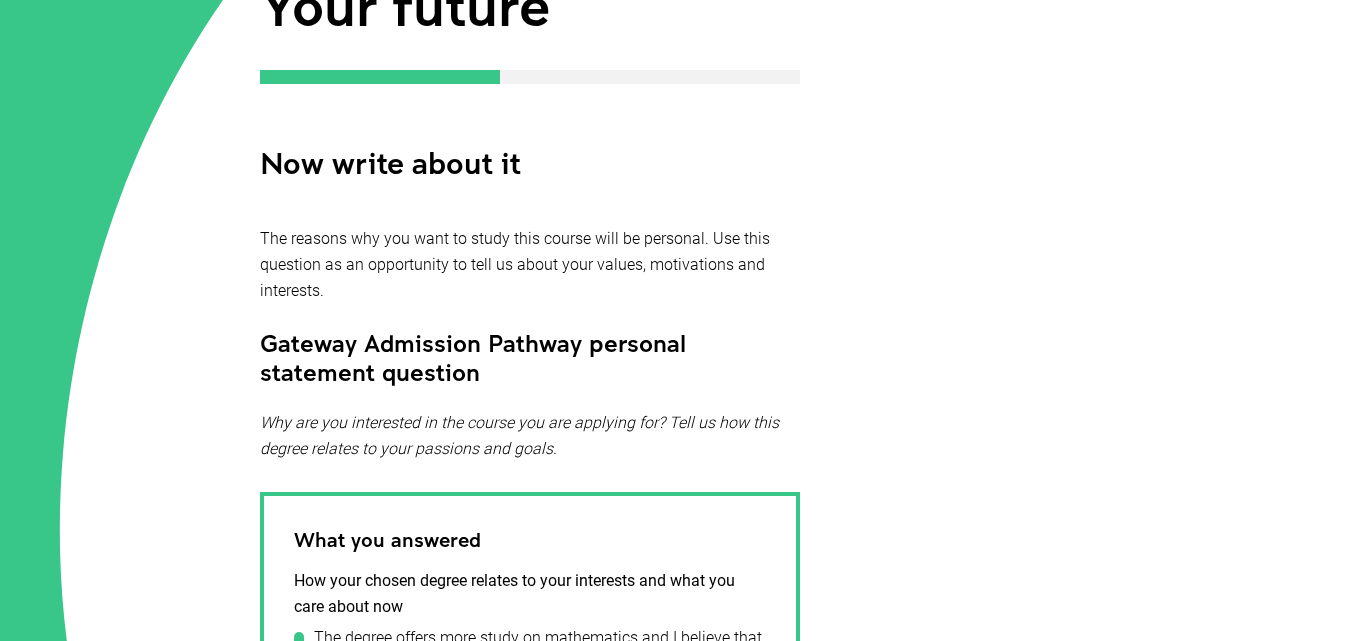 click on "Your future Now write about it The reasons why you want to study this course will be personal. Use this question as an opportunity to tell us about your values, motivations and interests. Gateway Admission Pathway personal statement question Why are you interested in the course you are applying for? Tell us how this degree relates to your passions and goals. What you answered How your chosen degree relates to your interests and what you care about now The degree offers more study on mathematics and I believe that practicing more math makes me smarter. I care about my financial status and learning commerce will enable me to manage money more efficiently. Things you have done to ‘test’ if you really like the area of study The person in your life who has influenced this decision Something that specifically interests you about this degree The stock market of engineering products Your career goal and how it relates to the degree 30 / 250 Back Next Back to Workbook Privacy Policy ,   About Us" at bounding box center (675, 953) 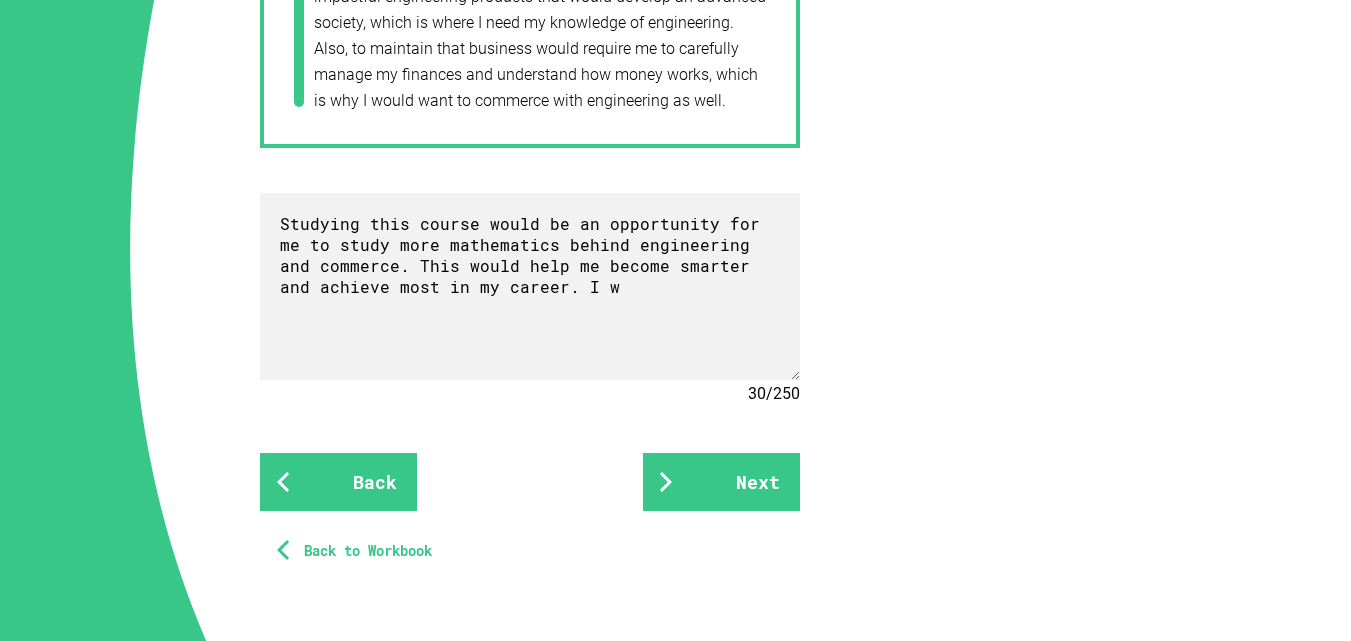 scroll, scrollTop: 1632, scrollLeft: 0, axis: vertical 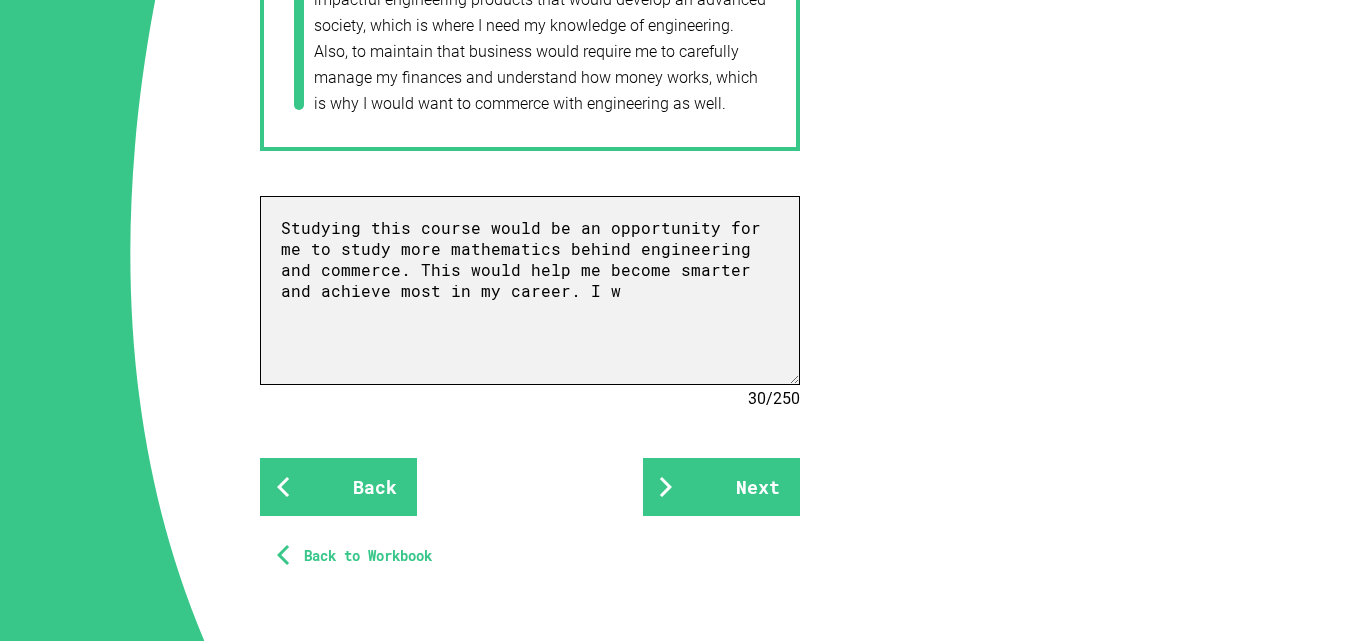click on "Studying this course would be an opportunity for me to study more mathematics behind engineering and commerce. This would help me become smarter and achieve most in my career. I w" at bounding box center [530, 290] 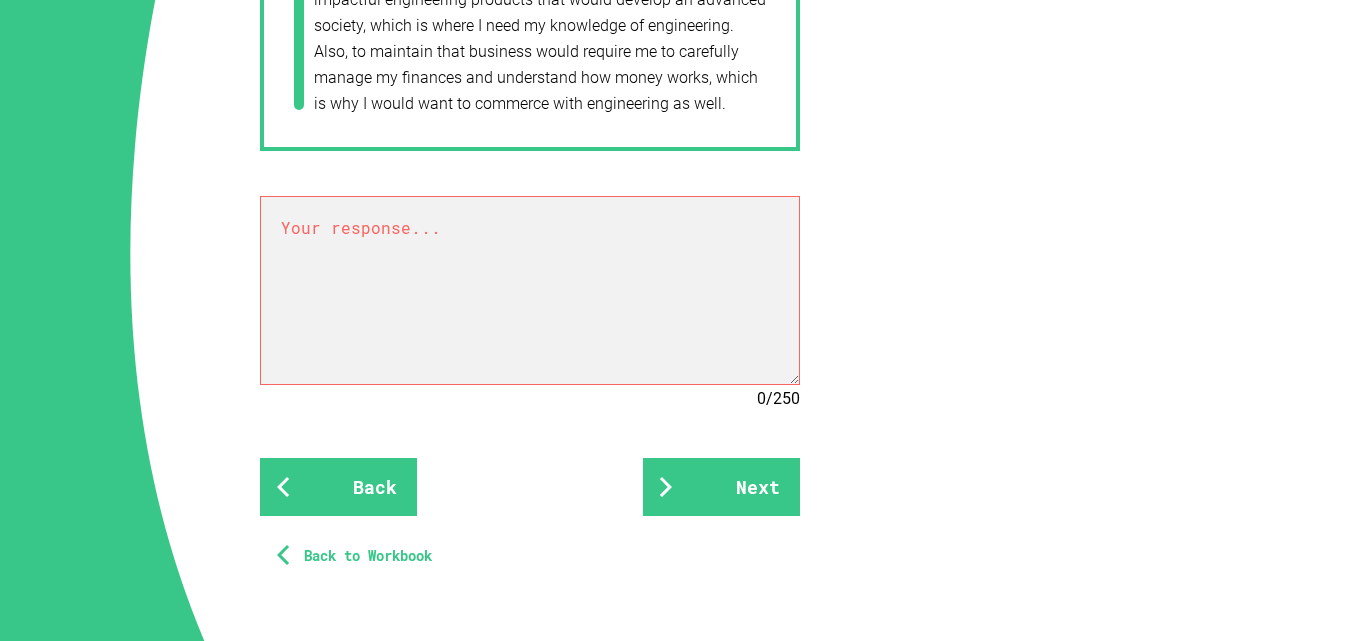click on "0 / 250" at bounding box center [530, 294] 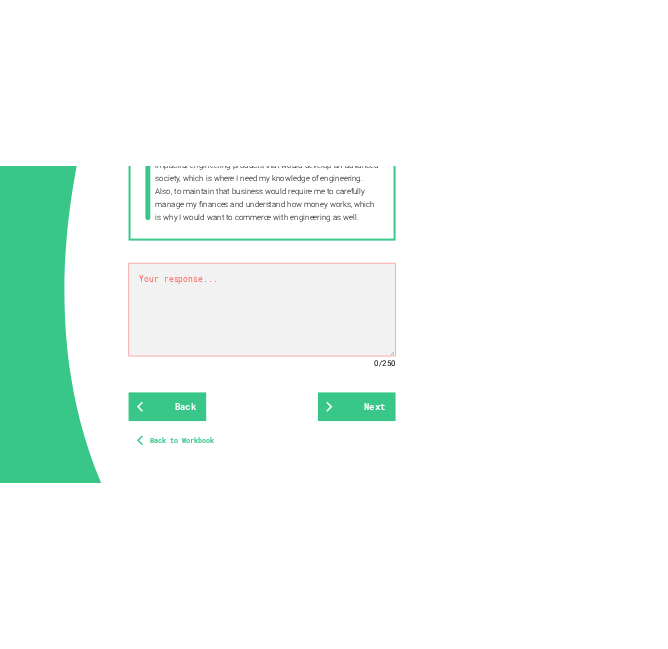scroll, scrollTop: 1405, scrollLeft: 0, axis: vertical 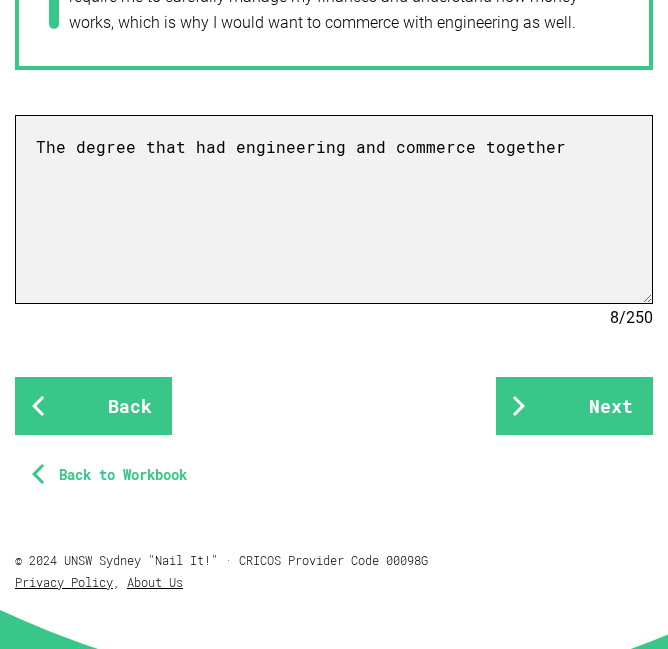 click on "The degree that had engineering and commerce together" at bounding box center [334, 209] 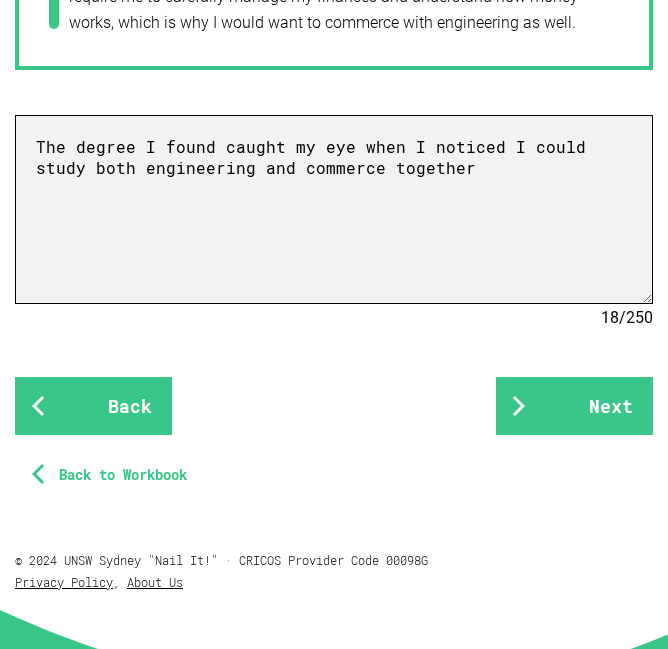 click on "The degree I found caught my eye when I noticed I could study both engineering and commerce together" at bounding box center [334, 209] 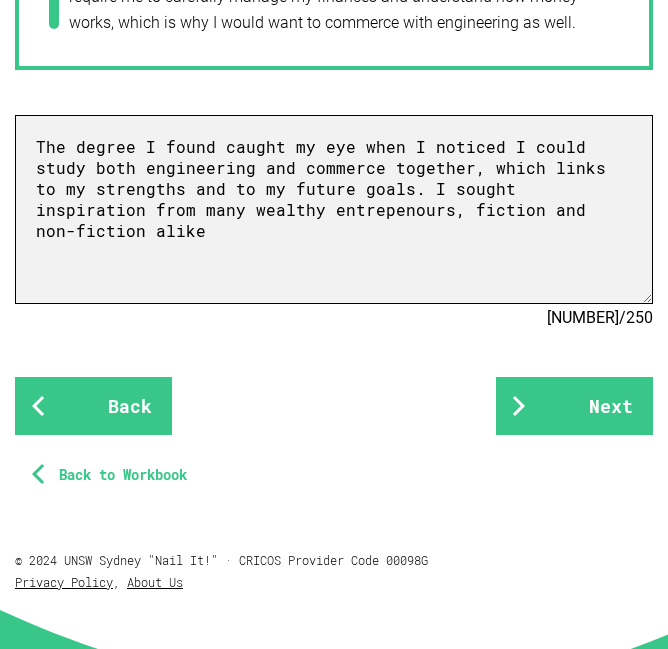 click on "The degree I found caught my eye when I noticed I could study both engineering and commerce together, which links to my strengths and to my future goals. I sought inspiration from many wealthy entrepenours, fiction and non-fiction alike" at bounding box center [334, 209] 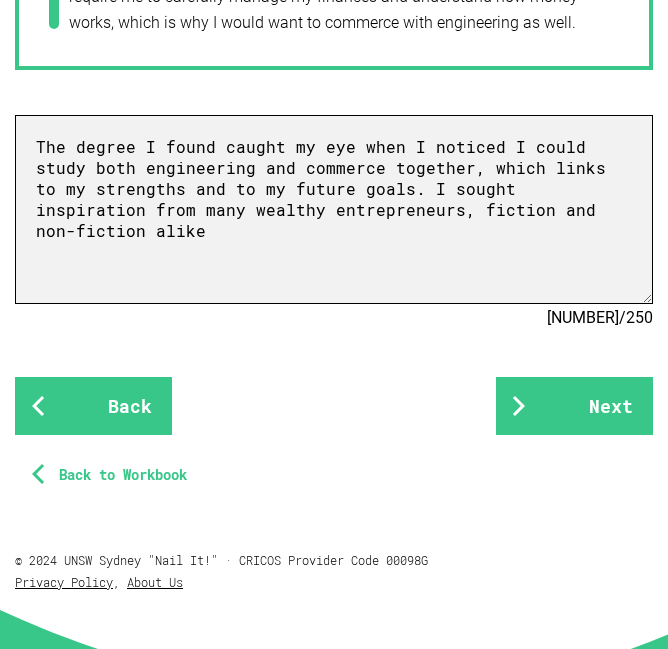 click on "The degree I found caught my eye when I noticed I could study both engineering and commerce together, which links to my strengths and to my future goals. I sought inspiration from many wealthy entrepreneurs, fiction and non-fiction alike" at bounding box center (334, 209) 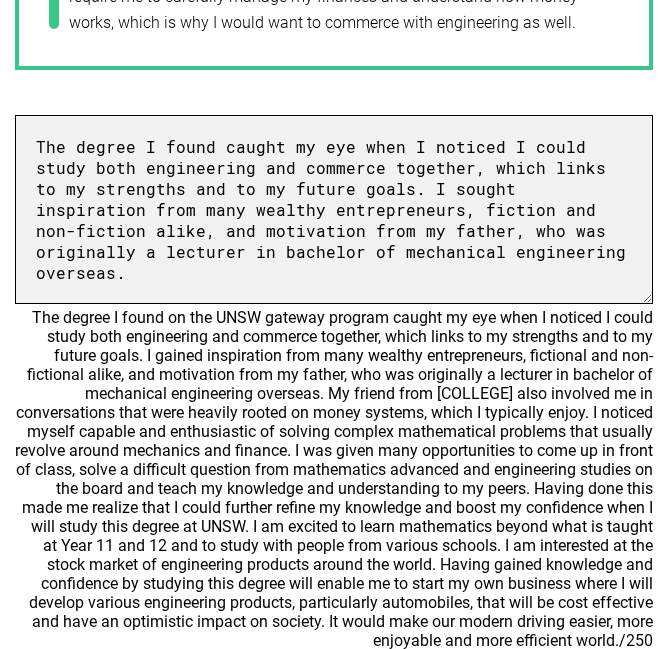 click on "The degree I found caught my eye when I noticed I could study both engineering and commerce together, which links to my strengths and to my future goals. I sought inspiration from many wealthy entrepreneurs, fiction and non-fiction alike, and motivation from my father, who was originally a lecturer in bachelor of mechanical engineering overseas." at bounding box center [334, 209] 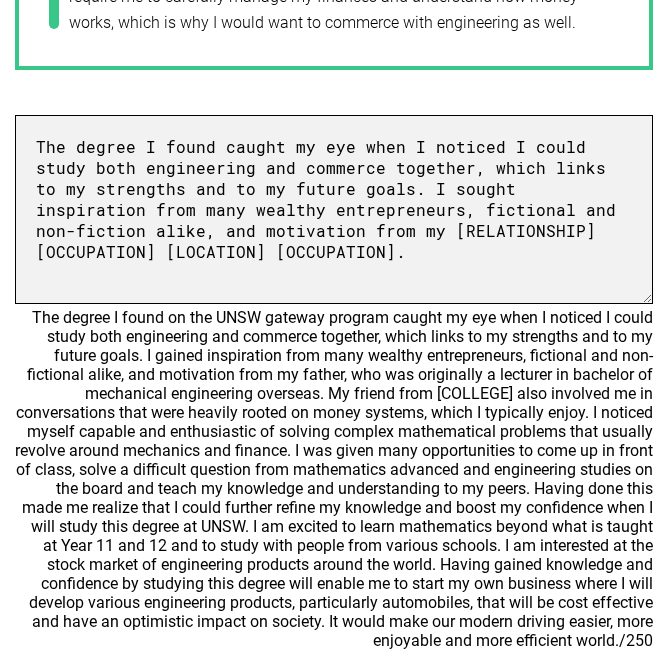 click on "The degree I found caught my eye when I noticed I could study both engineering and commerce together, which links to my strengths and to my future goals. I sought inspiration from many wealthy entrepreneurs, fictional and non-fiction alike, and motivation from my [RELATIONSHIP] [OCCUPATION] [LOCATION] [OCCUPATION]." at bounding box center (334, 209) 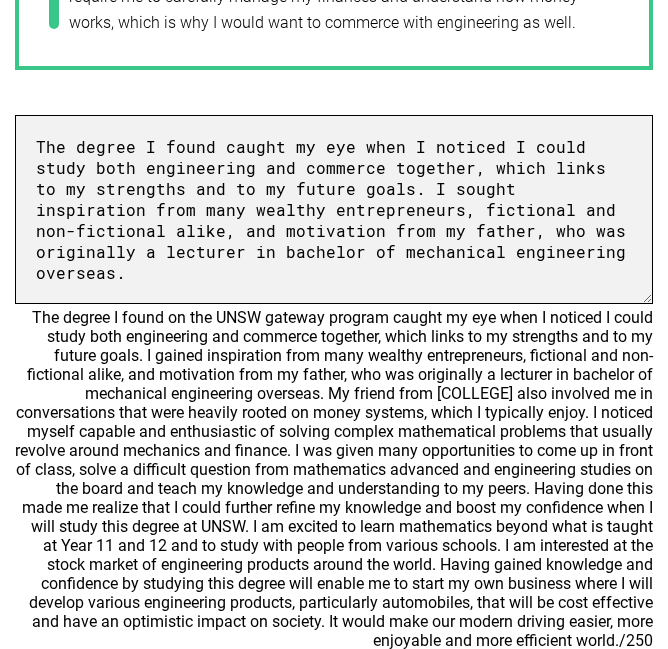 click on "The degree I found caught my eye when I noticed I could study both engineering and commerce together, which links to my strengths and to my future goals. I sought inspiration from many wealthy entrepreneurs, fictional and non-fictional alike, and motivation from my father, who was originally a lecturer in bachelor of mechanical engineering overseas." at bounding box center (334, 209) 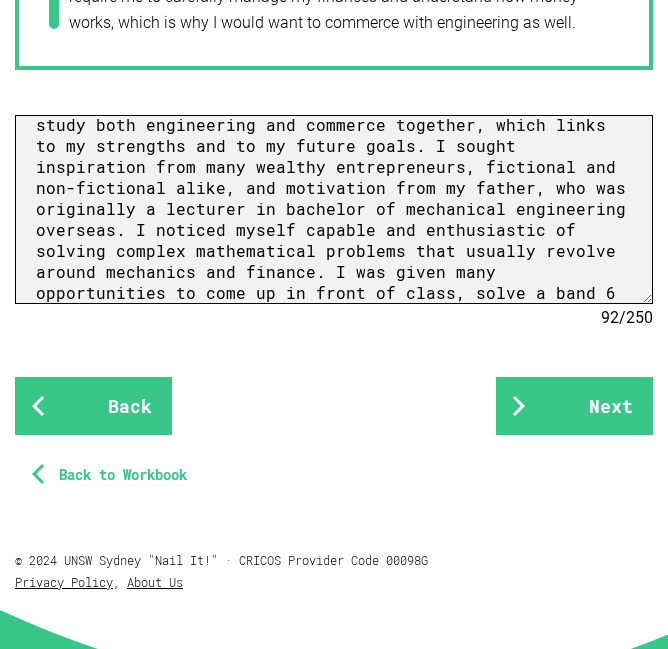 scroll, scrollTop: 64, scrollLeft: 0, axis: vertical 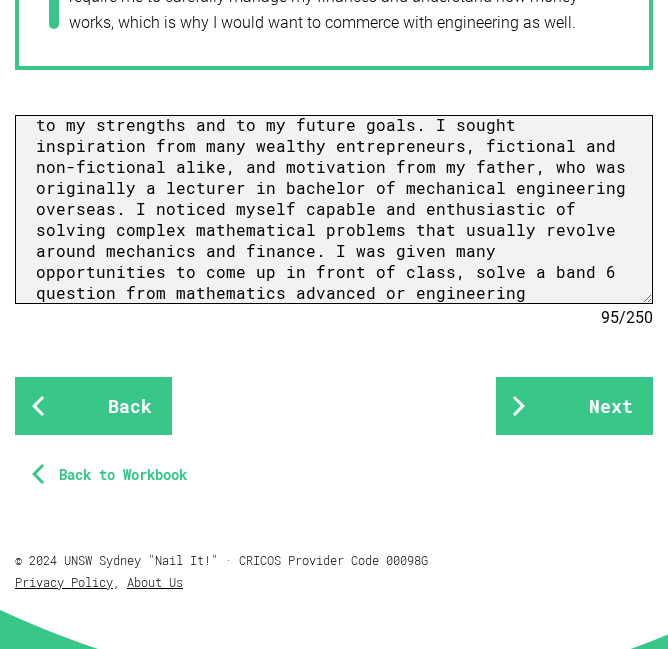 click on "The degree I found caught my eye when I noticed I could study both engineering and commerce together, which links to my strengths and to my future goals. I sought inspiration from many wealthy entrepreneurs, fictional and non-fictional alike, and motivation from my father, who was originally a lecturer in bachelor of mechanical engineering overseas. I noticed myself capable and enthusiastic of solving complex mathematical problems that usually revolve around mechanics and finance. I was given many opportunities to come up in front of class, solve a band 6 question from mathematics advanced or engineering" at bounding box center (334, 209) 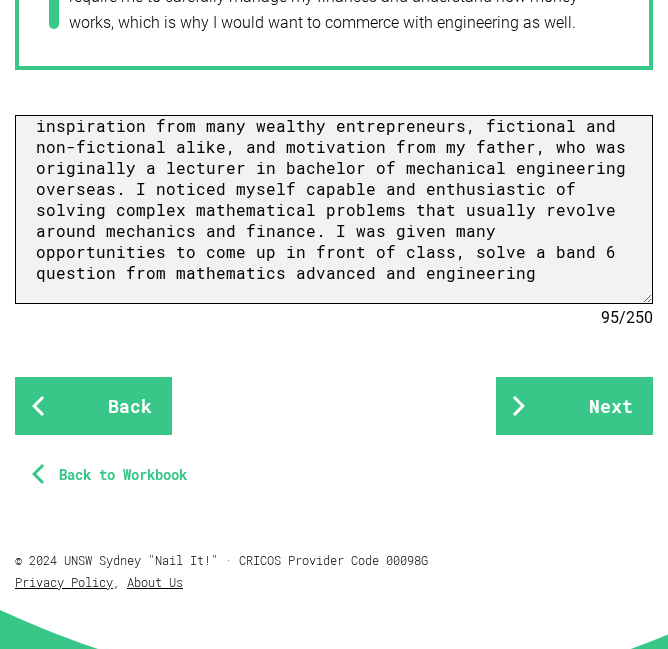 click on "The degree I found caught my eye when I noticed I could study both engineering and commerce together, which links to my strengths and to my future goals. I sought inspiration from many wealthy entrepreneurs, fictional and non-fictional alike, and motivation from my father, who was originally a lecturer in bachelor of mechanical engineering overseas. I noticed myself capable and enthusiastic of solving complex mathematical problems that usually revolve around mechanics and finance. I was given many opportunities to come up in front of class, solve a band 6 question from mathematics advanced and engineering" at bounding box center (334, 209) 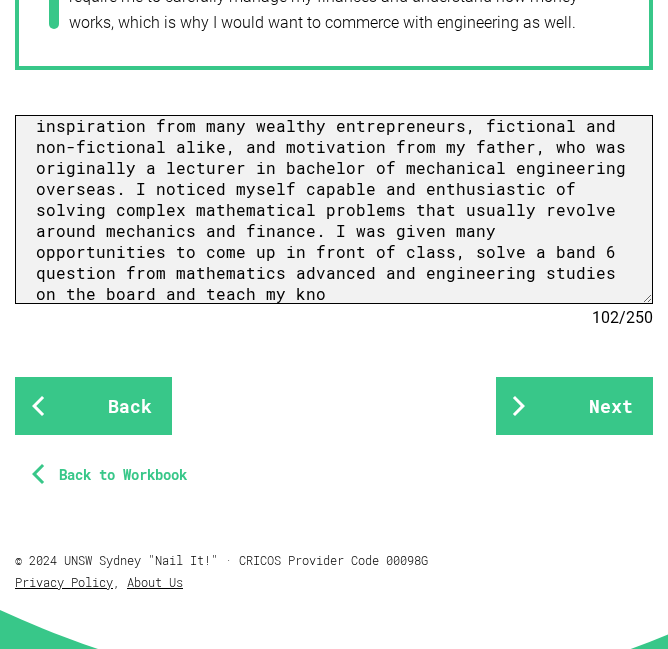 scroll, scrollTop: 85, scrollLeft: 0, axis: vertical 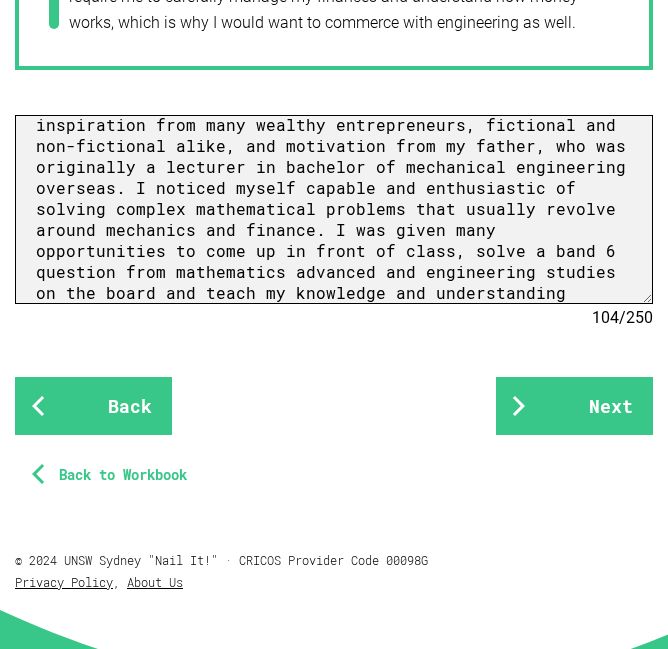 click on "The degree I found caught my eye when I noticed I could study both engineering and commerce together, which links to my strengths and to my future goals. I sought inspiration from many wealthy entrepreneurs, fictional and non-fictional alike, and motivation from my father, who was originally a lecturer in bachelor of mechanical engineering overseas. I noticed myself capable and enthusiastic of solving complex mathematical problems that usually revolve around mechanics and finance. I was given many opportunities to come up in front of class, solve a band 6 question from mathematics advanced and engineering studies on the board and teach my knowledge and understanding" at bounding box center (334, 209) 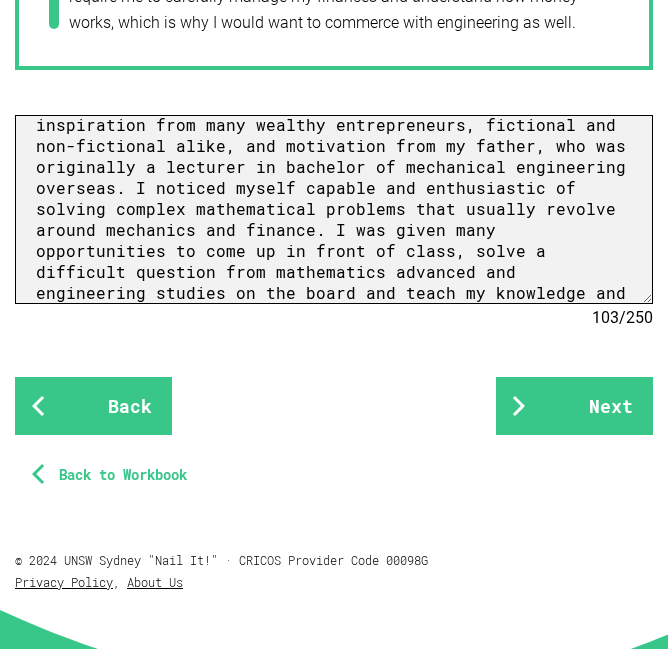 click on "The degree I found caught my eye when I noticed I could study both engineering and commerce together, which links to my strengths and to my future goals. I sought inspiration from many wealthy entrepreneurs, fictional and non-fictional alike, and motivation from my father, who was originally a lecturer in bachelor of mechanical engineering overseas. I noticed myself capable and enthusiastic of solving complex mathematical problems that usually revolve around mechanics and finance. I was given many opportunities to come up in front of class, solve a difficult question from mathematics advanced and engineering studies on the board and teach my knowledge and understanding" at bounding box center [334, 209] 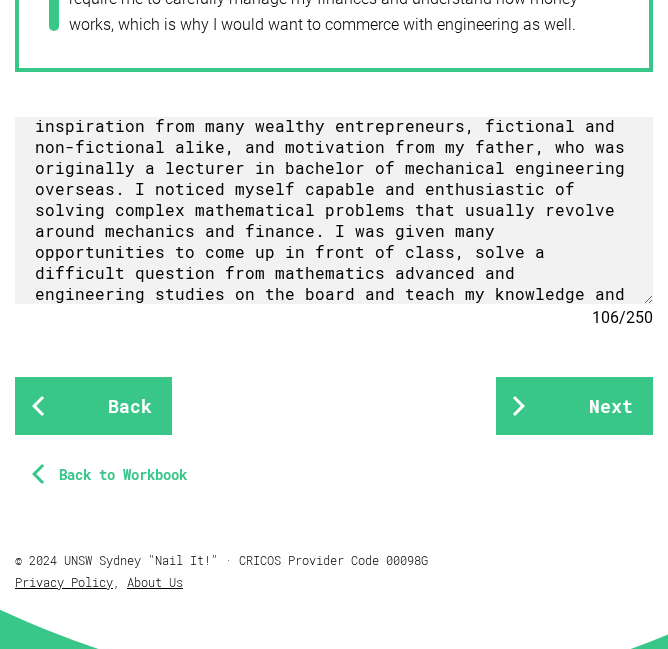 scroll, scrollTop: 1403, scrollLeft: 0, axis: vertical 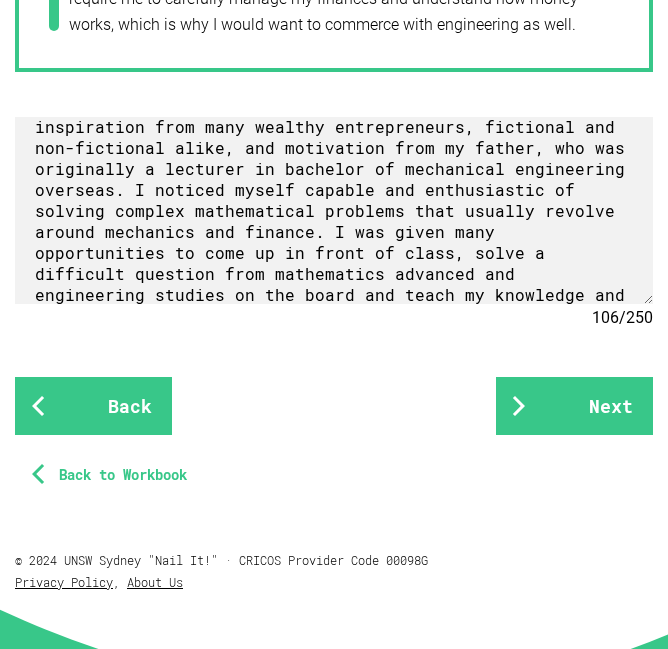 click on "The degree I found caught my eye when I noticed I could study both engineering and commerce together, which links to my strengths and to my future goals. I sought inspiration from many wealthy entrepreneurs, fictional and non-fictional alike, and motivation from my father, who was originally a lecturer in bachelor of mechanical engineering overseas. I noticed myself capable and enthusiastic of solving complex mathematical problems that usually revolve around mechanics and finance. I was given many opportunities to come up in front of class, solve a difficult question from mathematics advanced and engineering studies on the board and teach my knowledge and understanding to my peers. 106 / 250" at bounding box center [334, 214] 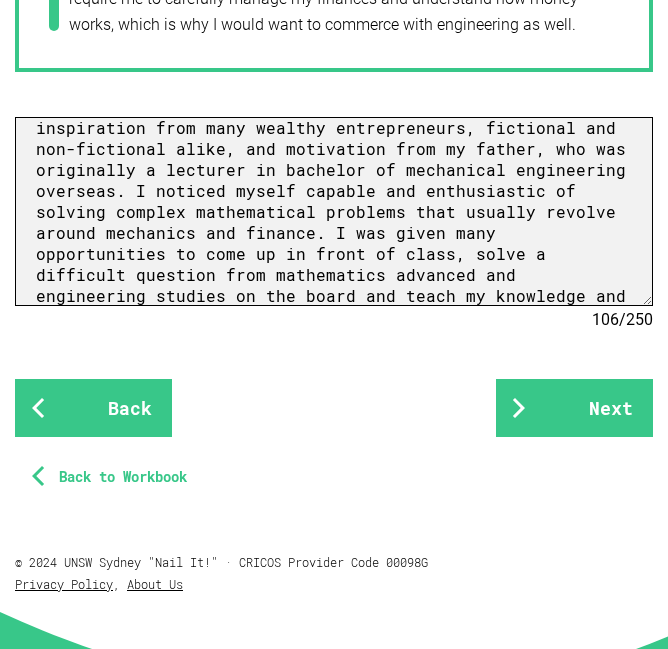 click on "The degree I found caught my eye when I noticed I could study both engineering and commerce together, which links to my strengths and to my future goals. I sought inspiration from many wealthy entrepreneurs, fictional and non-fictional alike, and motivation from my father, who was originally a lecturer in bachelor of mechanical engineering overseas. I noticed myself capable and enthusiastic of solving complex mathematical problems that usually revolve around mechanics and finance. I was given many opportunities to come up in front of class, solve a difficult question from mathematics advanced and engineering studies on the board and teach my knowledge and understanding to my peers." at bounding box center (334, 211) 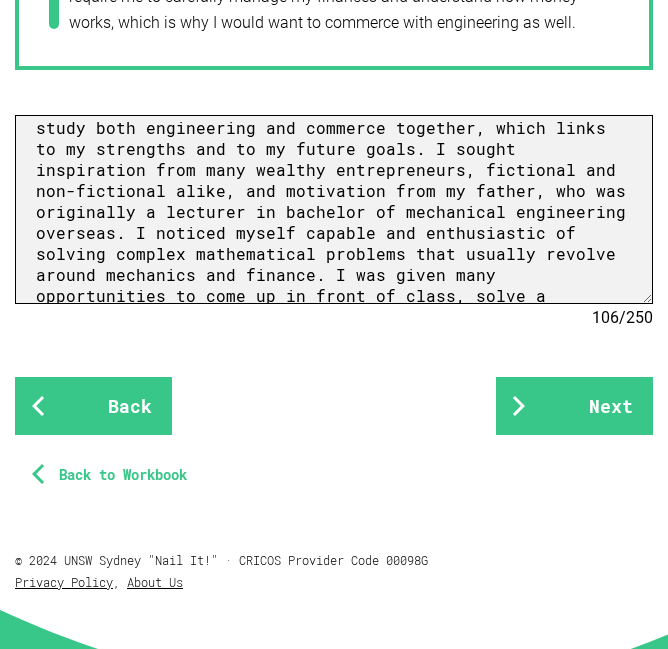 scroll, scrollTop: 19, scrollLeft: 0, axis: vertical 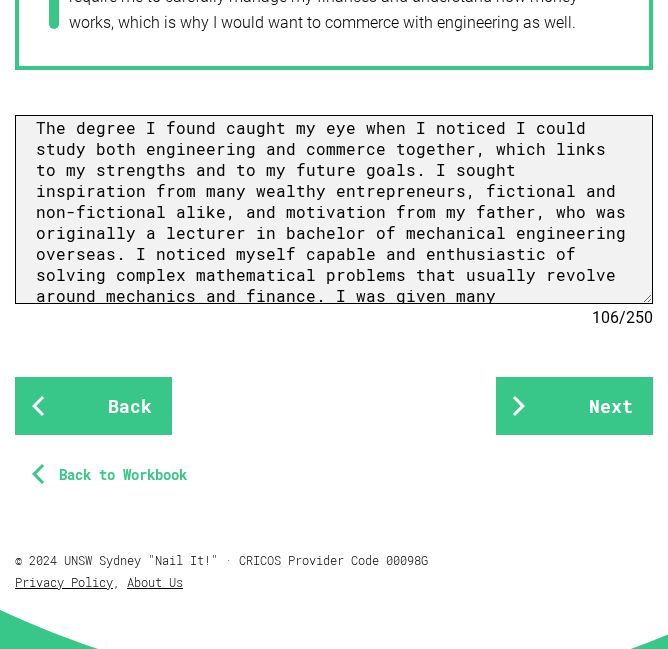 click on "The degree I found caught my eye when I noticed I could study both engineering and commerce together, which links to my strengths and to my future goals. I sought inspiration from many wealthy entrepreneurs, fictional and non-fictional alike, and motivation from my father, who was originally a lecturer in bachelor of mechanical engineering overseas. I noticed myself capable and enthusiastic of solving complex mathematical problems that usually revolve around mechanics and finance. I was given many opportunities to come up in front of class, solve a difficult question from mathematics advanced and engineering studies on the board and teach my knowledge and understanding to my peers." at bounding box center [334, 209] 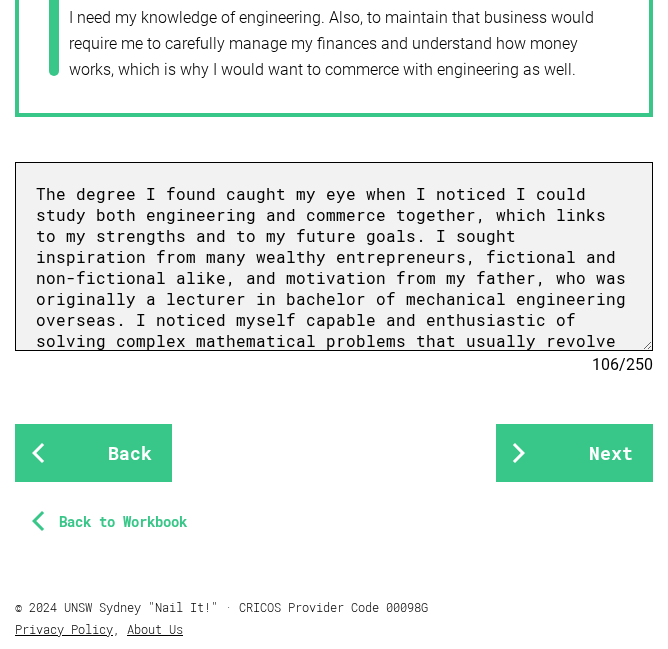 scroll, scrollTop: 1405, scrollLeft: 0, axis: vertical 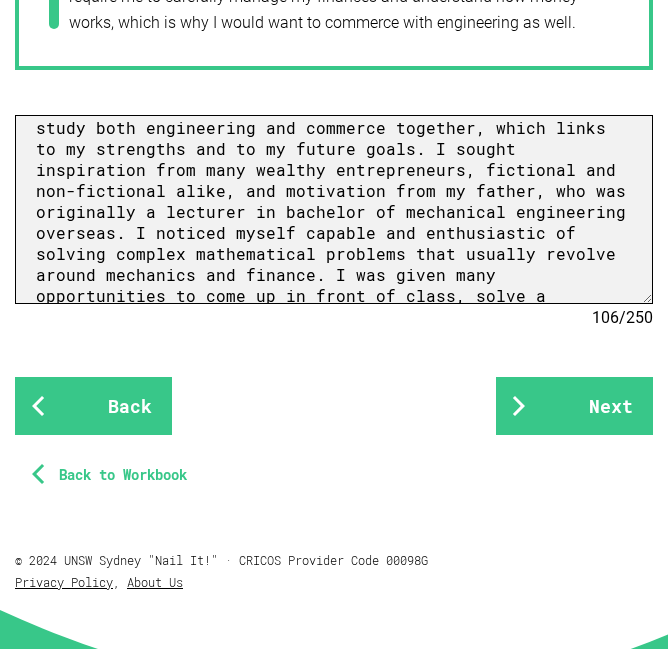 click on "The degree I found caught my eye when I noticed I could study both engineering and commerce together, which links to my strengths and to my future goals. I sought inspiration from many wealthy entrepreneurs, fictional and non-fictional alike, and motivation from my father, who was originally a lecturer in bachelor of mechanical engineering overseas. I noticed myself capable and enthusiastic of solving complex mathematical problems that usually revolve around mechanics and finance. I was given many opportunities to come up in front of class, solve a difficult question from mathematics advanced and engineering studies on the board and teach my knowledge and understanding to my peers." at bounding box center [334, 209] 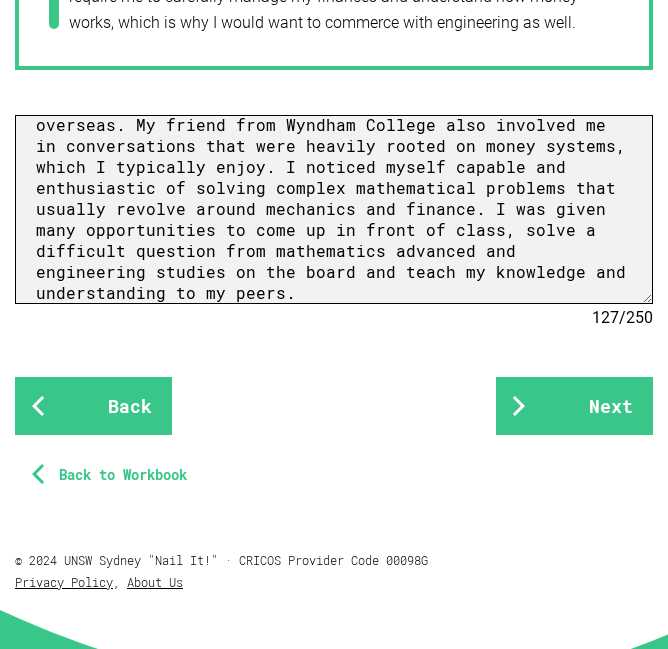 scroll, scrollTop: 0, scrollLeft: 0, axis: both 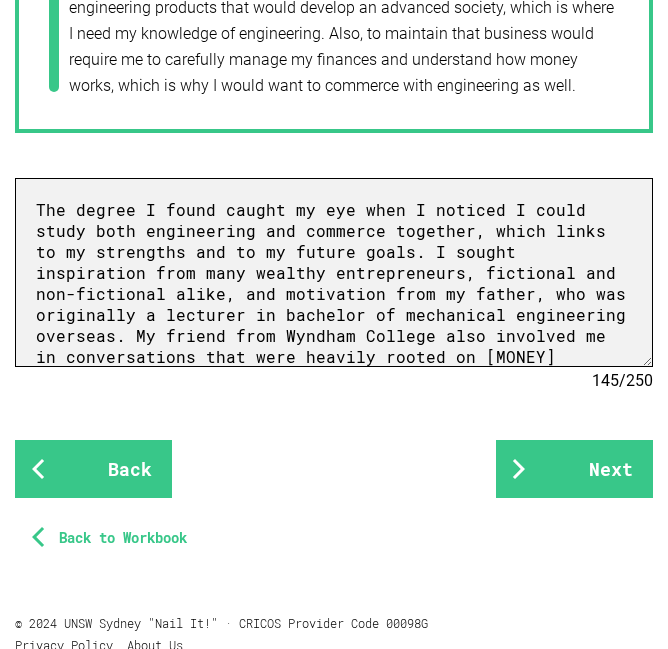 click on "The degree I found caught my eye when I noticed I could study both engineering and commerce together, which links to my strengths and to my future goals. I sought inspiration from many wealthy entrepreneurs, fictional and non-fictional alike, and motivation from my father, who was originally a lecturer in bachelor of mechanical engineering overseas. My friend from Wyndham College also involved me in conversations that were heavily rooted on [MONEY] systems, which I typically enjoy. I noticed myself capable and enthusiastic of solving complex mathematical problems that usually revolve around mechanics and [FINANCE]. I was given many opportunities to come up in front of class, solve a difficult question from mathematics advanced and engineering studies on the board and teach my knowledge and understanding to my peers. Having done this made me realize that I could further refine my knowledge and boost my confidence" at bounding box center [334, 272] 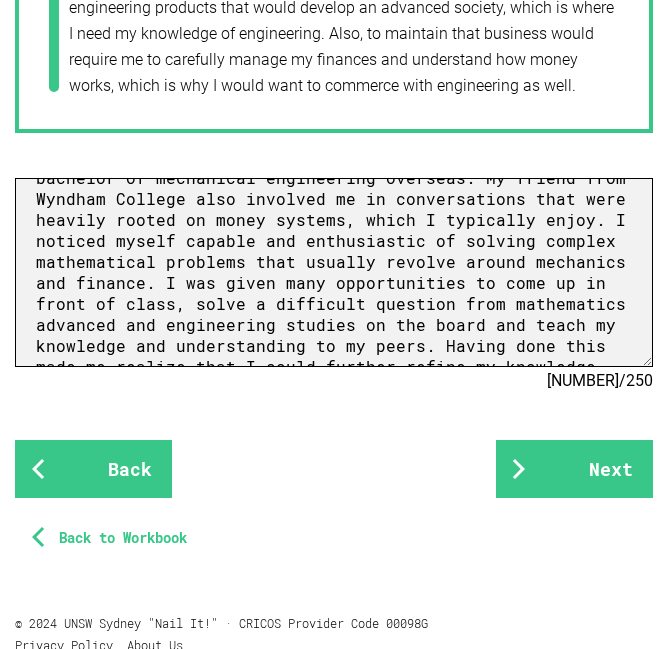 scroll, scrollTop: 160, scrollLeft: 0, axis: vertical 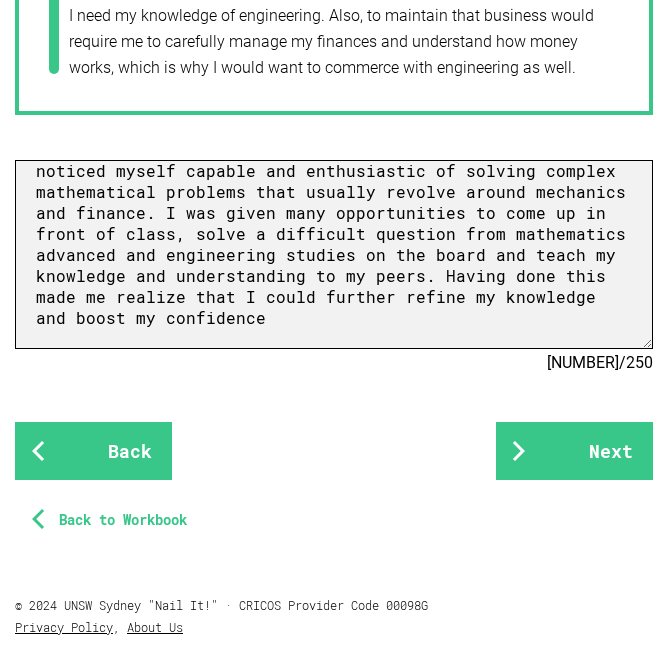 click on "The degree I found on the UNSW gateway program caught my eye when I noticed I could study both engineering and commerce together, which links to my strengths and to my future goals. I sought inspiration from many wealthy entrepreneurs, fictional and non-fictional alike, and motivation from my father, who was originally a lecturer in bachelor of mechanical engineering overseas. My friend from Wyndham College also involved me in conversations that were heavily rooted on money systems, which I typically enjoy. I noticed myself capable and enthusiastic of solving complex mathematical problems that usually revolve around mechanics and finance. I was given many opportunities to come up in front of class, solve a difficult question from mathematics advanced and engineering studies on the board and teach my knowledge and understanding to my peers. Having done this made me realize that I could further refine my knowledge and boost my confidence" at bounding box center (334, 254) 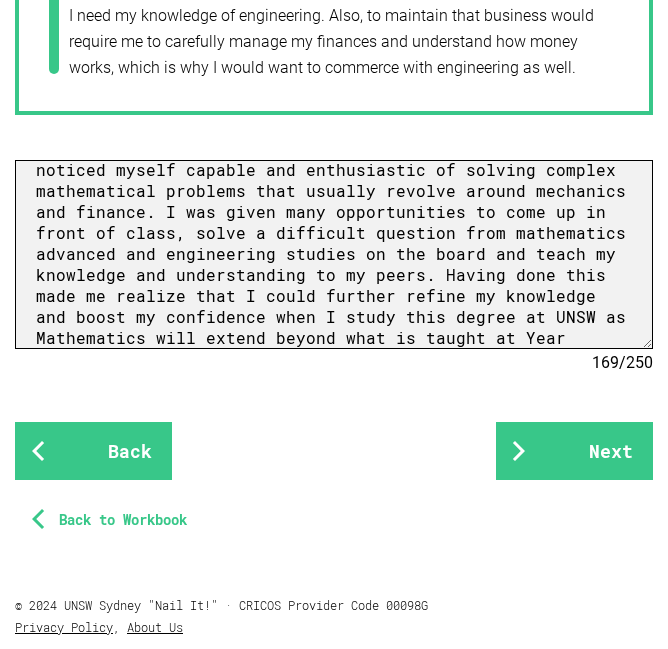 scroll, scrollTop: 232, scrollLeft: 0, axis: vertical 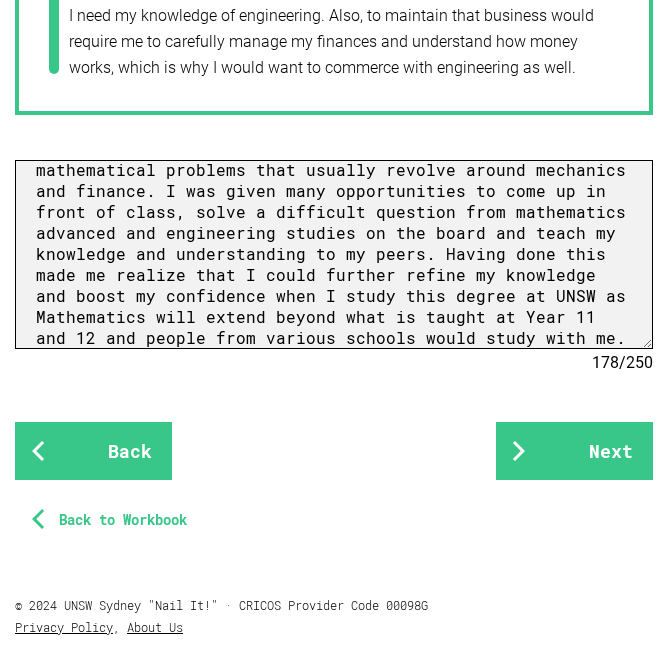 click at bounding box center [334, 254] 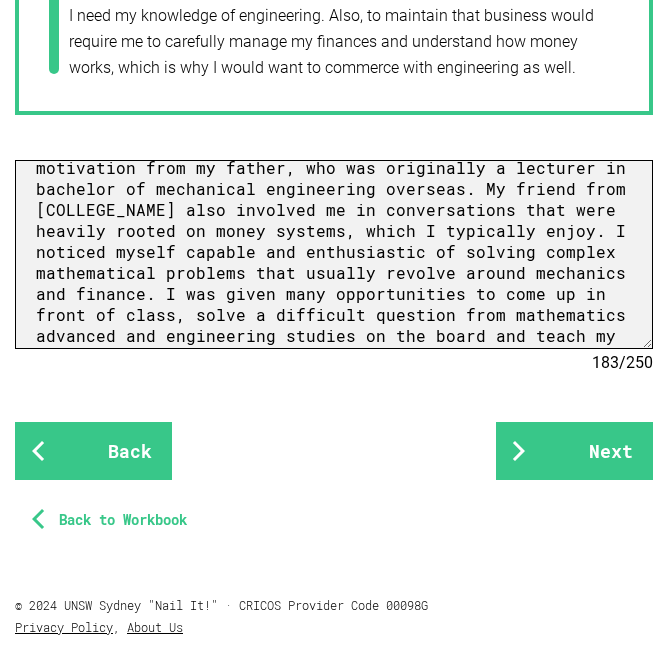 scroll, scrollTop: 0, scrollLeft: 0, axis: both 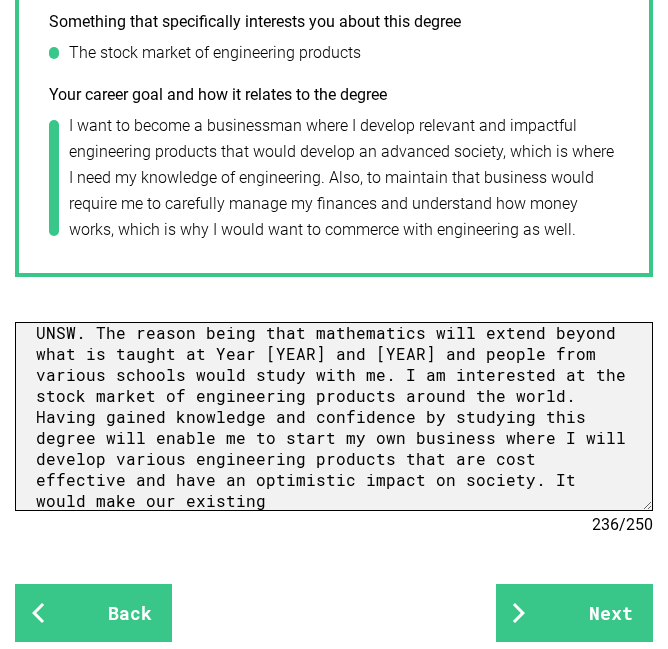 click at bounding box center (334, 416) 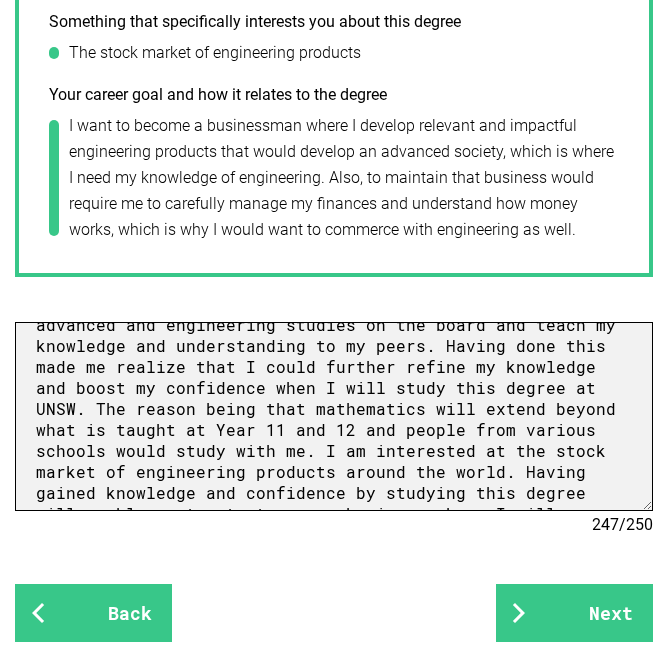 scroll, scrollTop: 303, scrollLeft: 0, axis: vertical 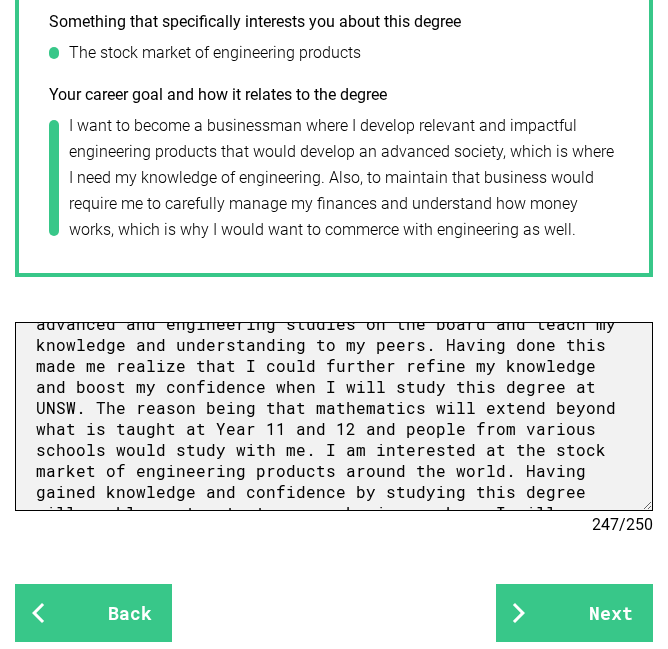 click at bounding box center (334, 416) 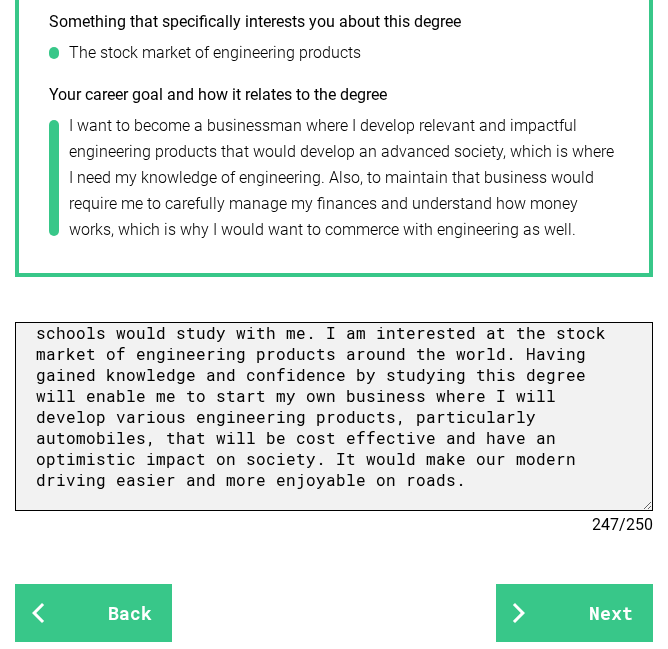 click at bounding box center (334, 416) 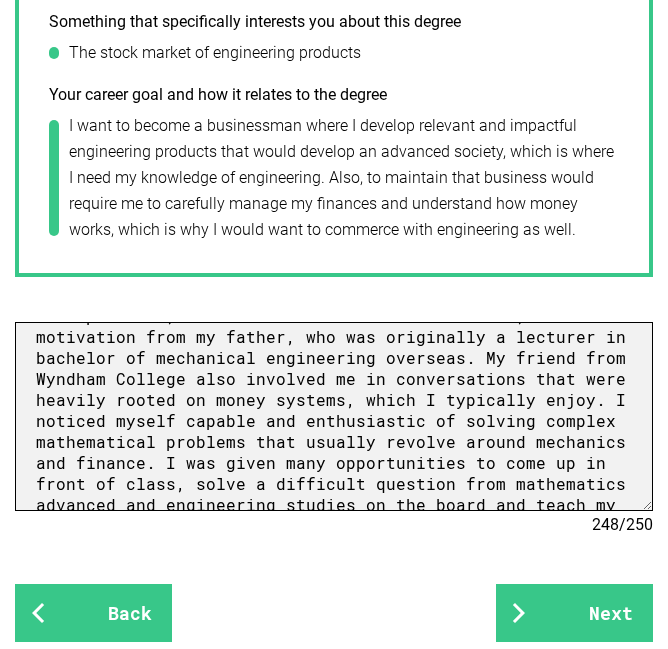 scroll, scrollTop: 134, scrollLeft: 0, axis: vertical 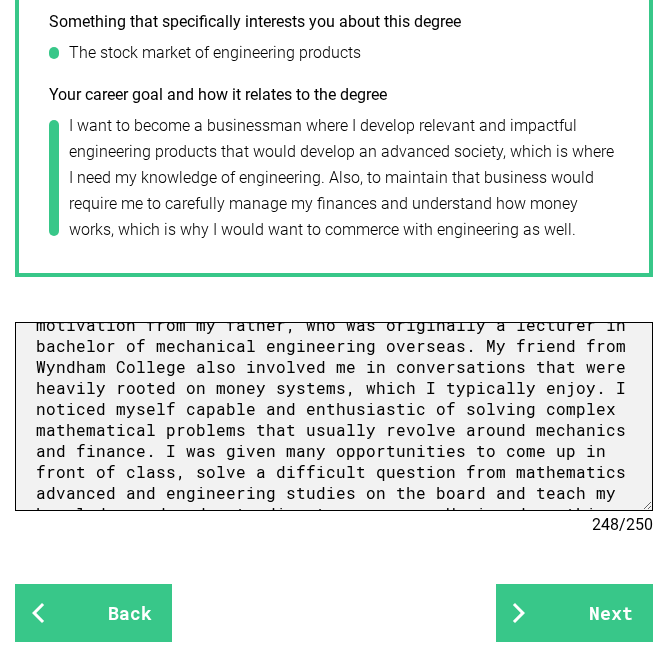 click at bounding box center (334, 416) 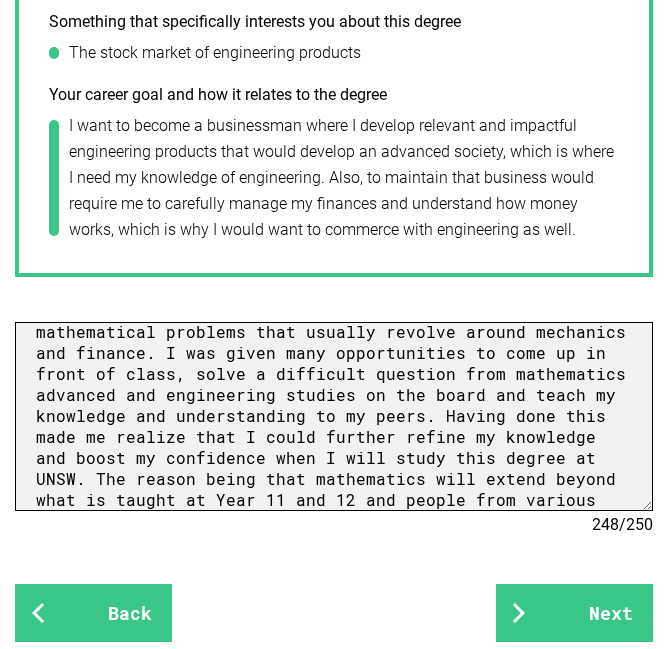 scroll, scrollTop: 231, scrollLeft: 0, axis: vertical 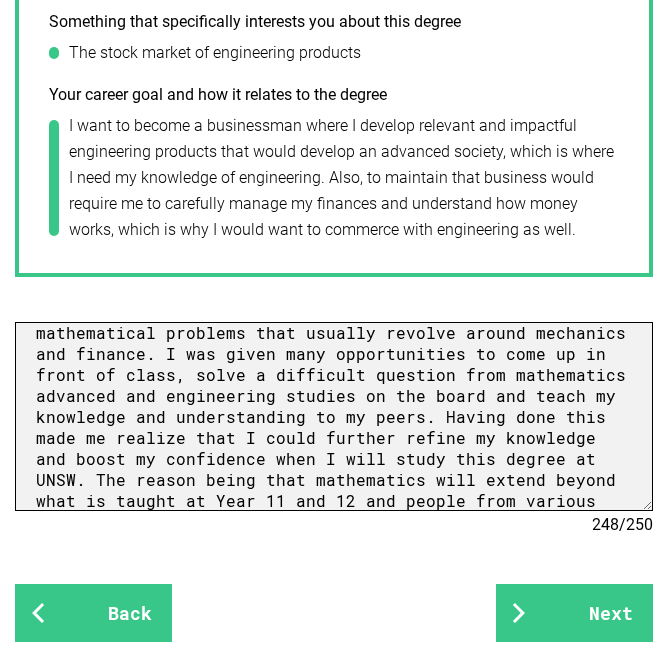 drag, startPoint x: 191, startPoint y: 477, endPoint x: 40, endPoint y: 484, distance: 151.16217 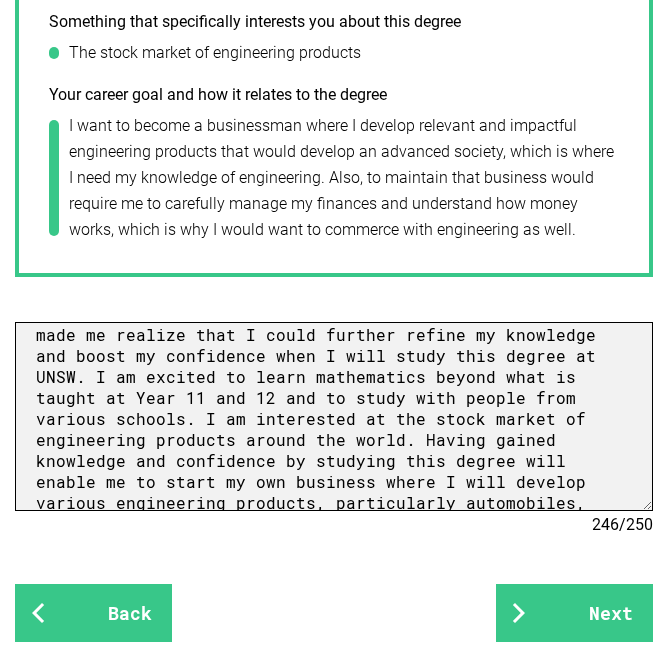 scroll, scrollTop: 399, scrollLeft: 0, axis: vertical 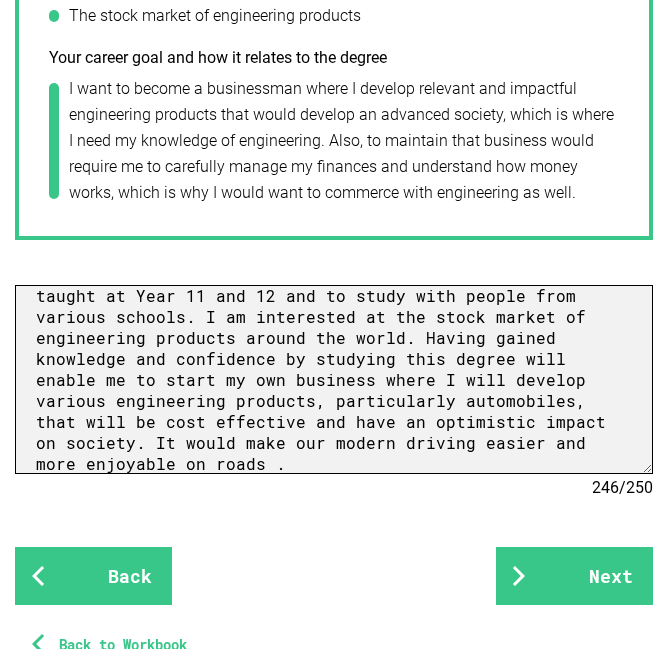click at bounding box center (334, 379) 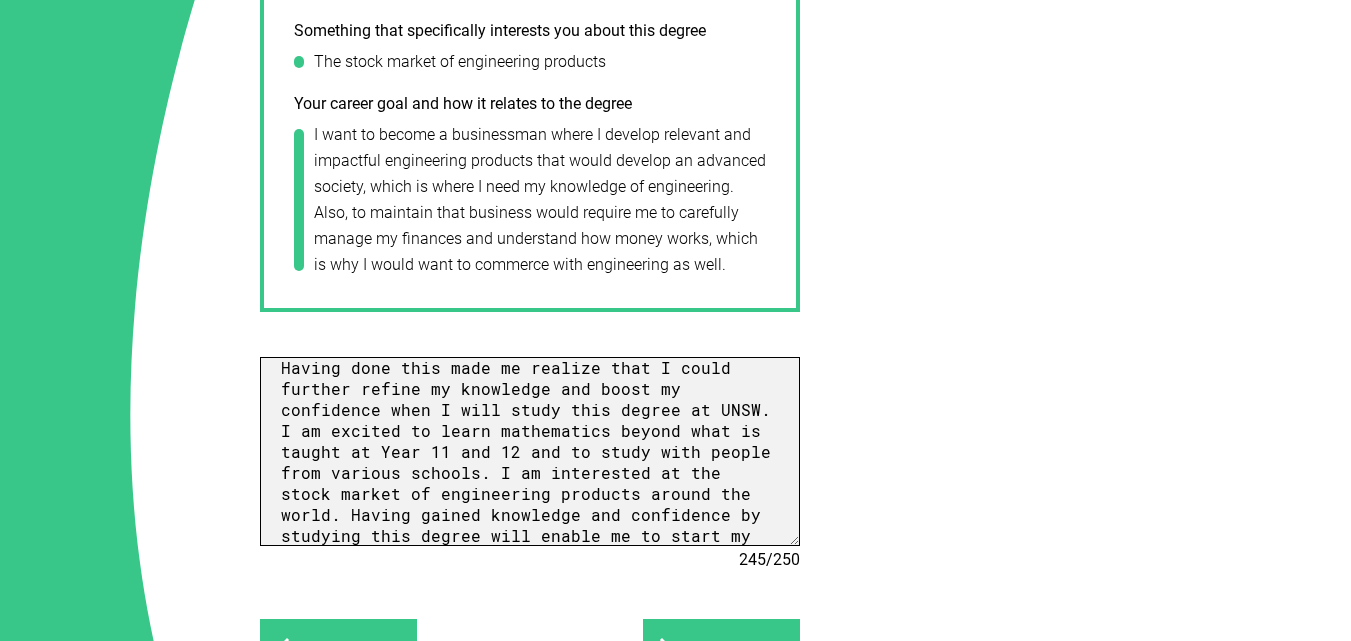 scroll, scrollTop: 1499, scrollLeft: 0, axis: vertical 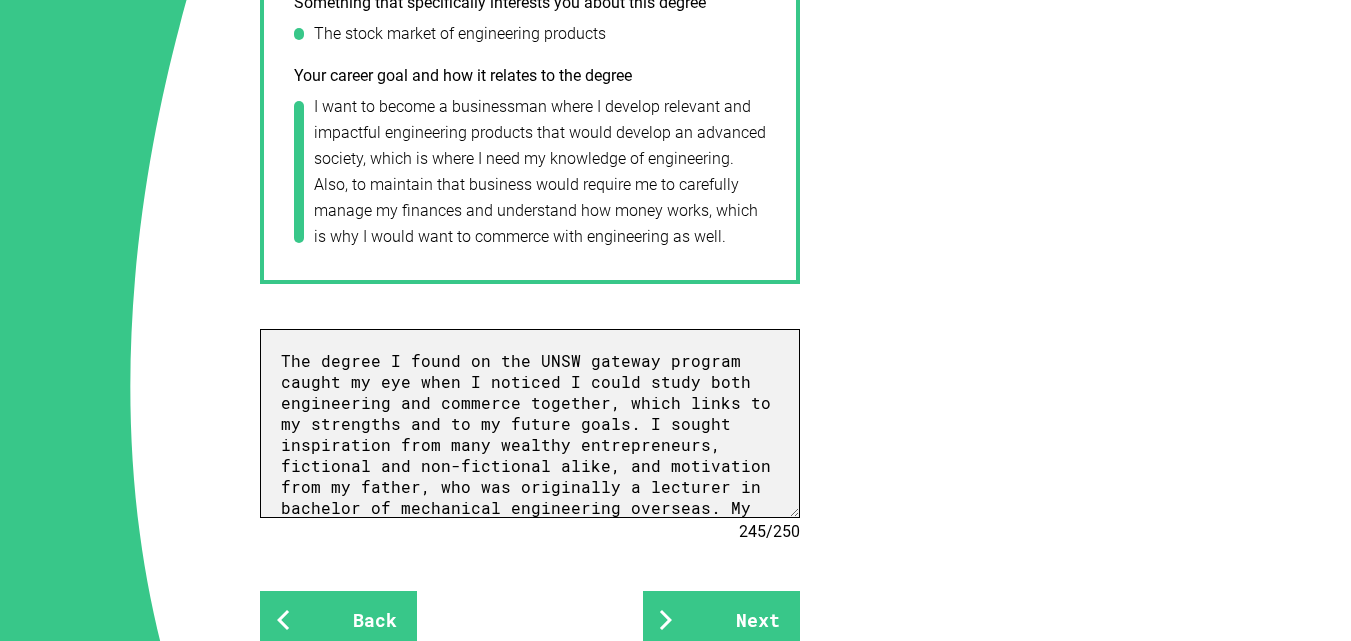 click at bounding box center [530, 423] 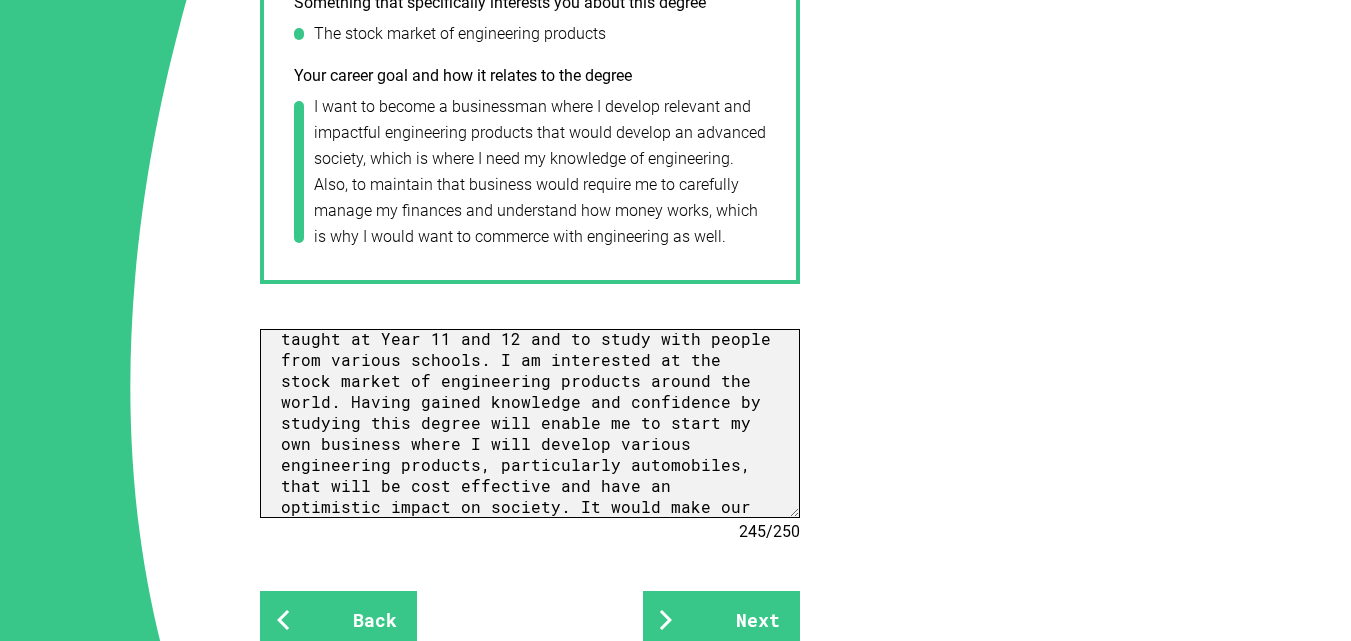 scroll, scrollTop: 505, scrollLeft: 0, axis: vertical 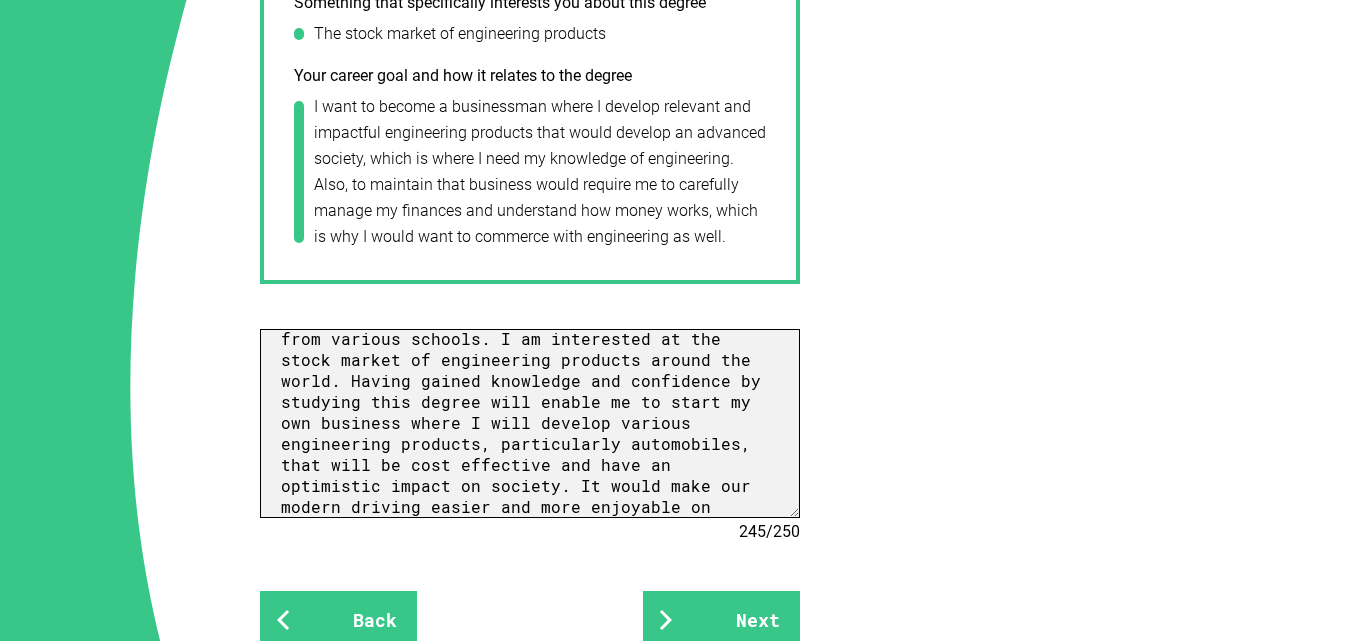 click at bounding box center [530, 423] 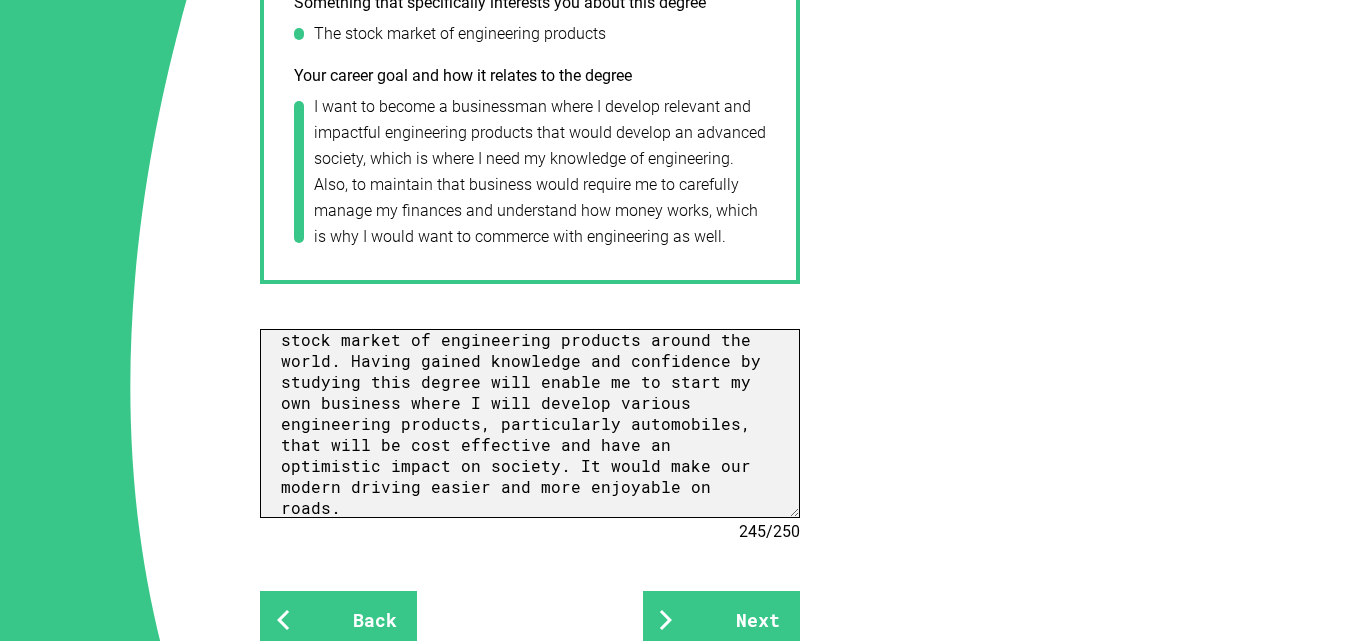 click at bounding box center (530, 423) 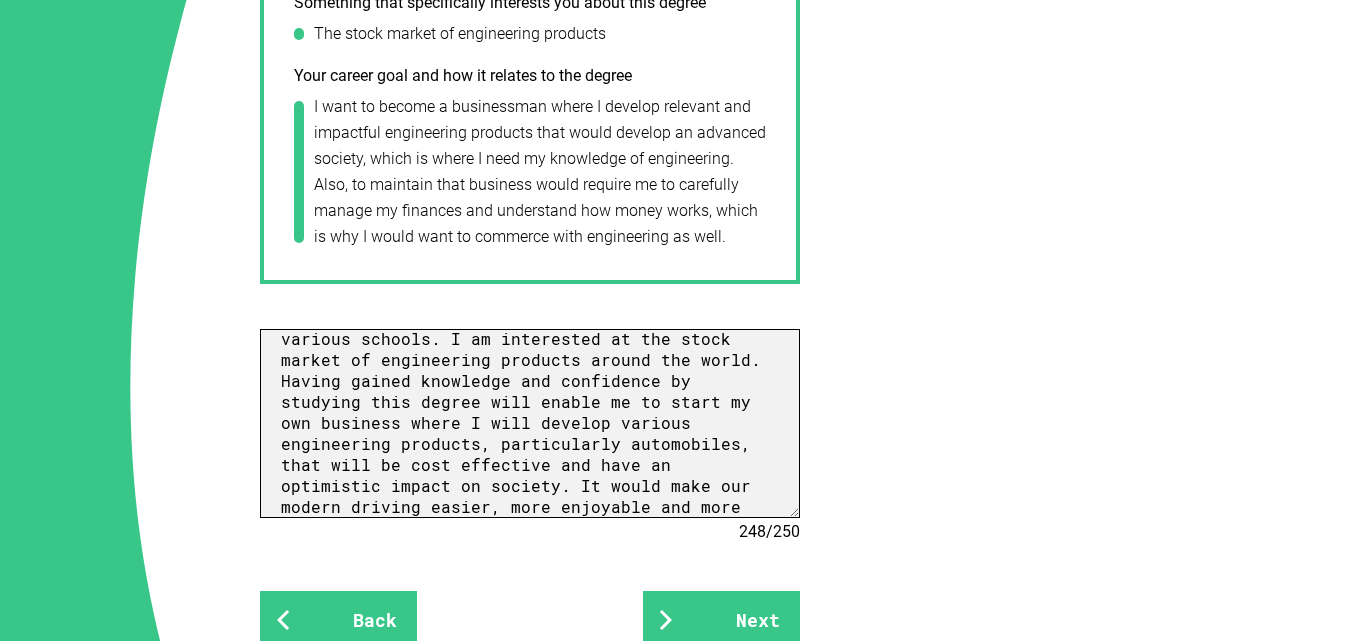 scroll, scrollTop: 525, scrollLeft: 0, axis: vertical 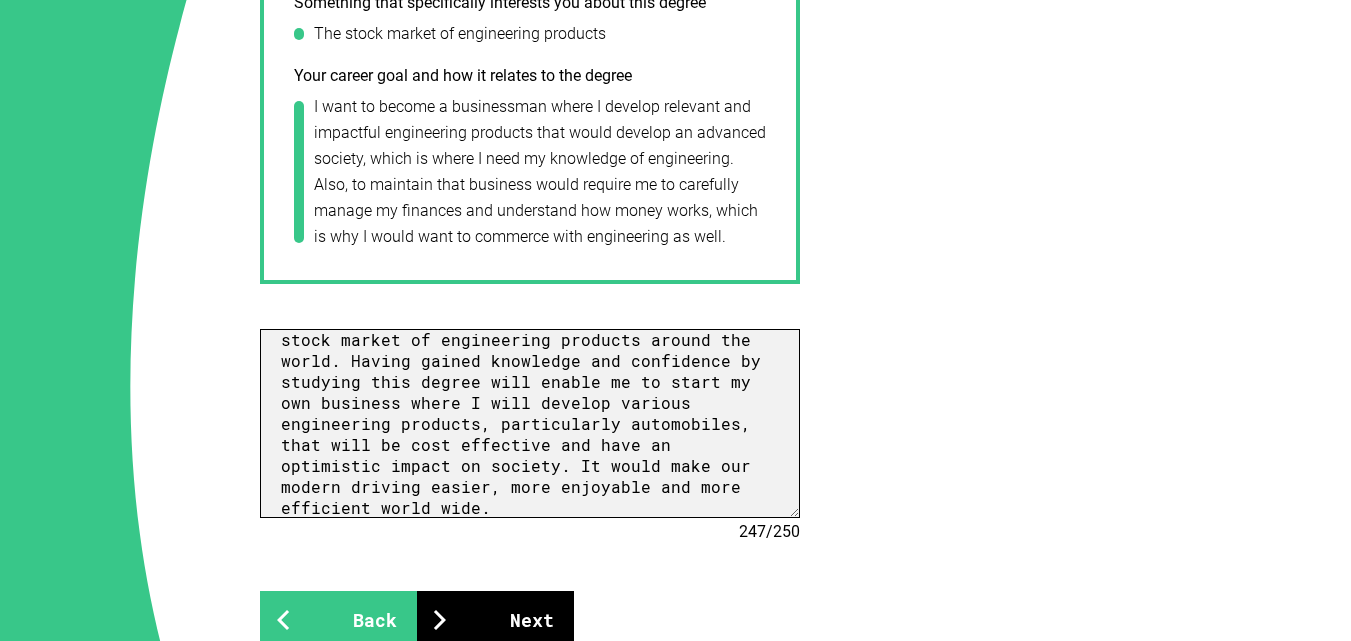 type on "The degree I found on the UNSW gateway program caught my eye when I noticed I could study both engineering and commerce together, which links to my strengths and to my future goals. I gained inspiration from many wealthy entrepreneurs, fictional and non-fictional alike, and motivation from my father, who was originally a lecturer in bachelor of mechanical engineering overseas. My friend from Wyndham College also involved me in conversations that were heavily rooted on money systems, which I typically enjoy. I noticed myself capable and enthusiastic of solving complex mathematical problems that usually revolve around mechanics and finance. I was given many opportunities to come up in front of class, solve a difficult question from mathematics advanced and engineering studies on the board and teach my knowledge and understanding to my peers. Having done this made me realize that I could further refine my knowledge and boost my confidence when I will study this degree at UNSW. I am excited to learn mathematic..." 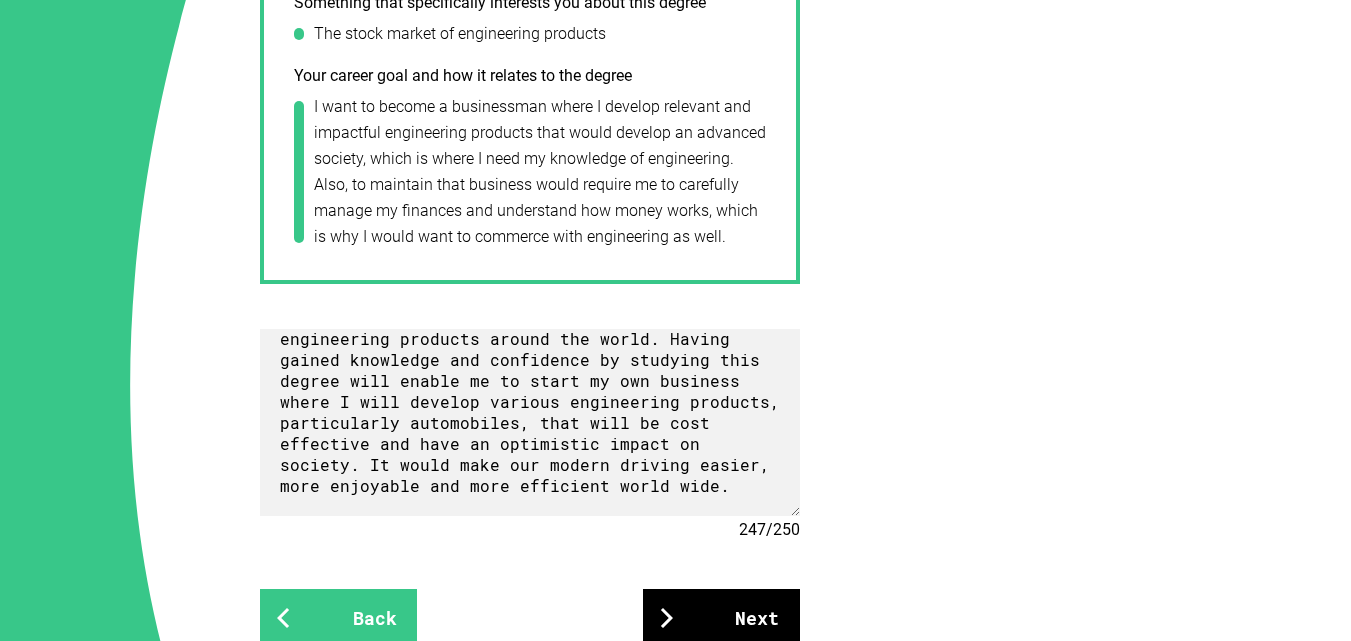 click on "Next" at bounding box center [721, 618] 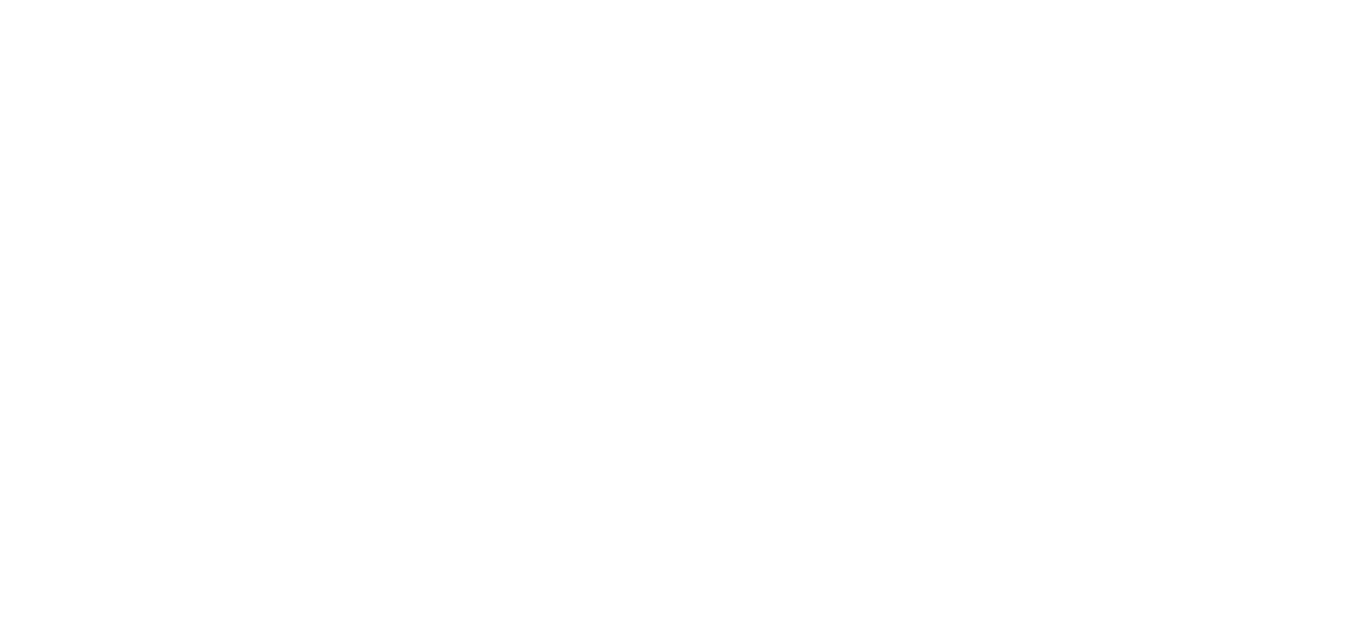 scroll, scrollTop: 1, scrollLeft: 0, axis: vertical 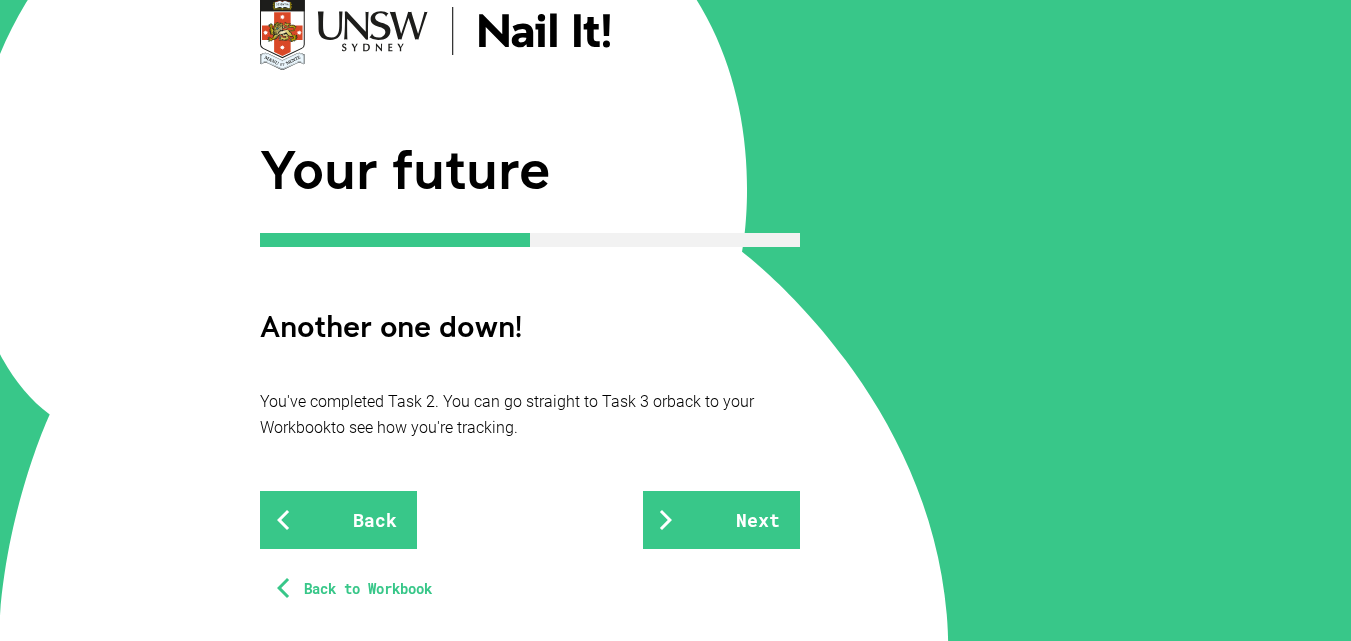 click on "back to your Workbook" at bounding box center [507, 414] 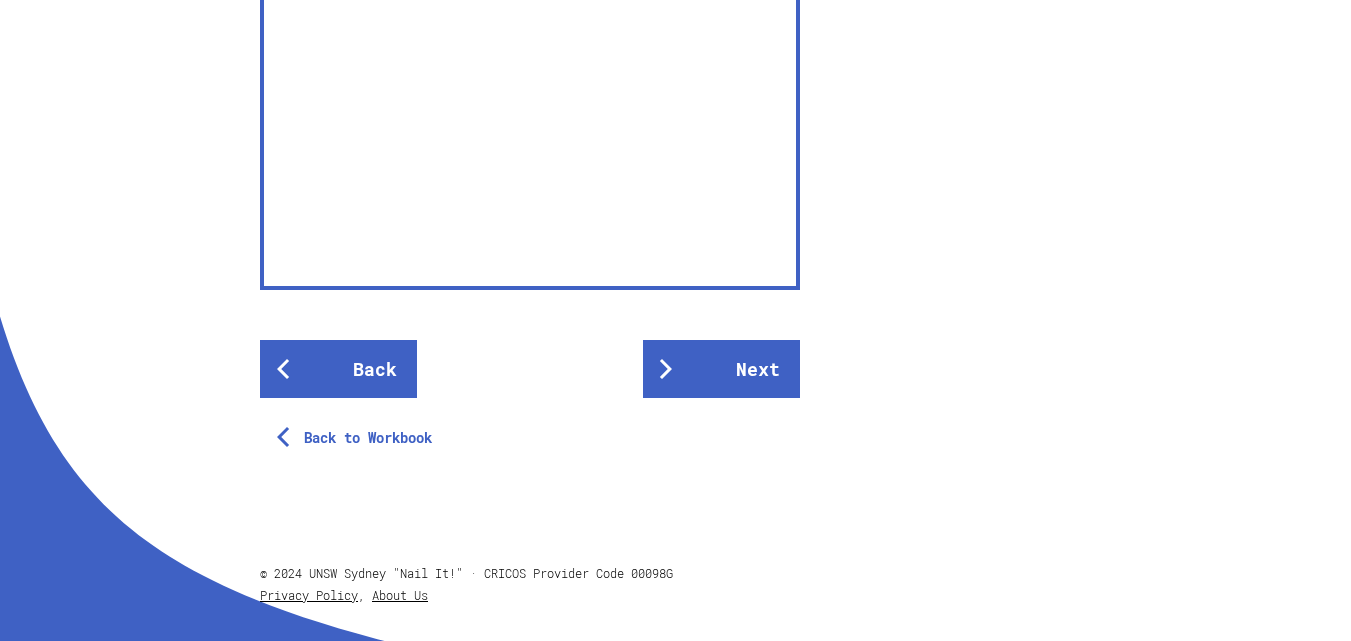 scroll, scrollTop: 731, scrollLeft: 0, axis: vertical 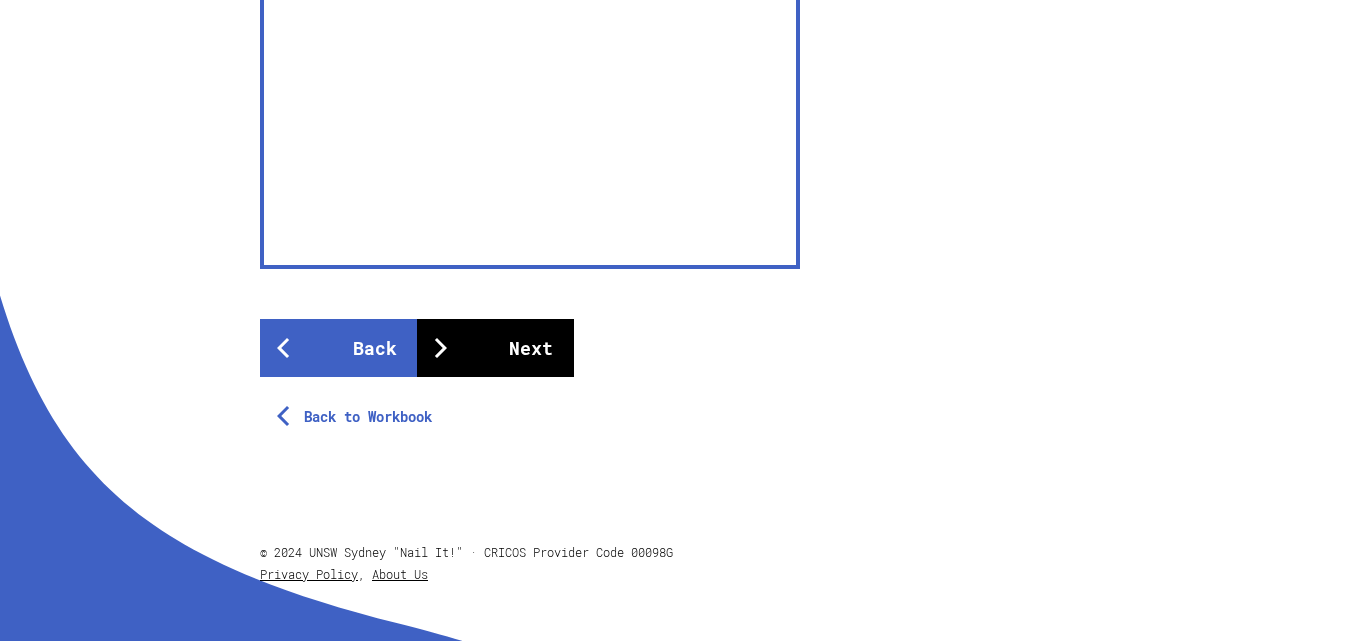 click on "Next" at bounding box center [495, 348] 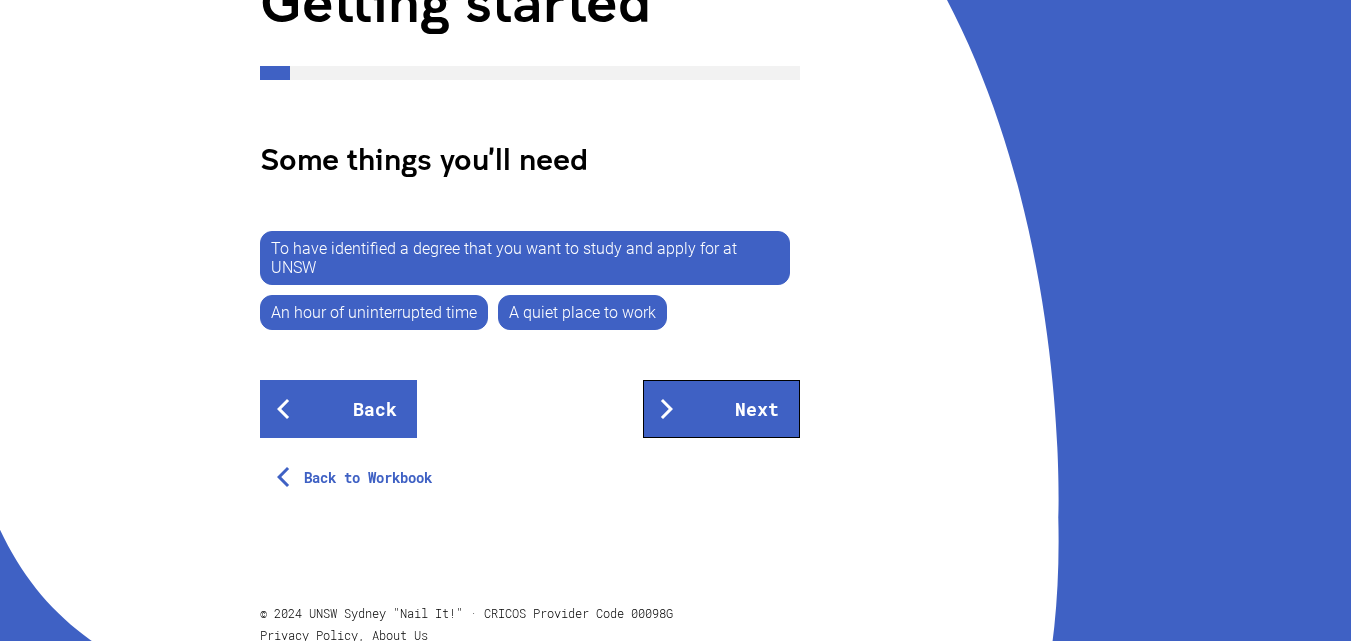 scroll, scrollTop: 317, scrollLeft: 0, axis: vertical 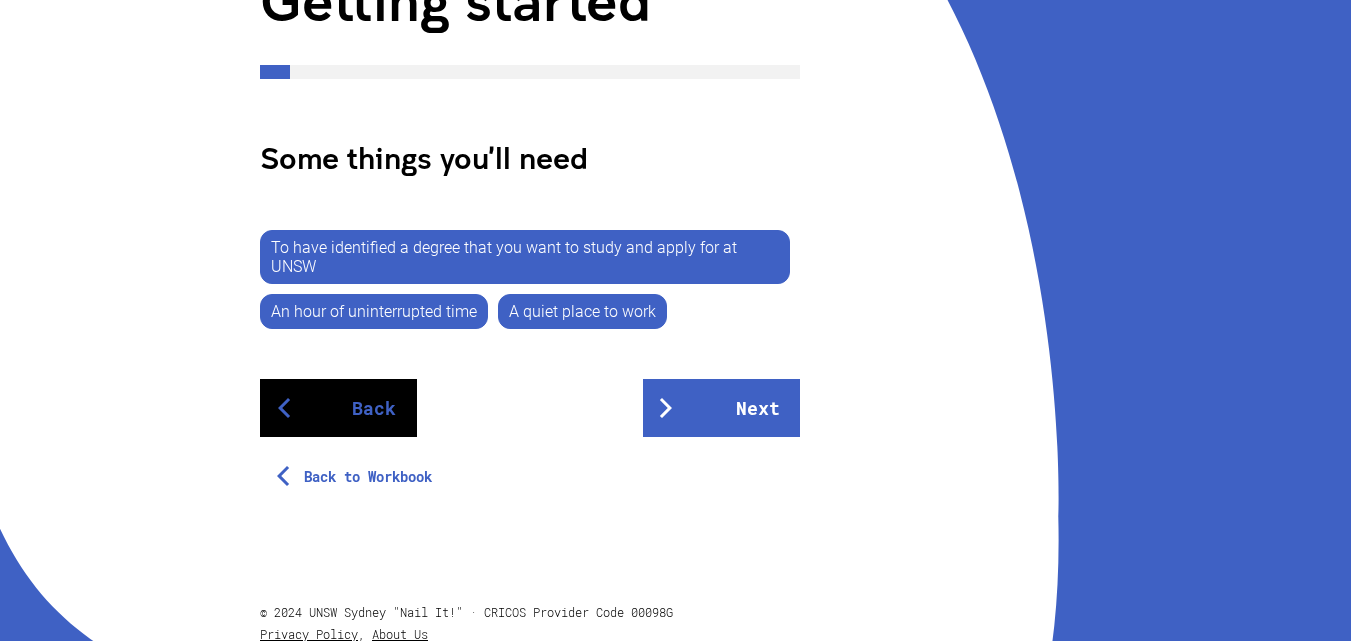 click on "Back" at bounding box center (338, 408) 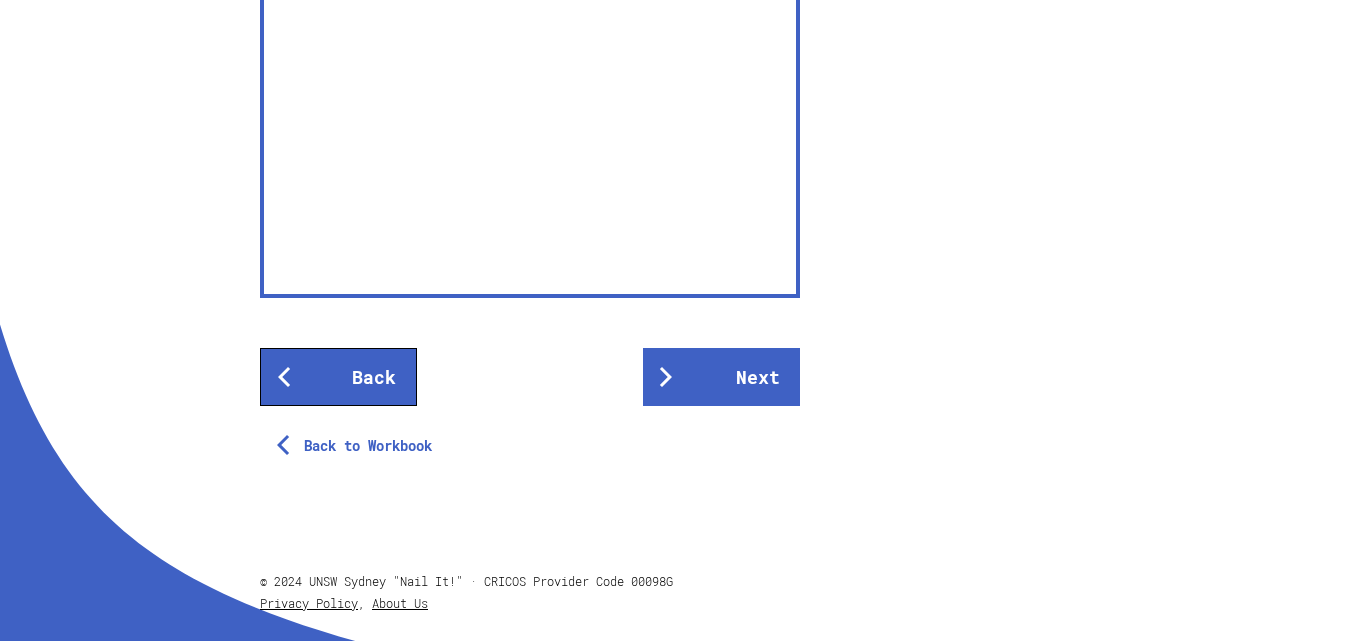 scroll, scrollTop: 703, scrollLeft: 0, axis: vertical 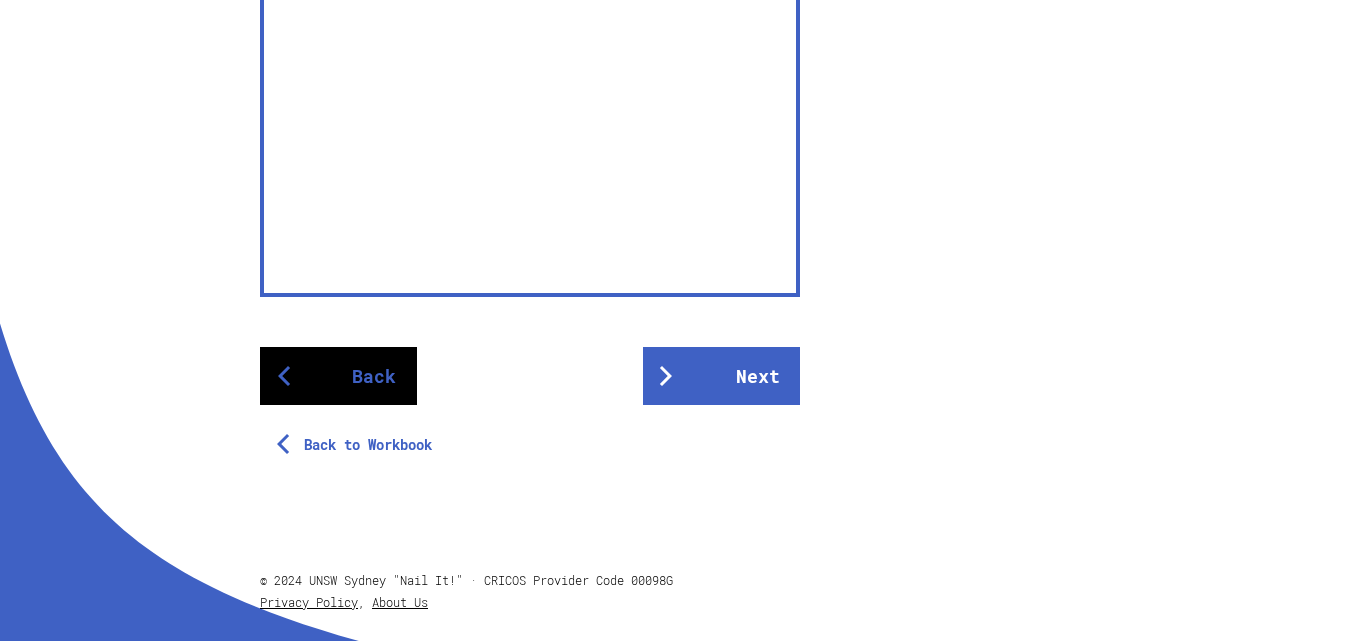 click on "Back" at bounding box center [338, 376] 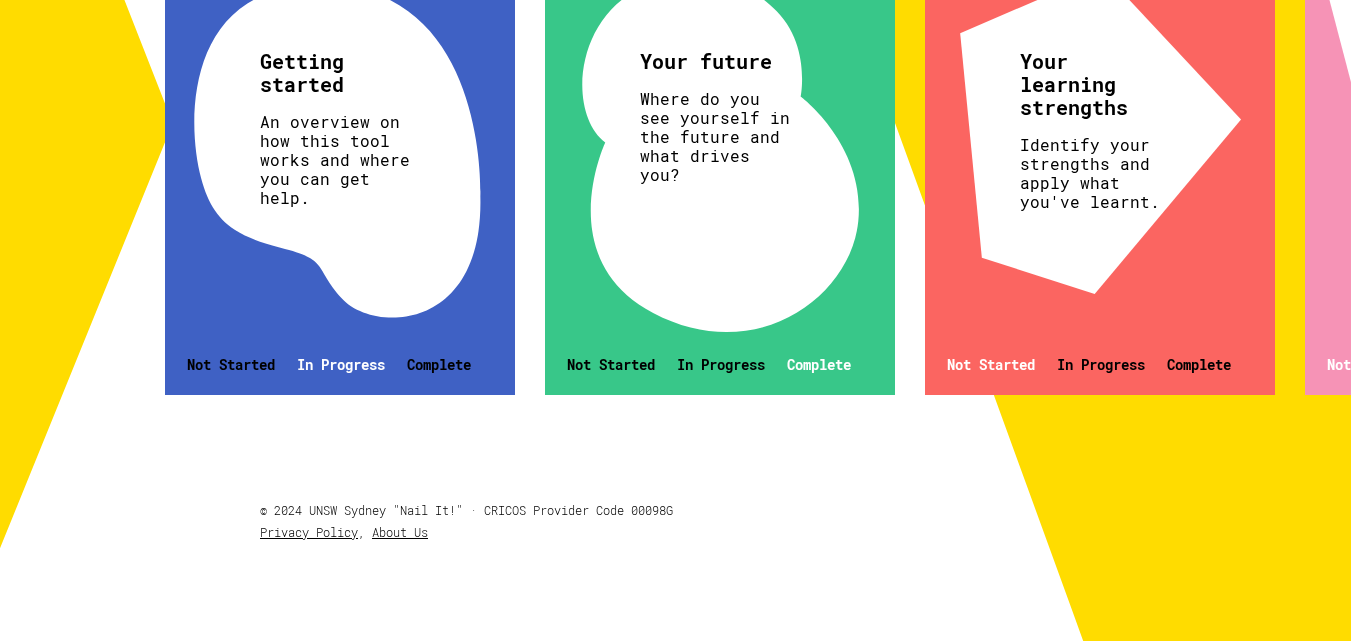 scroll, scrollTop: 792, scrollLeft: 0, axis: vertical 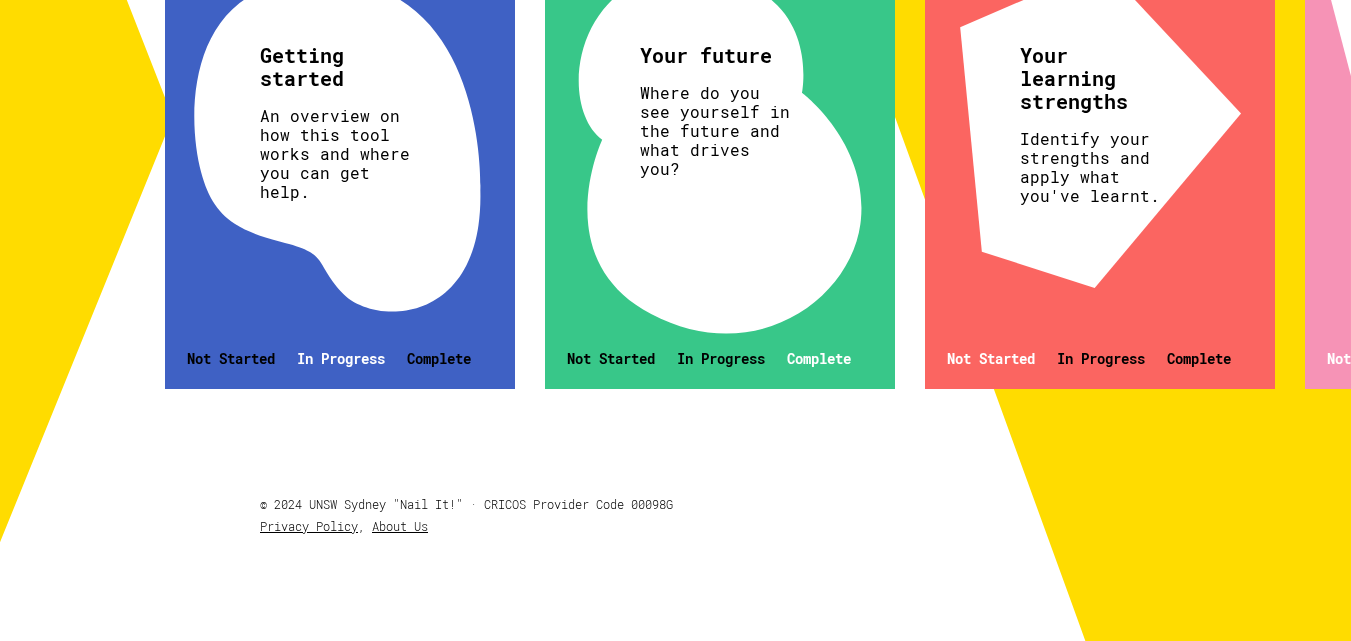 click on "Your future Where do you see yourself in the future and what drives you? Not Started In Progress Complete" at bounding box center [720, 169] 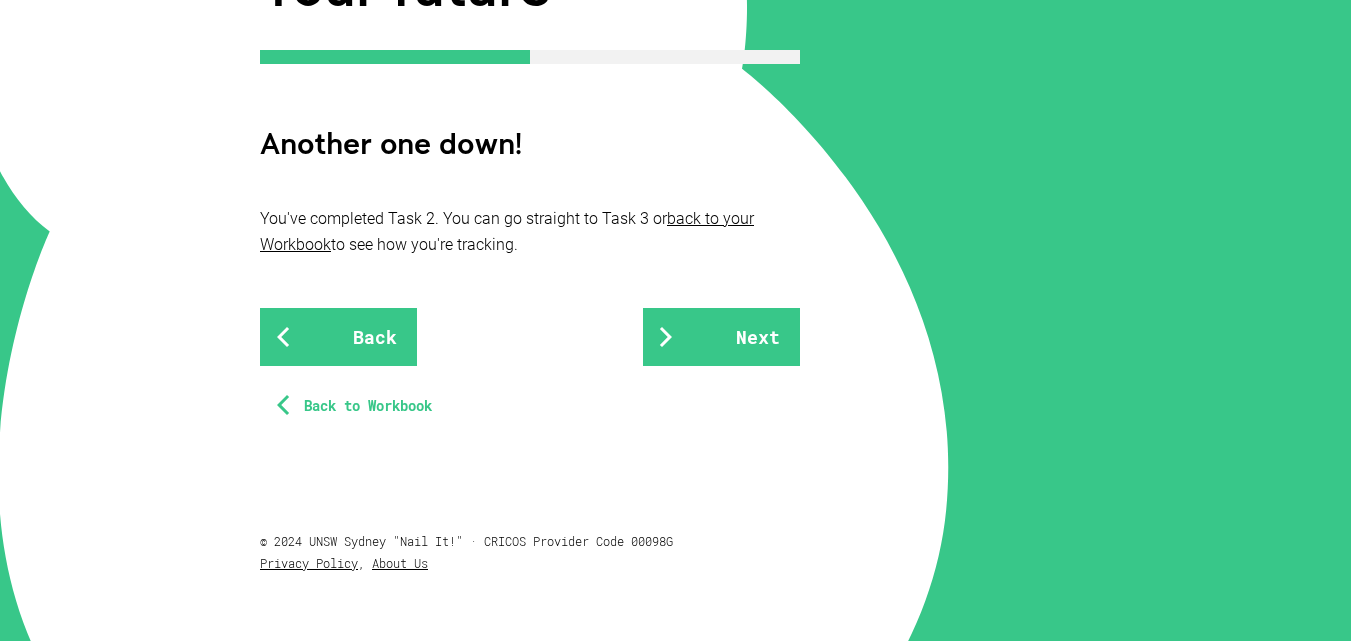 scroll, scrollTop: 333, scrollLeft: 0, axis: vertical 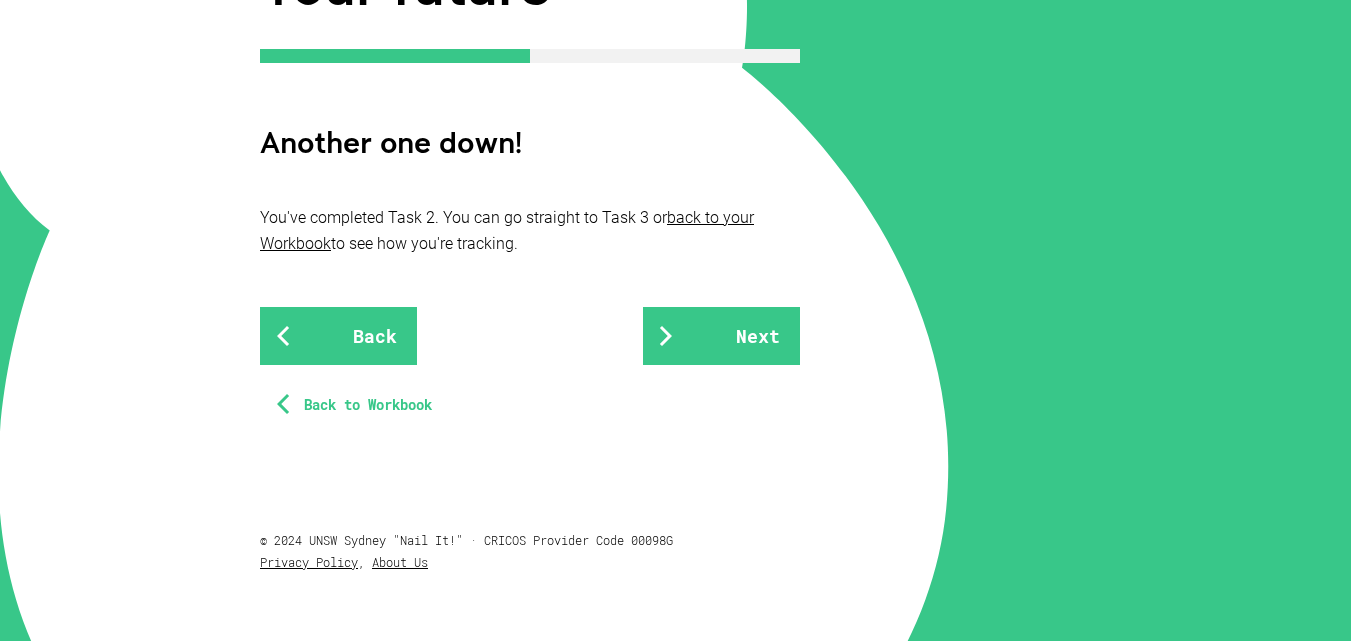 click on "Back to Workbook" at bounding box center (358, 405) 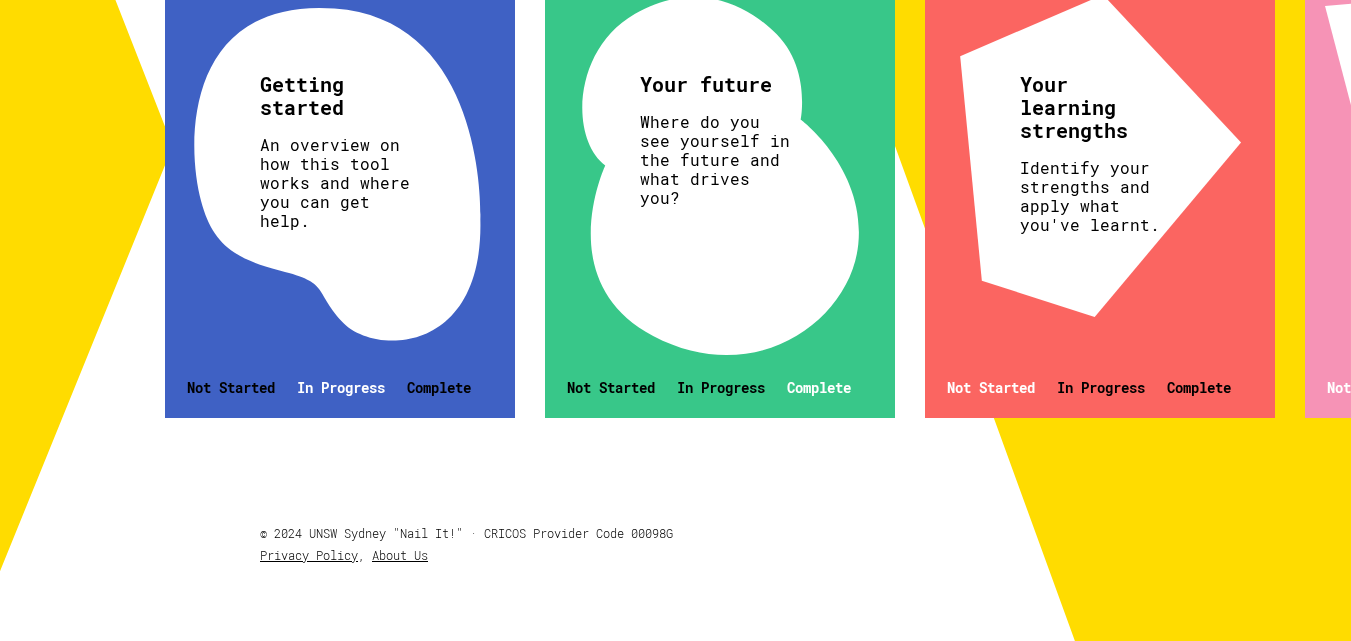 scroll, scrollTop: 764, scrollLeft: 0, axis: vertical 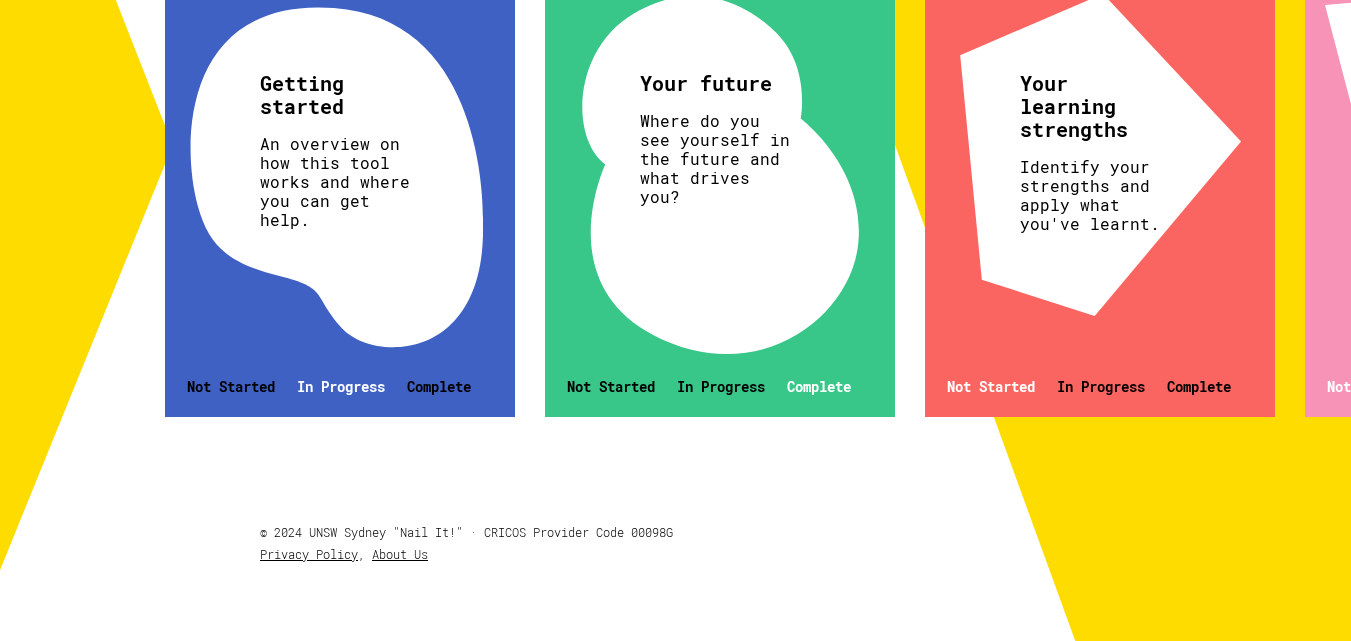 click on "In Progress" at bounding box center (341, 386) 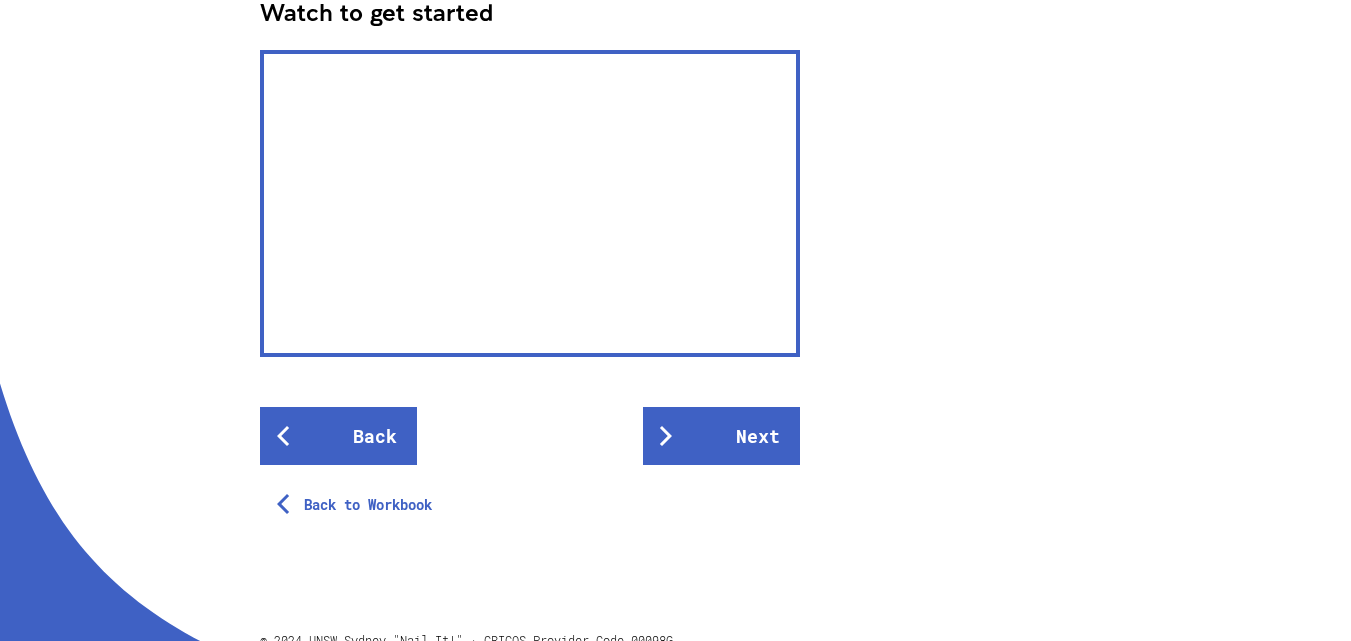 scroll, scrollTop: 641, scrollLeft: 0, axis: vertical 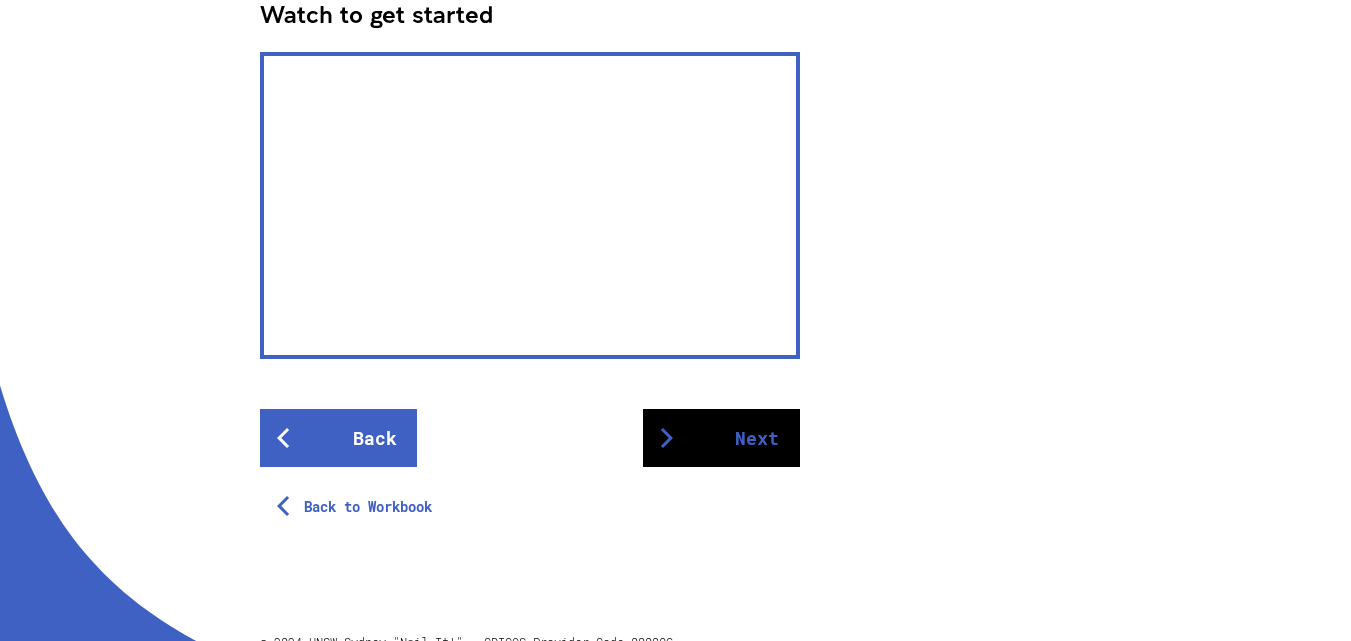 click on "Next" at bounding box center [721, 438] 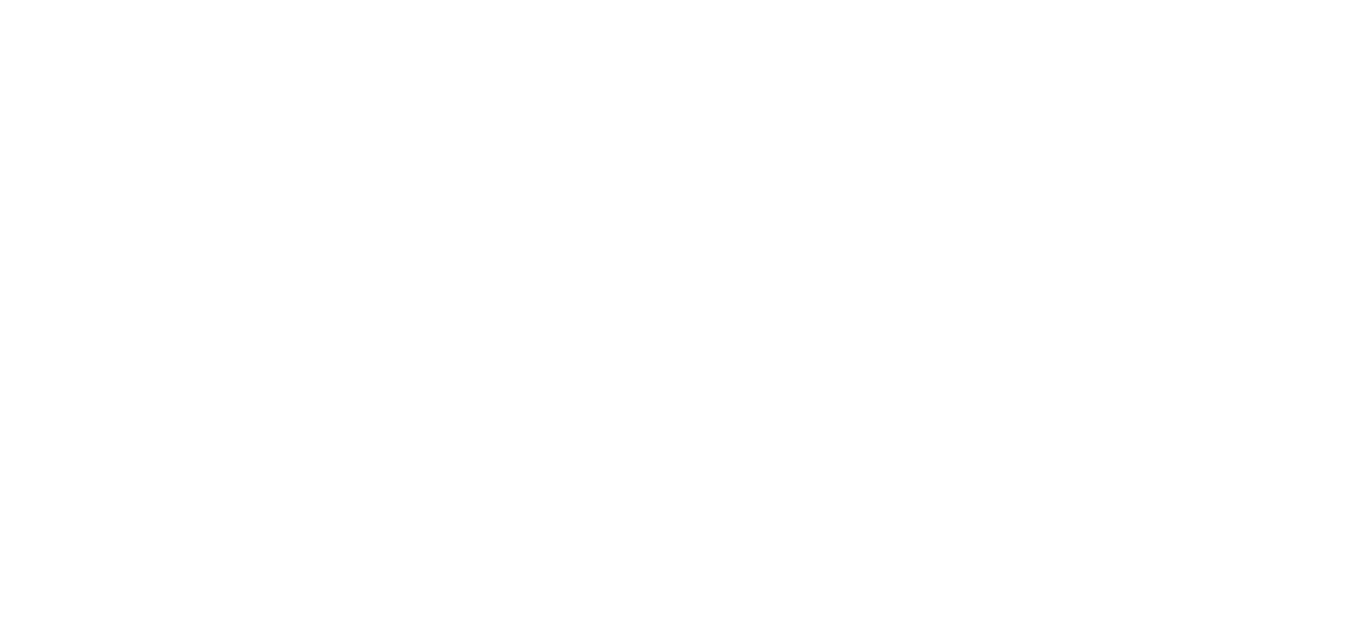 scroll, scrollTop: 0, scrollLeft: 0, axis: both 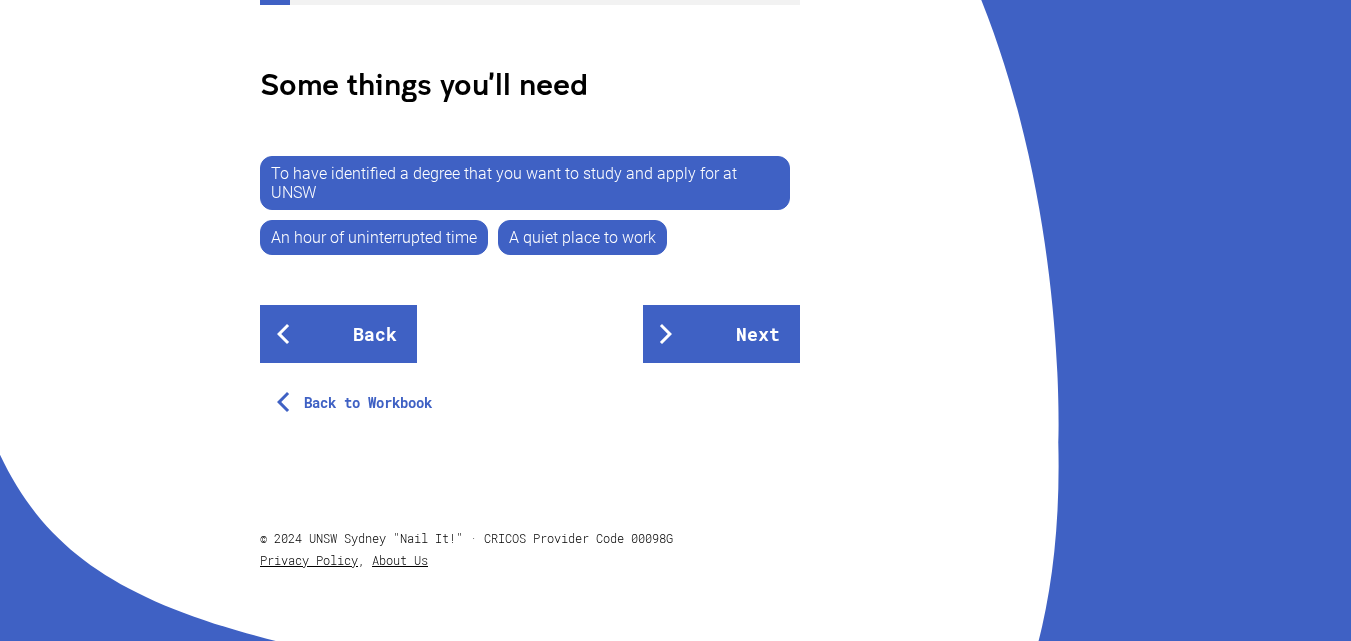 click on "To have identified a degree that you want to study and apply for at UNSW" at bounding box center [525, 183] 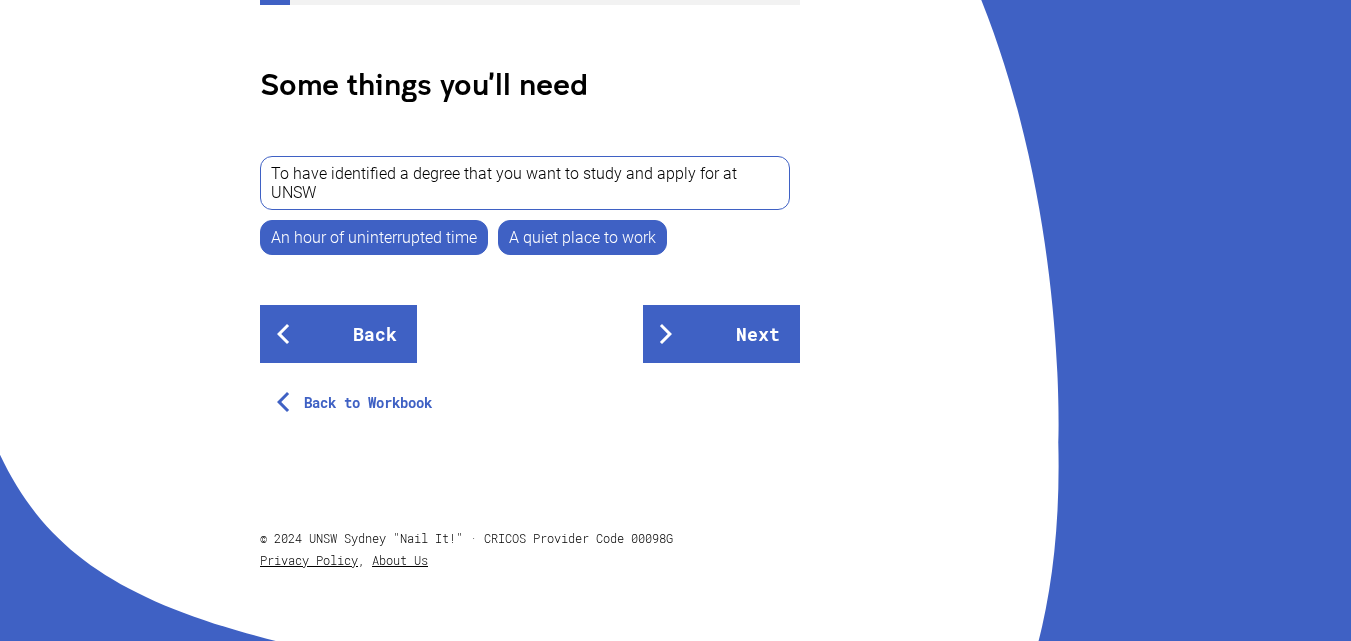 click on "An hour of uninterrupted time" at bounding box center (374, 237) 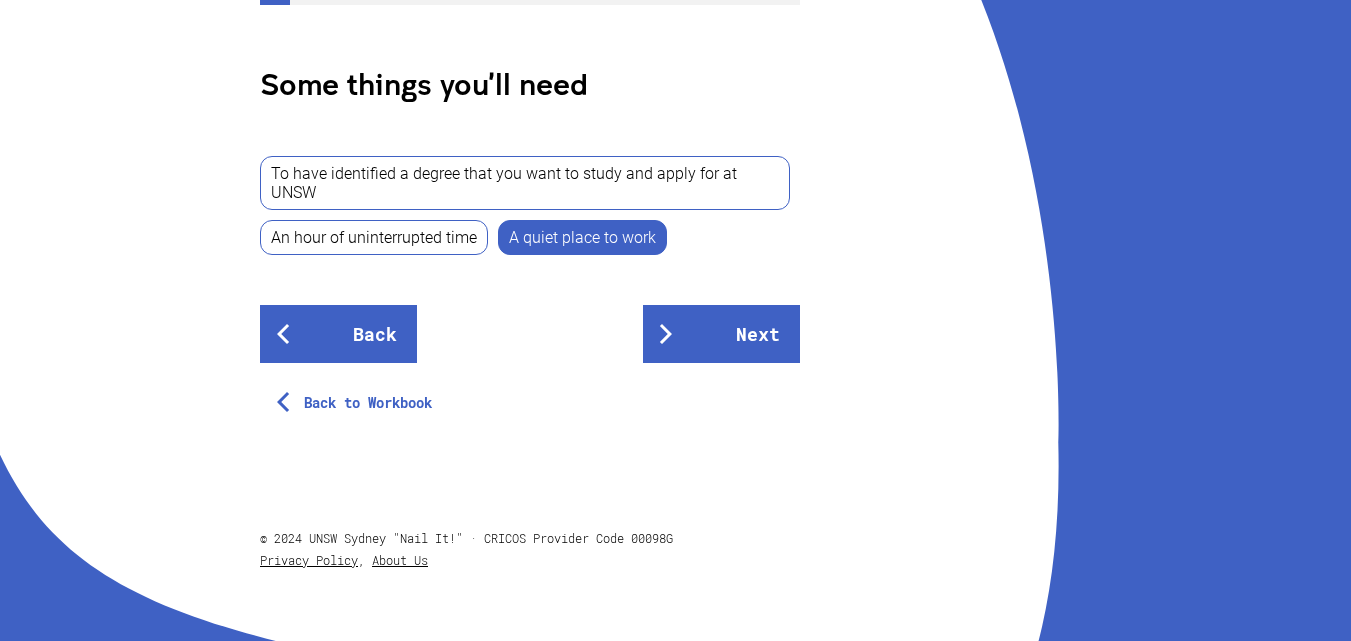 click on "A quiet place to work" at bounding box center (582, 237) 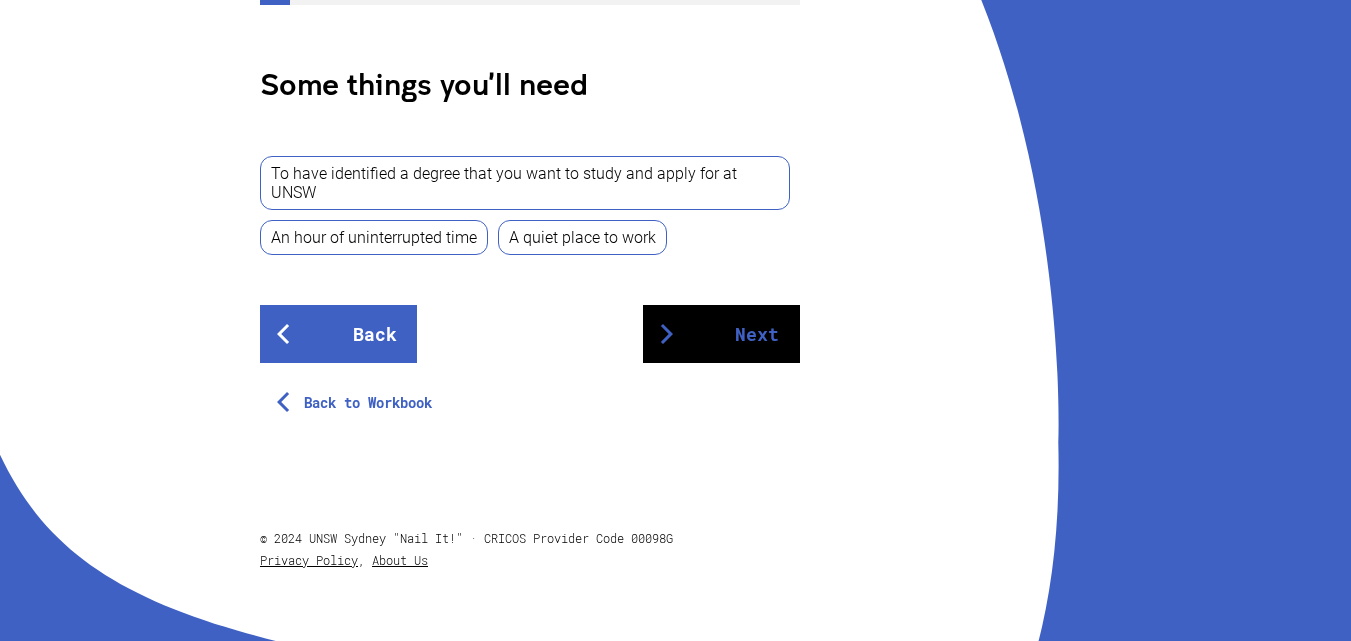 click on "Next" at bounding box center [721, 334] 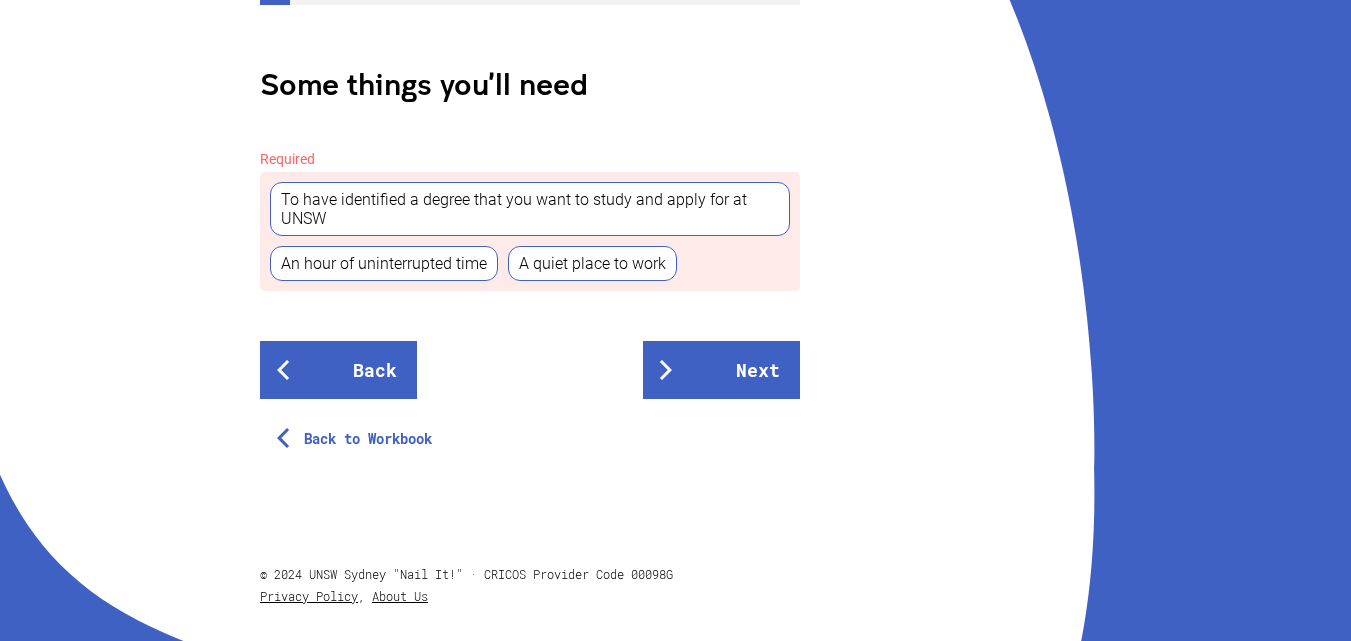 click on "To have identified a degree that you want to study and apply for at UNSW An hour of uninterrupted time A quiet place to work" at bounding box center (530, 231) 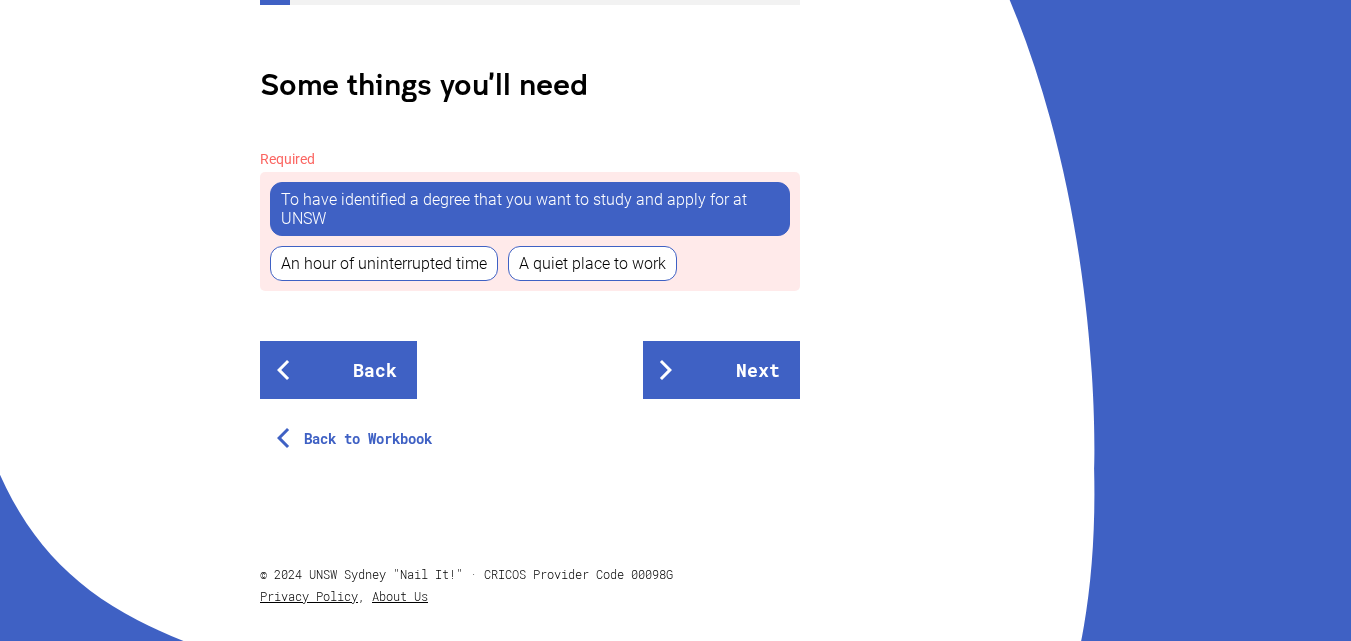 click on "An hour of uninterrupted time" at bounding box center [384, 263] 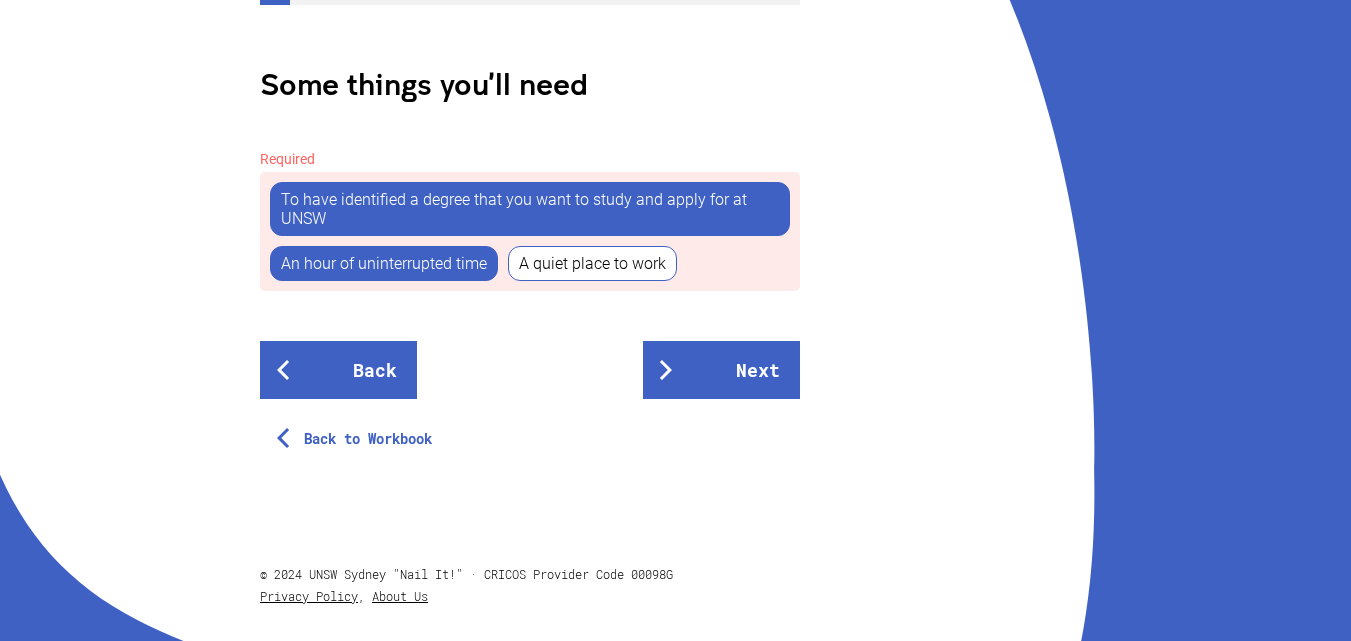 click on "A quiet place to work" at bounding box center [592, 263] 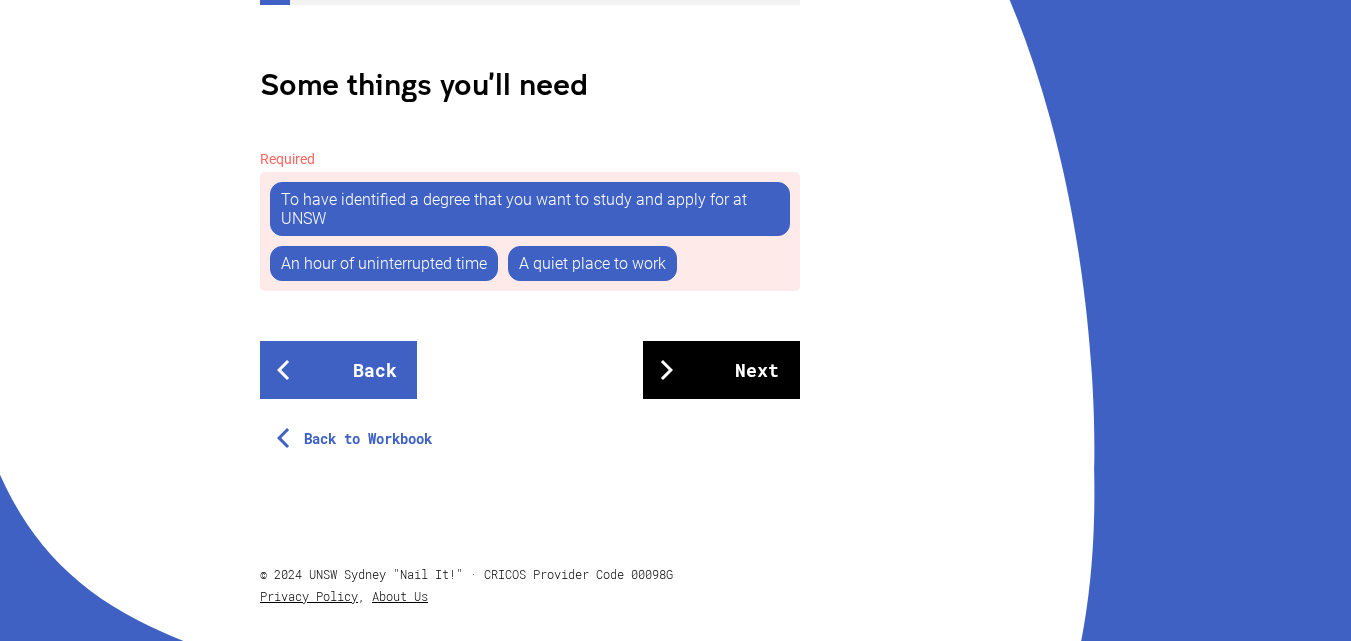click on "Next" at bounding box center [721, 370] 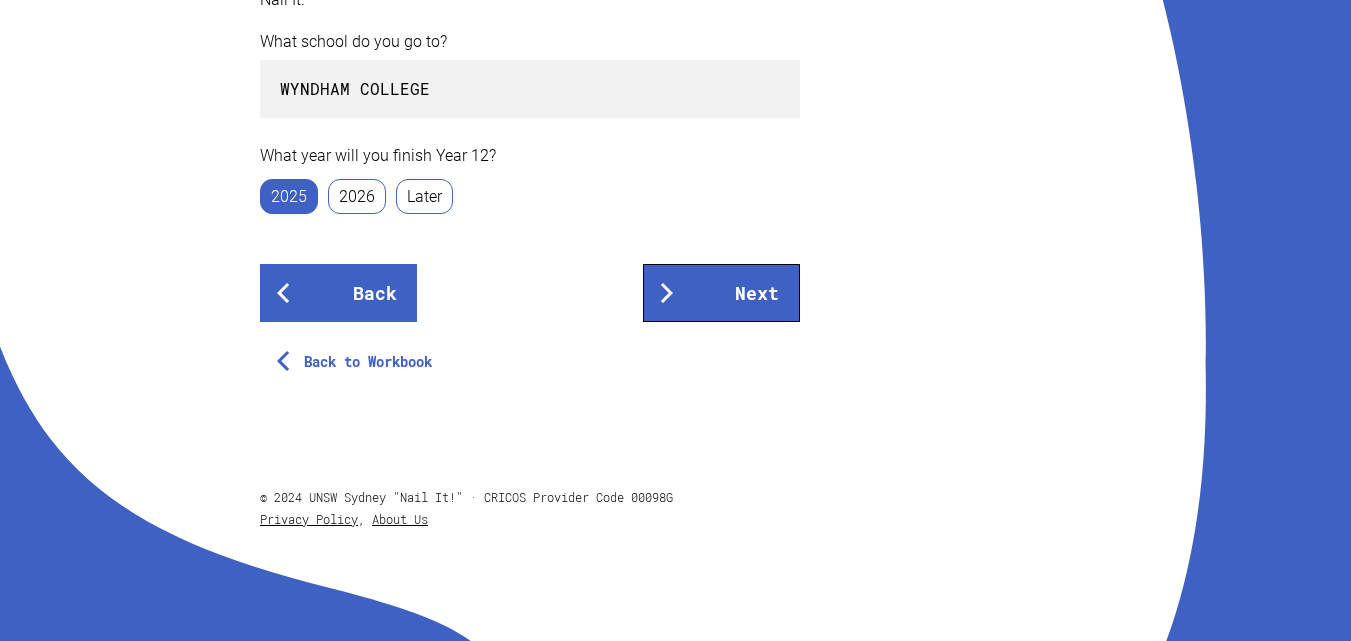 scroll, scrollTop: 576, scrollLeft: 0, axis: vertical 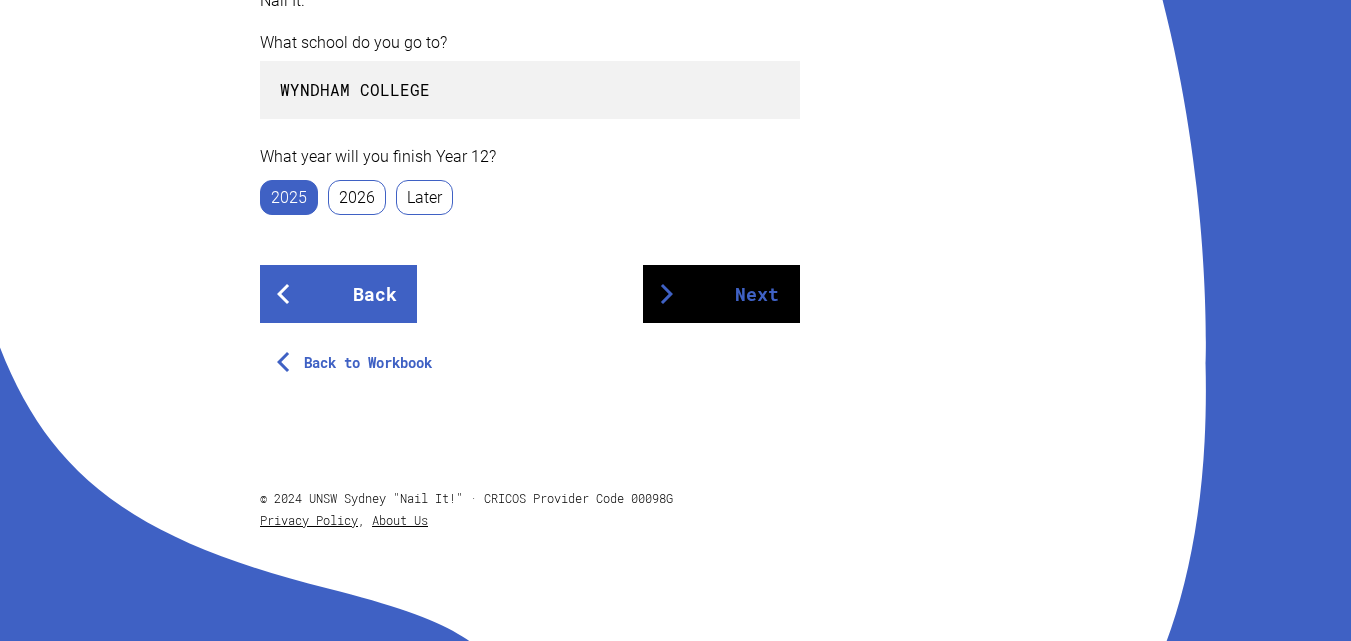 click on "Next" at bounding box center (721, 294) 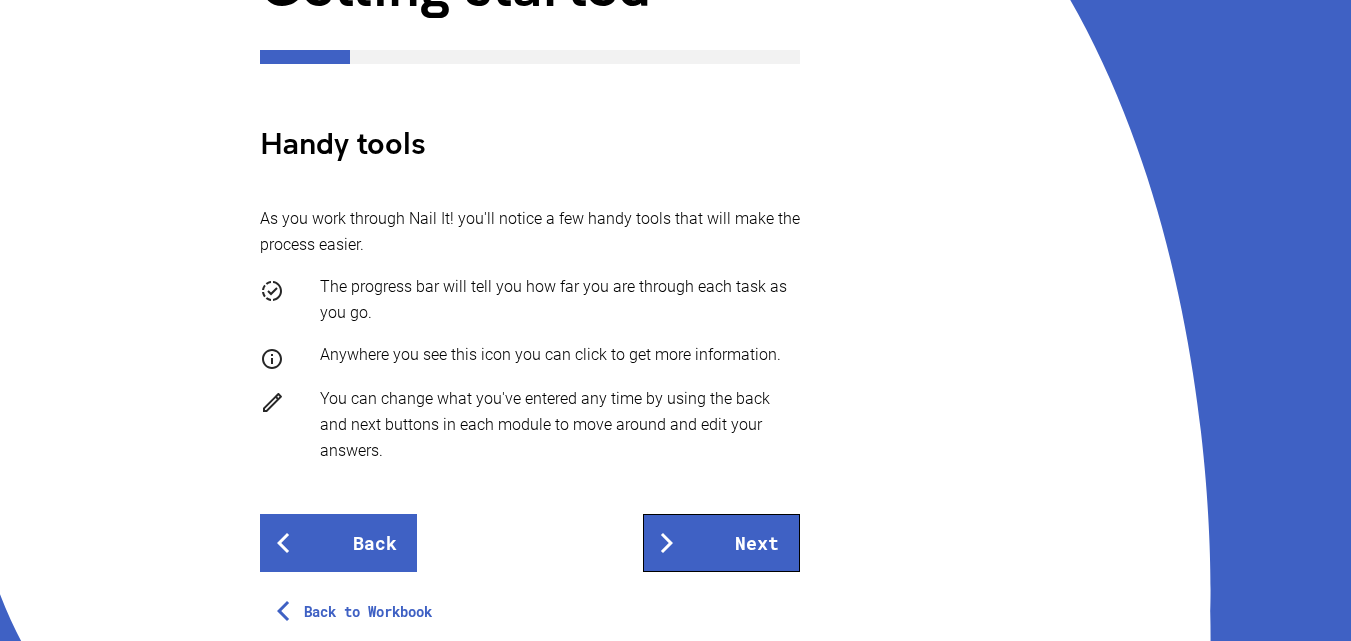 scroll, scrollTop: 344, scrollLeft: 0, axis: vertical 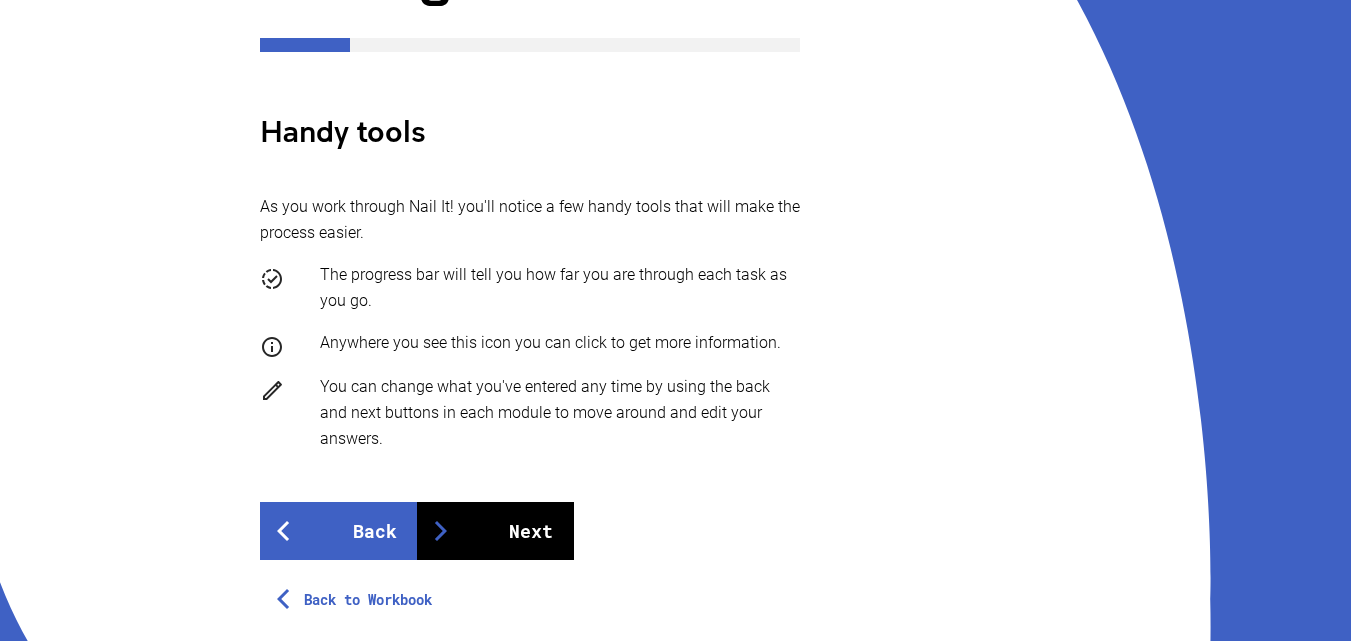 click on "Next" at bounding box center [495, 531] 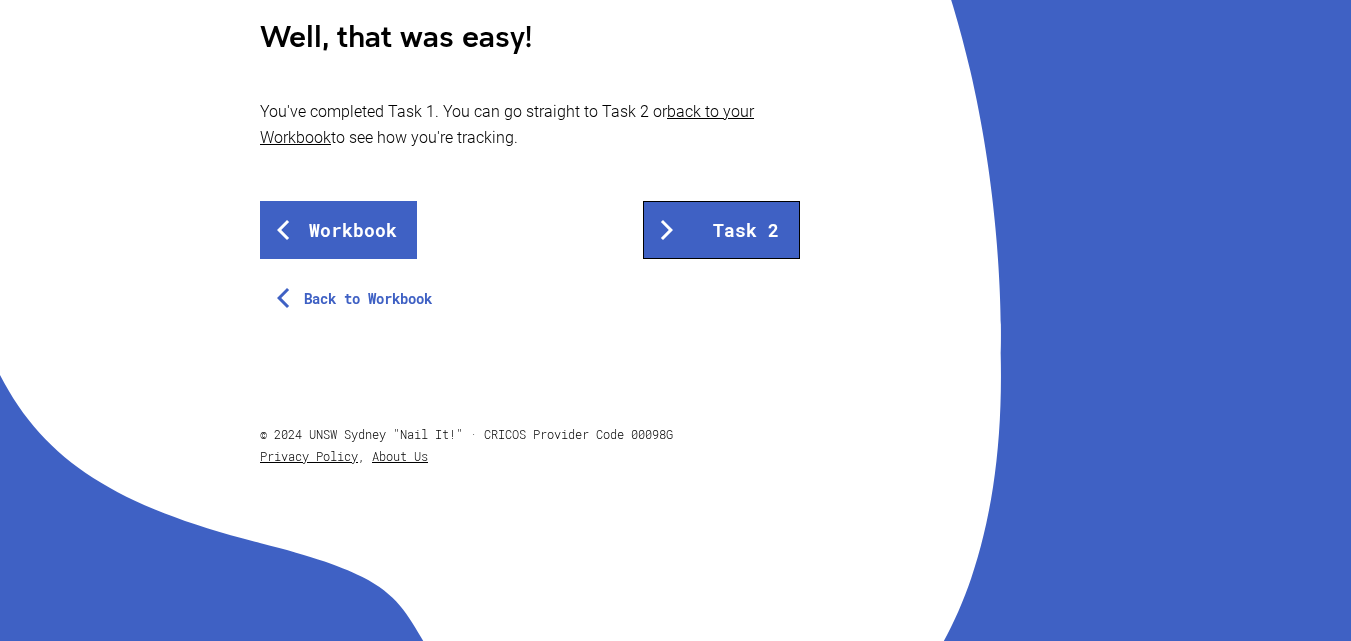 scroll, scrollTop: 440, scrollLeft: 0, axis: vertical 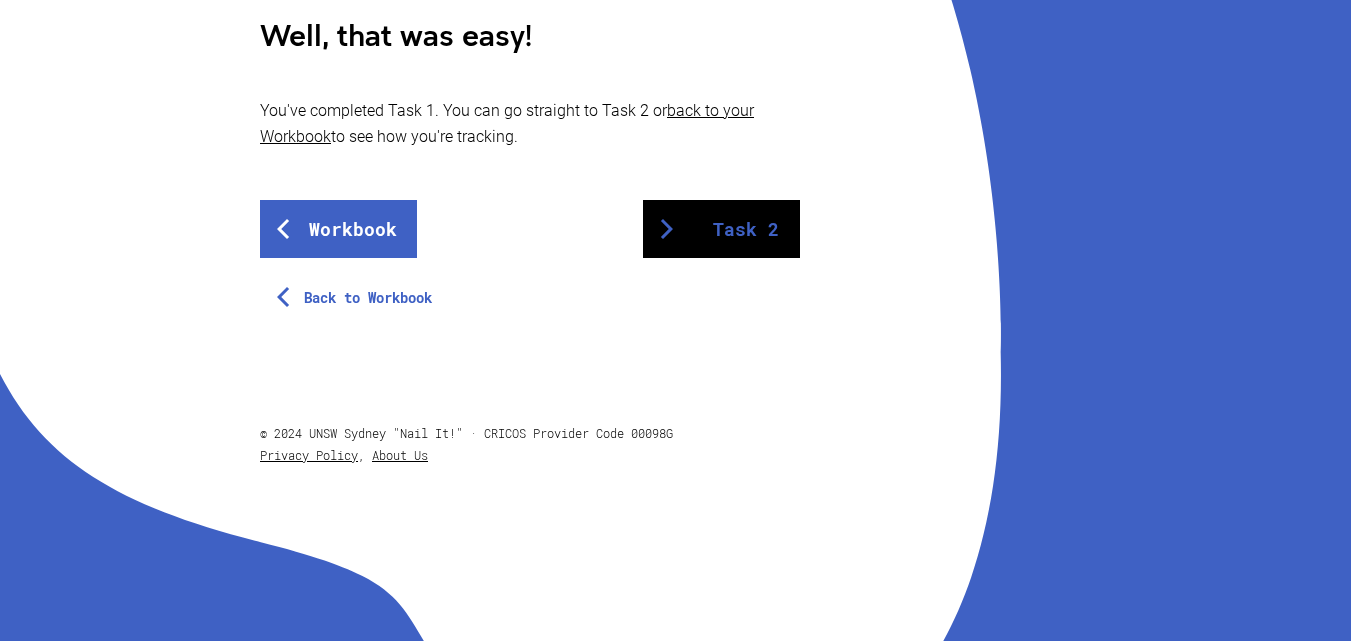 click on "Task 2" at bounding box center [721, 229] 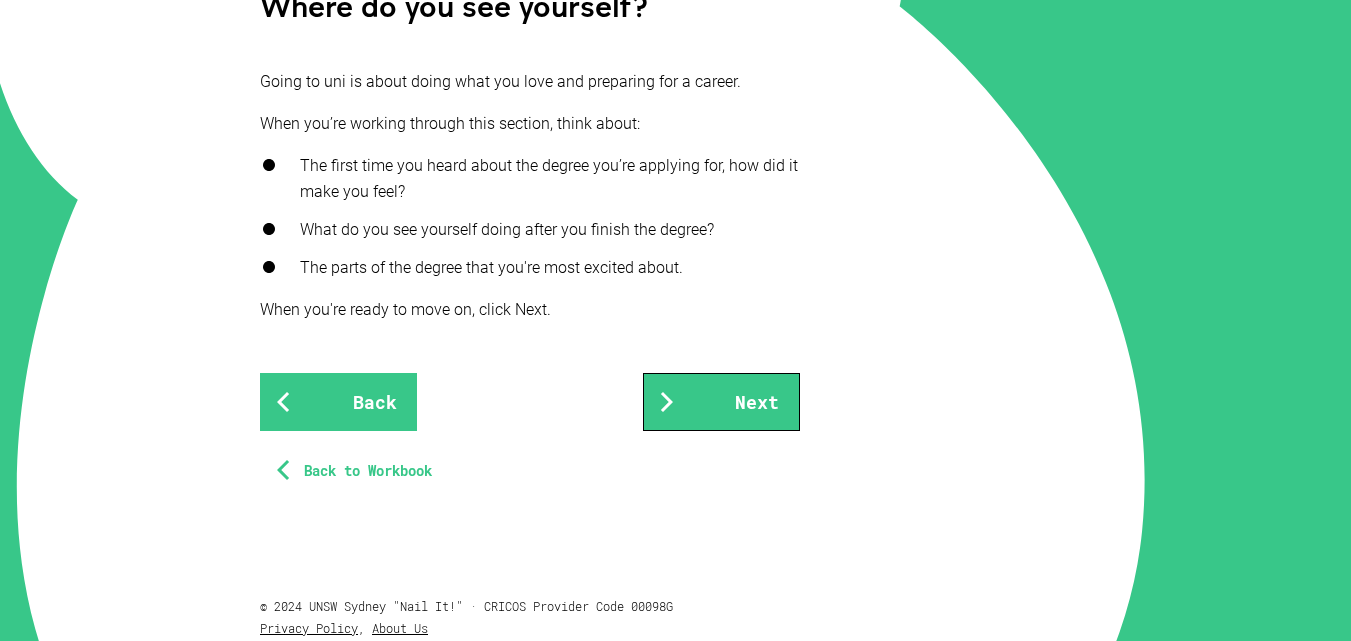 scroll, scrollTop: 484, scrollLeft: 0, axis: vertical 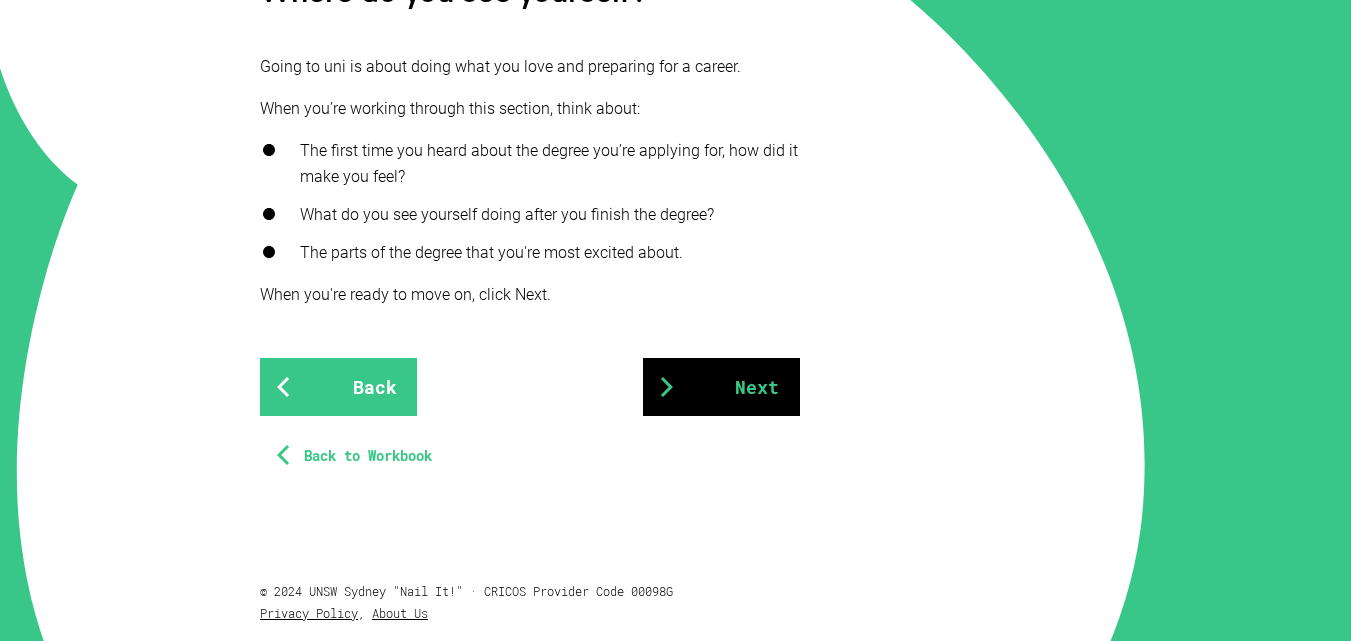 click on "Next" at bounding box center [721, 387] 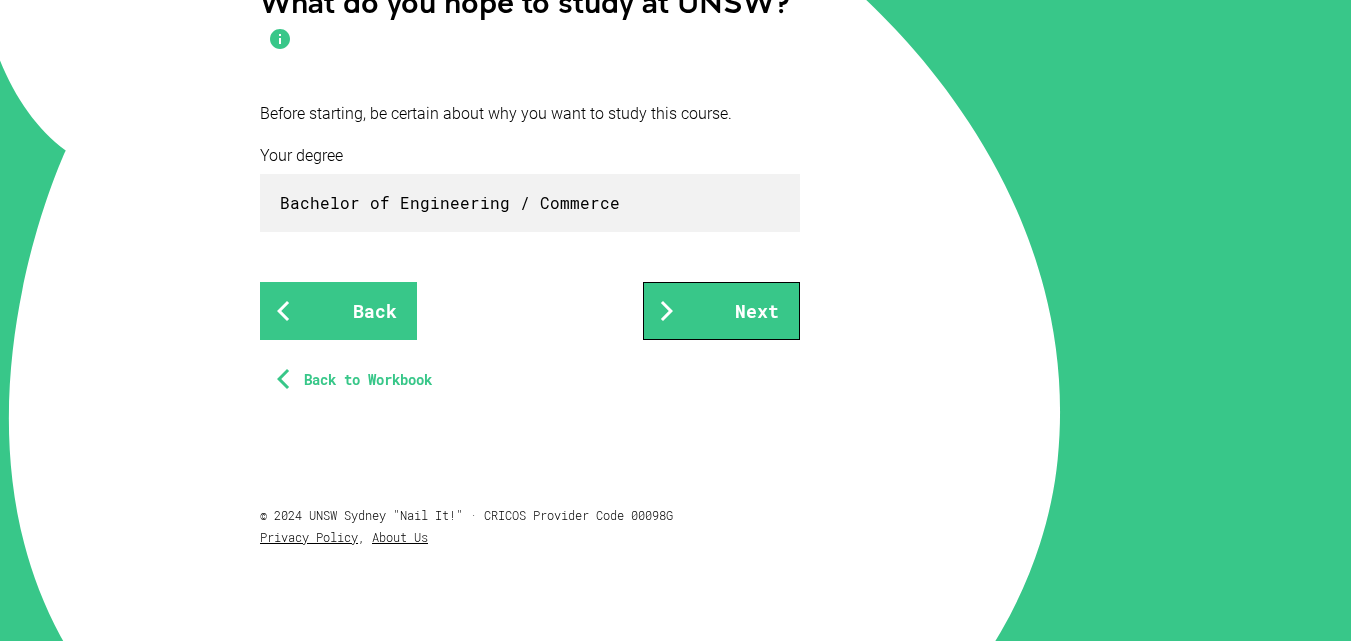 scroll, scrollTop: 484, scrollLeft: 0, axis: vertical 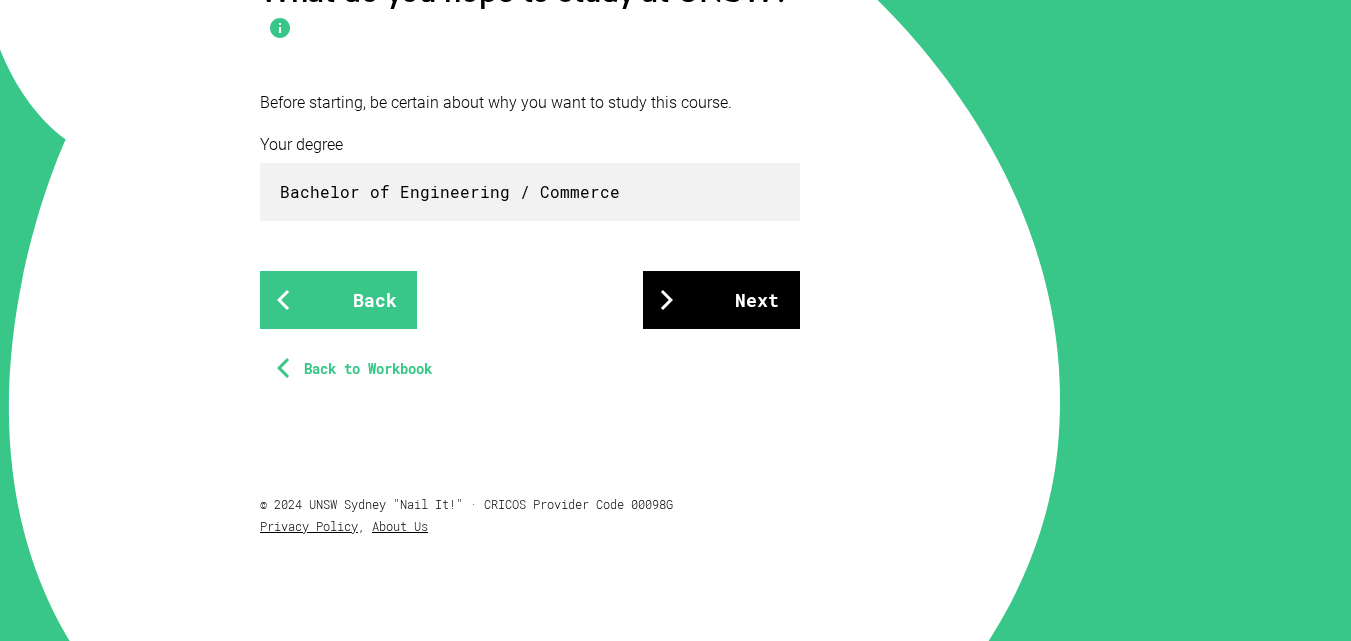 click on "Next" at bounding box center [721, 300] 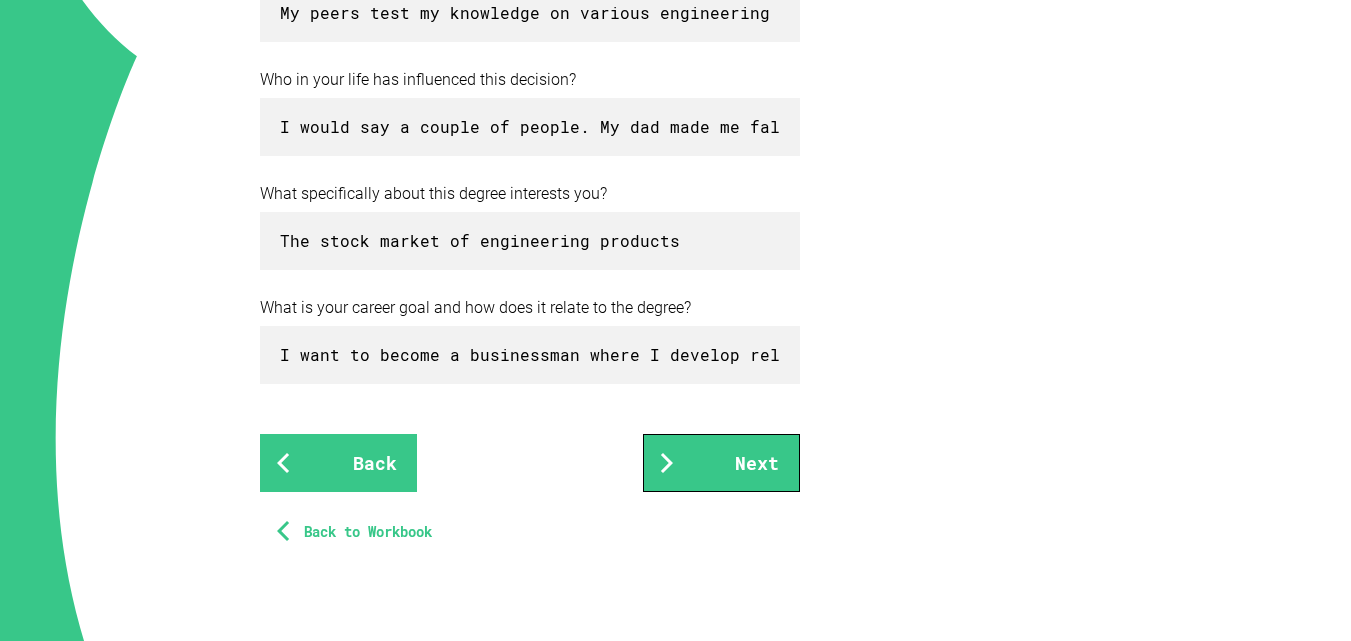 scroll, scrollTop: 836, scrollLeft: 0, axis: vertical 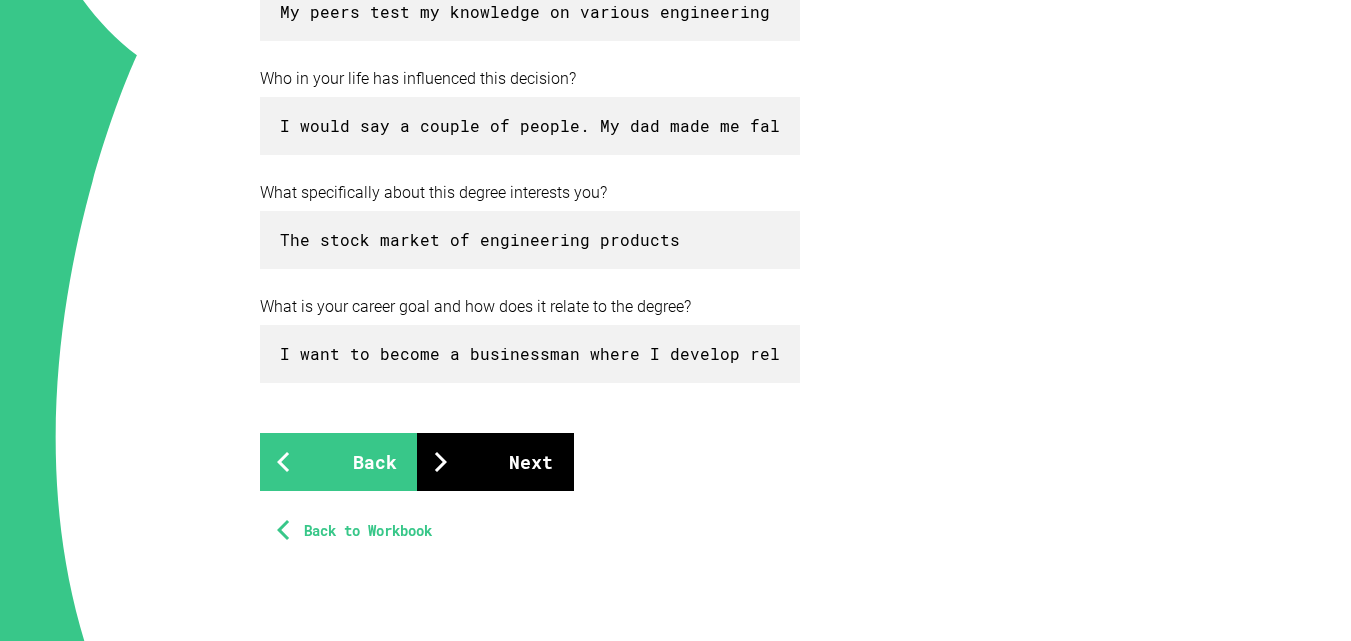 click on "Next" at bounding box center (495, 462) 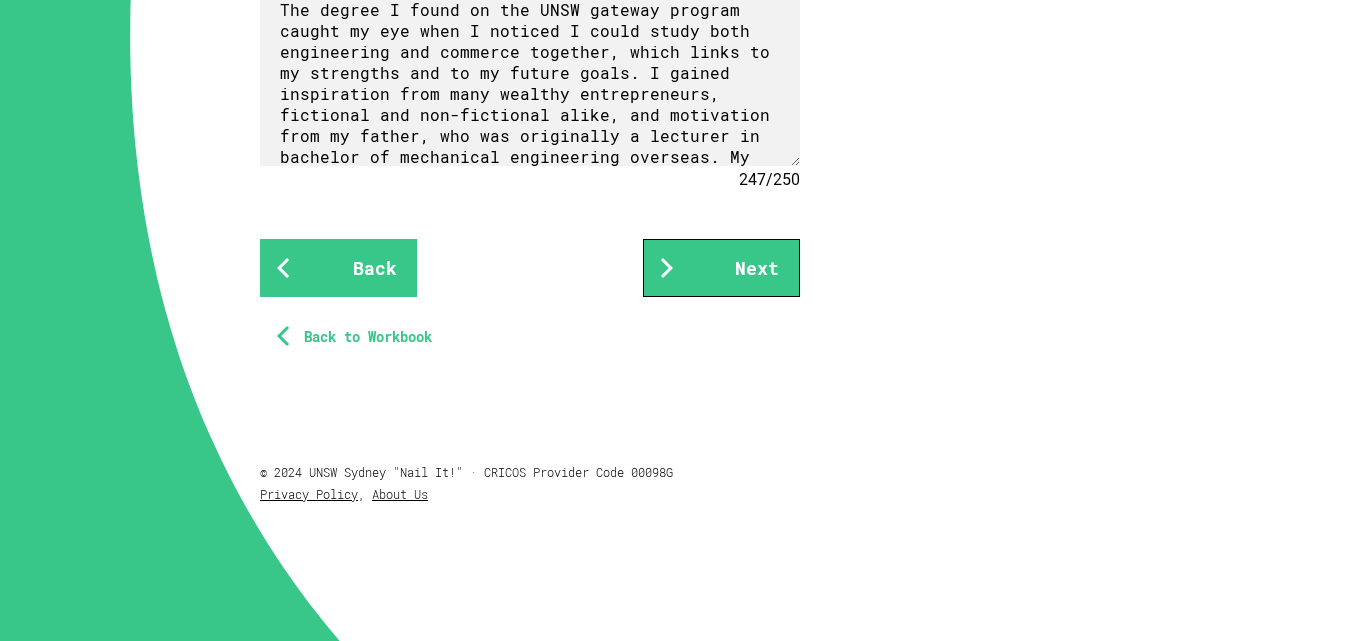 scroll, scrollTop: 1850, scrollLeft: 0, axis: vertical 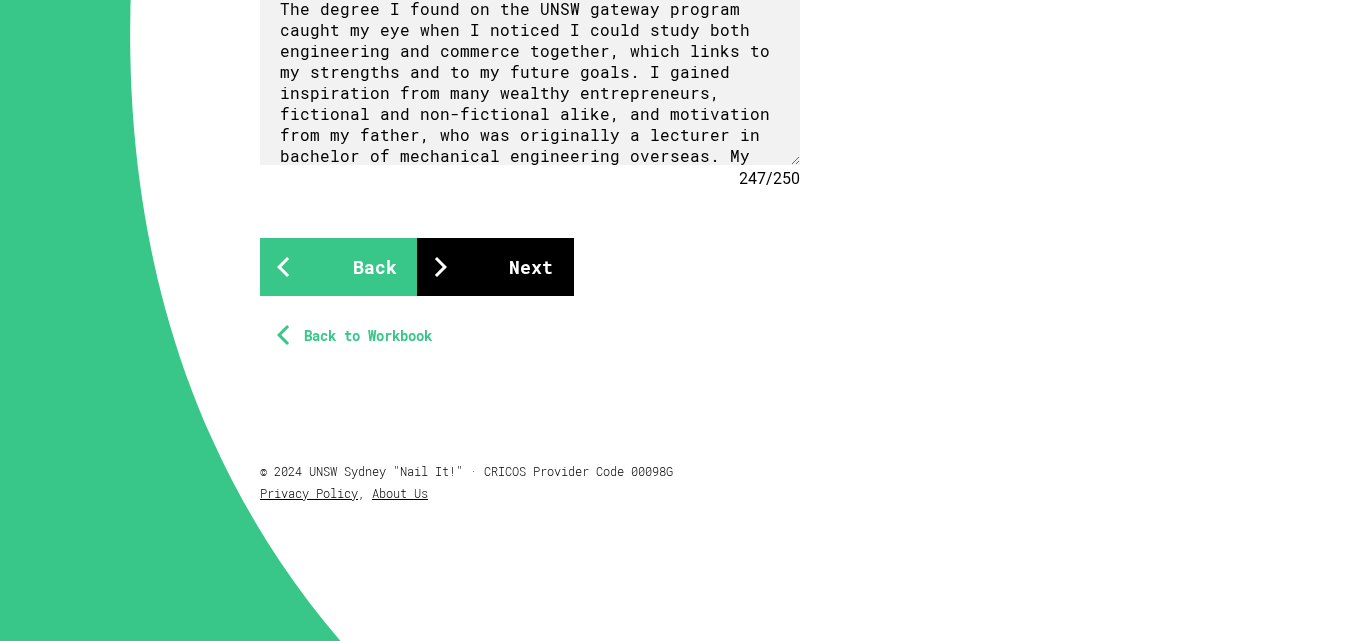 click on "Next" at bounding box center (495, 267) 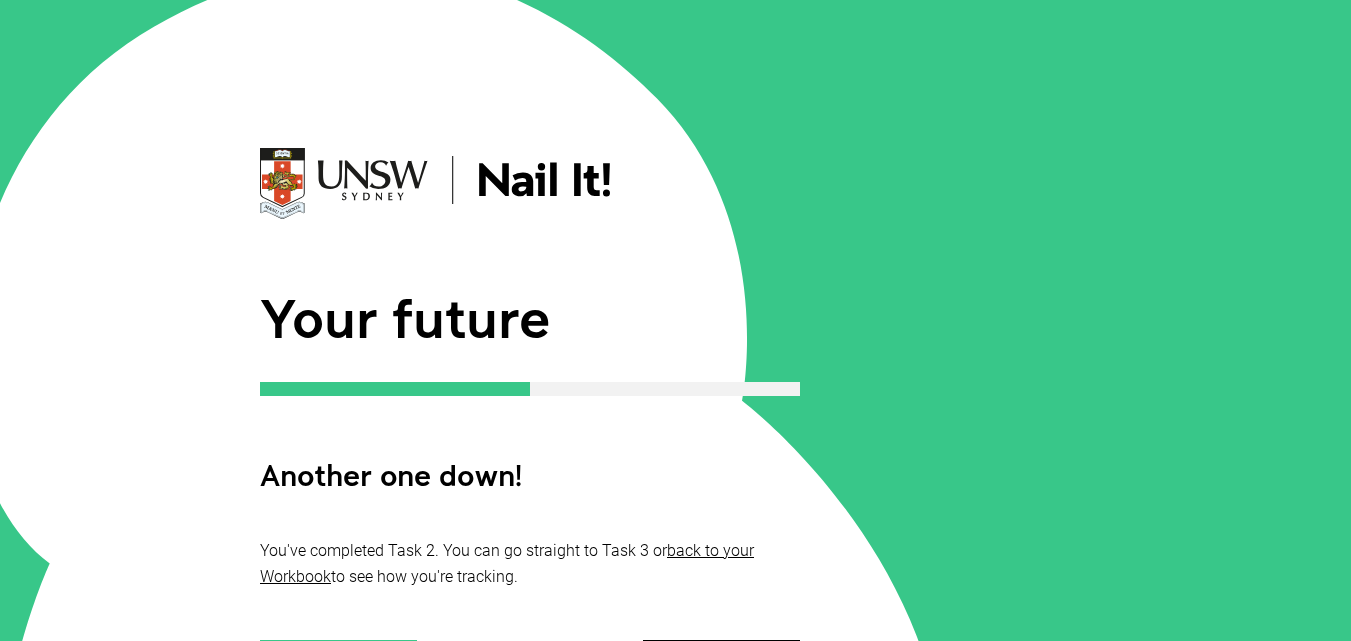 scroll, scrollTop: 441, scrollLeft: 0, axis: vertical 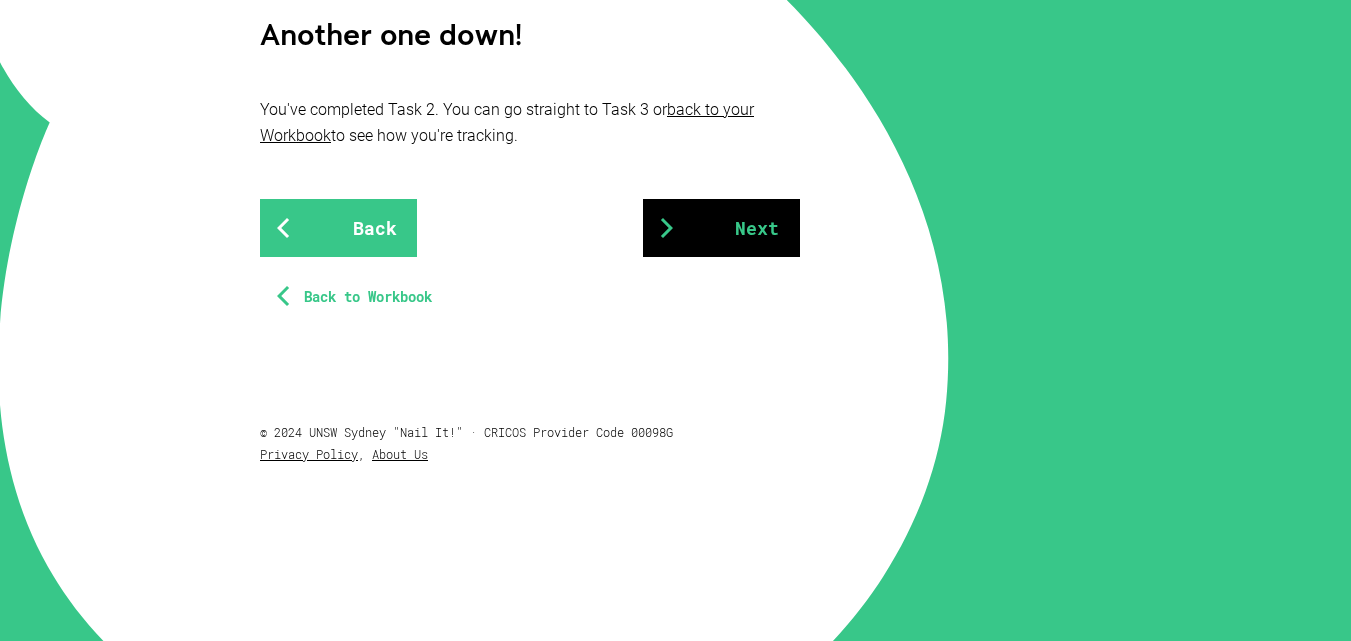 click on "Next" at bounding box center (721, 228) 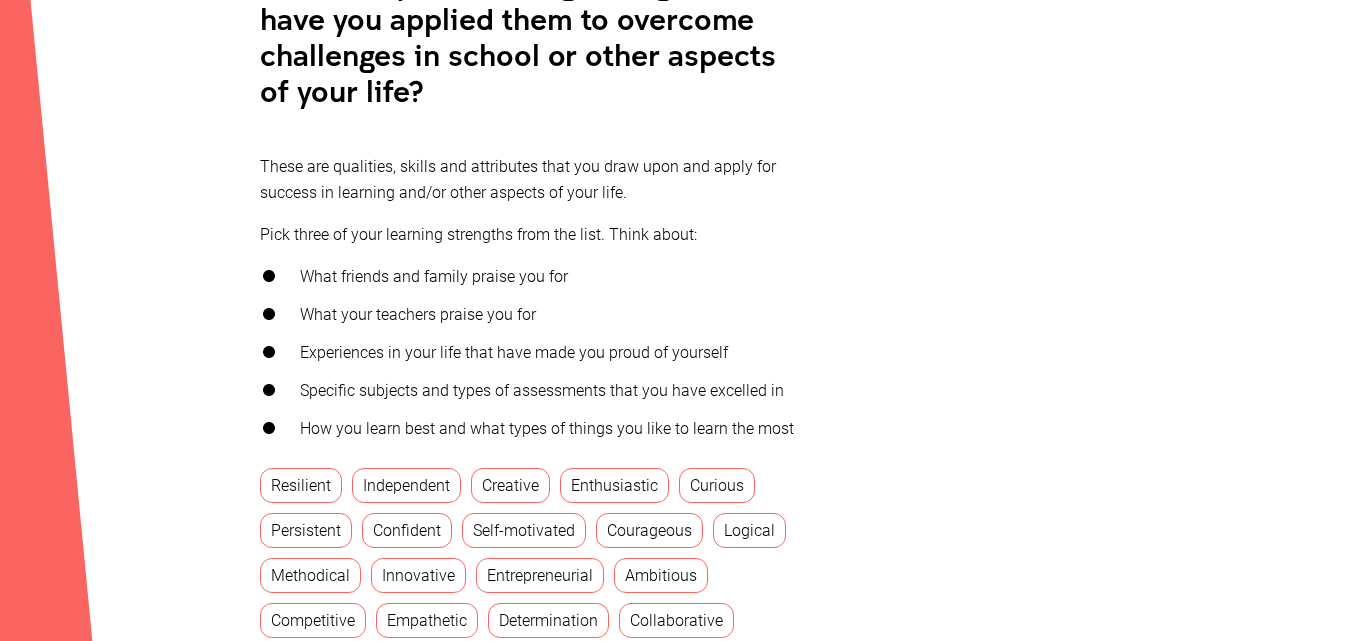scroll, scrollTop: 629, scrollLeft: 0, axis: vertical 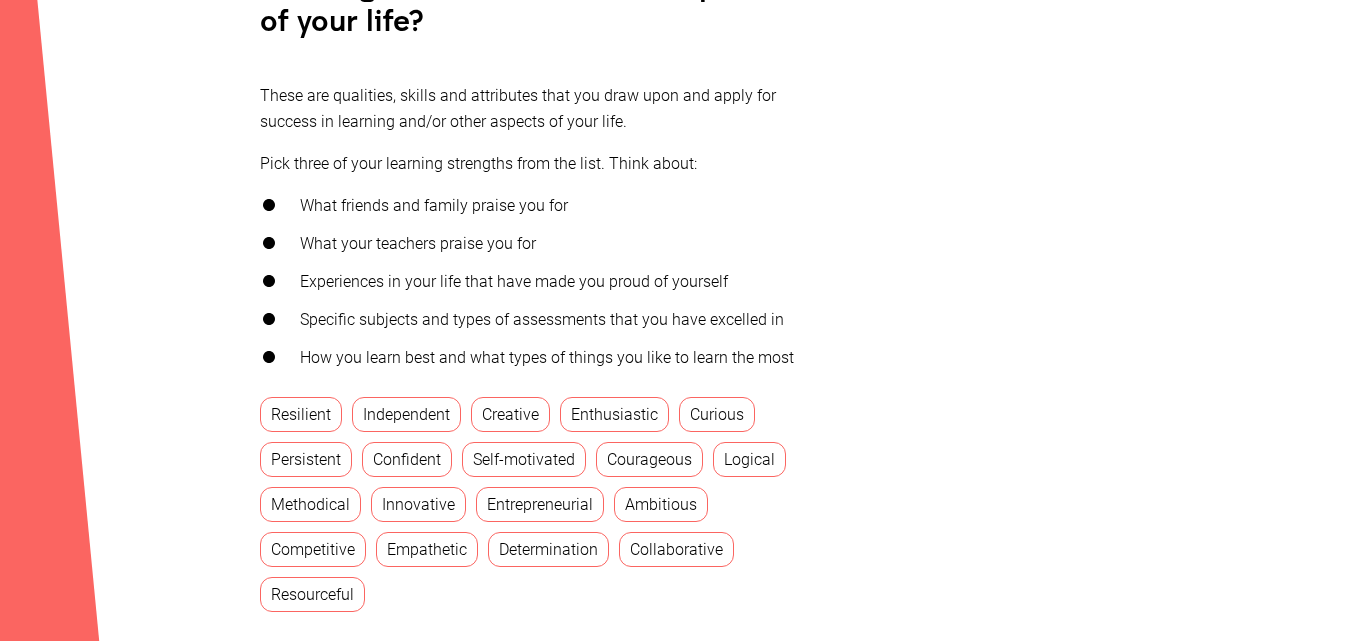 click on "Resilient" at bounding box center (301, 414) 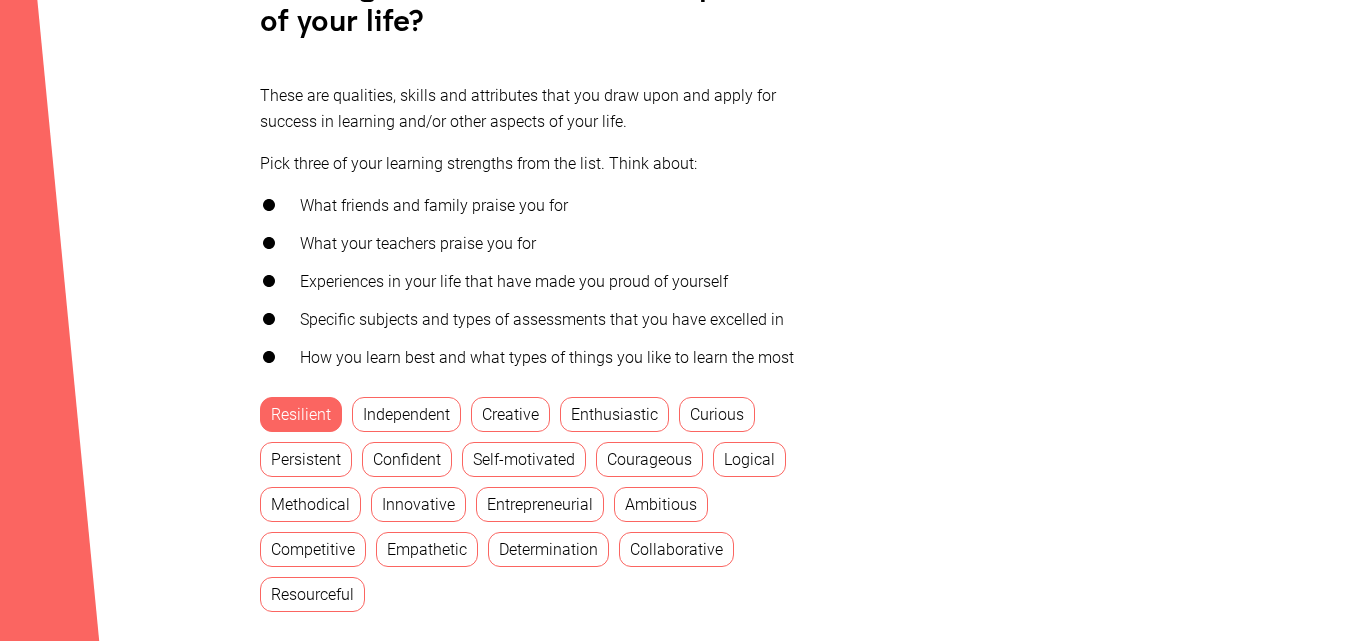 click on "Independent" at bounding box center (406, 414) 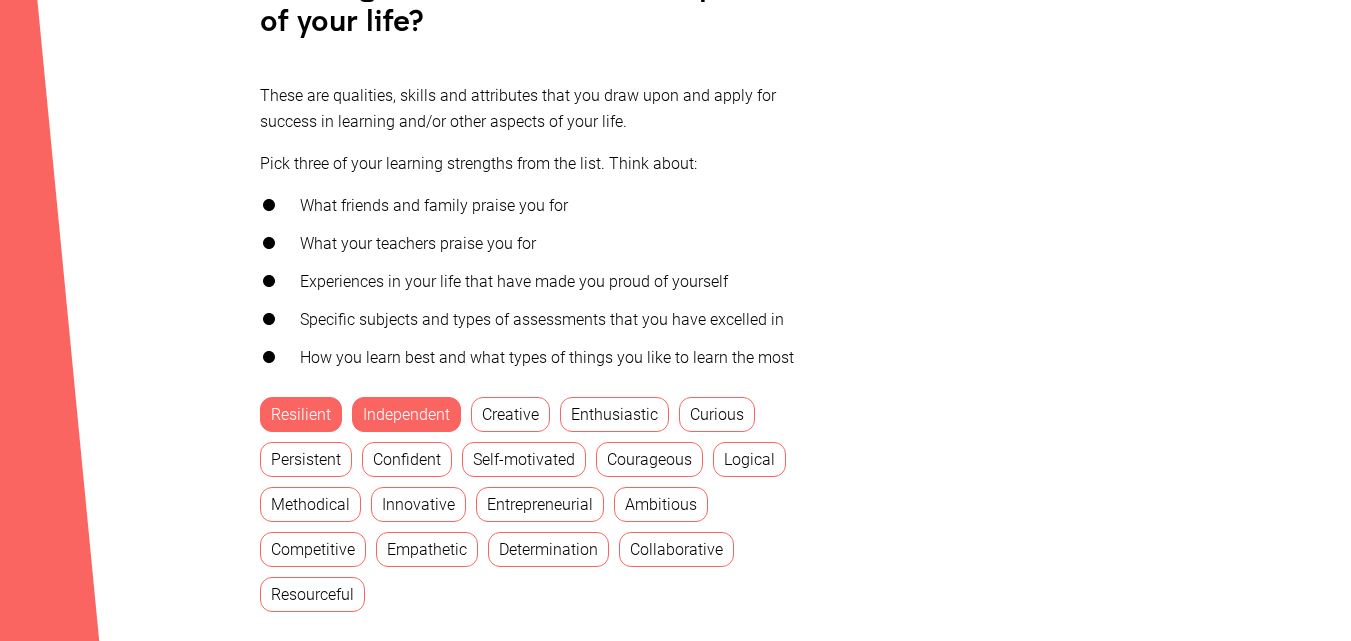 click on "Enthusiastic" at bounding box center [614, 414] 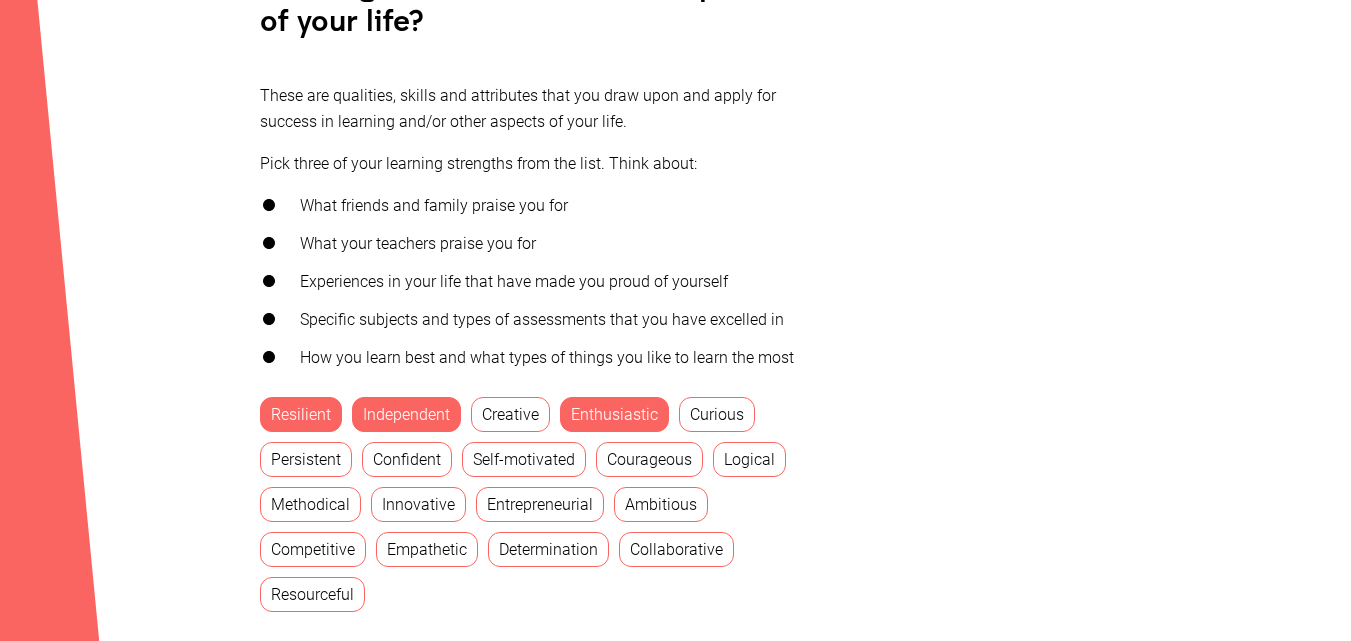 click on "Curious" at bounding box center [717, 414] 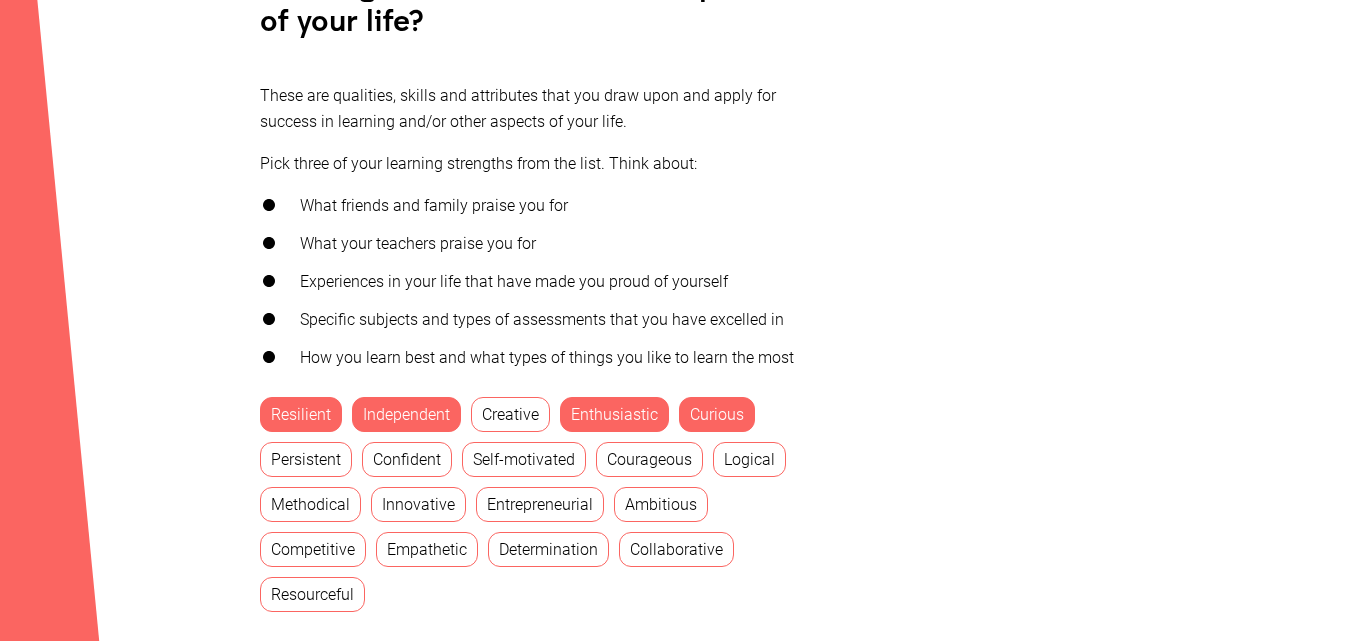 click on "Persistent" at bounding box center [306, 459] 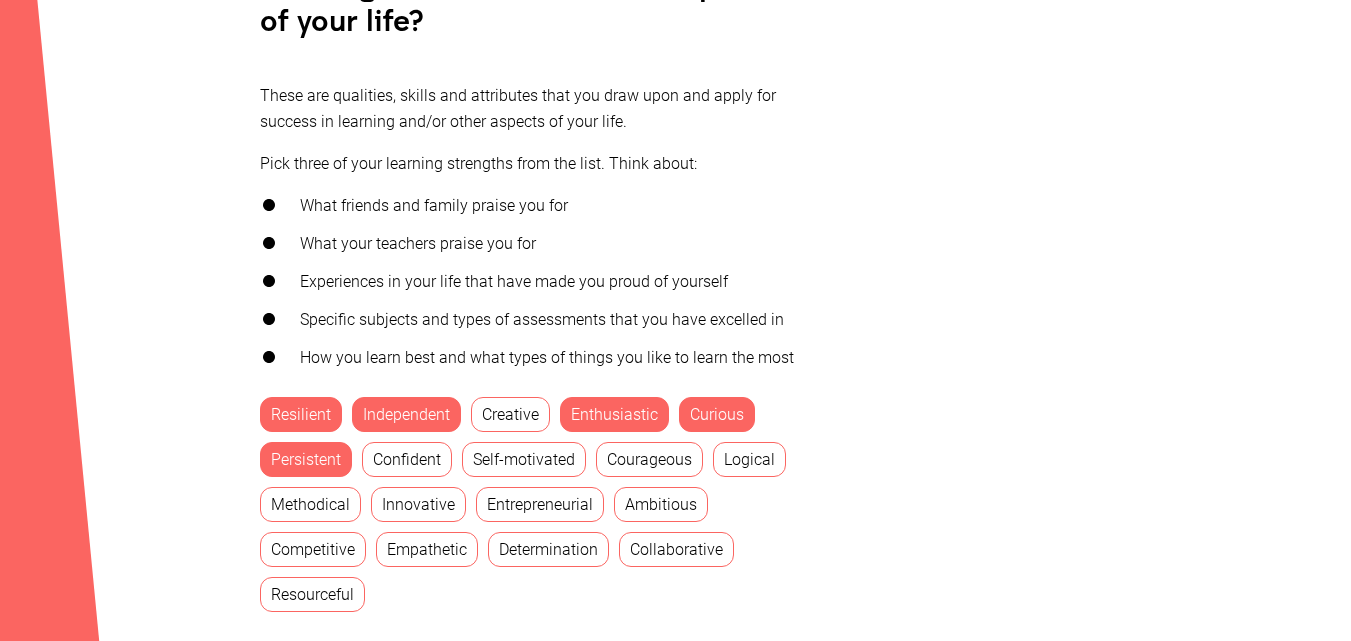 click on "Confident" at bounding box center (407, 459) 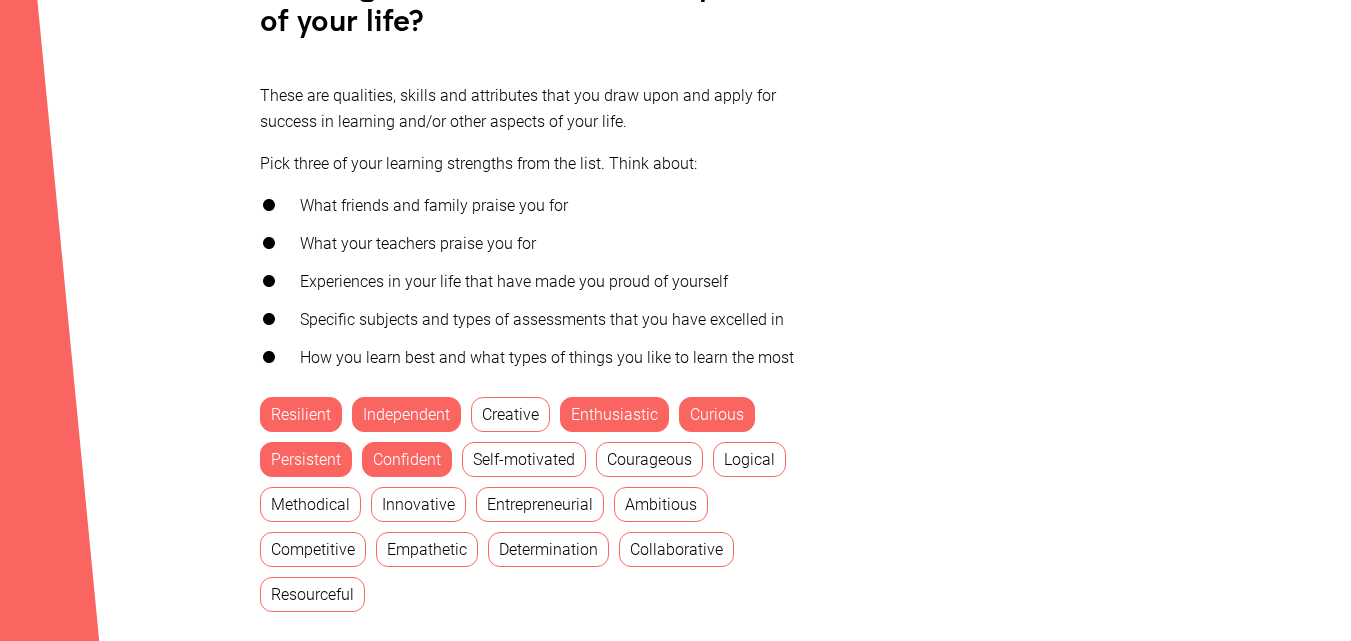 click on "Logical" at bounding box center [749, 459] 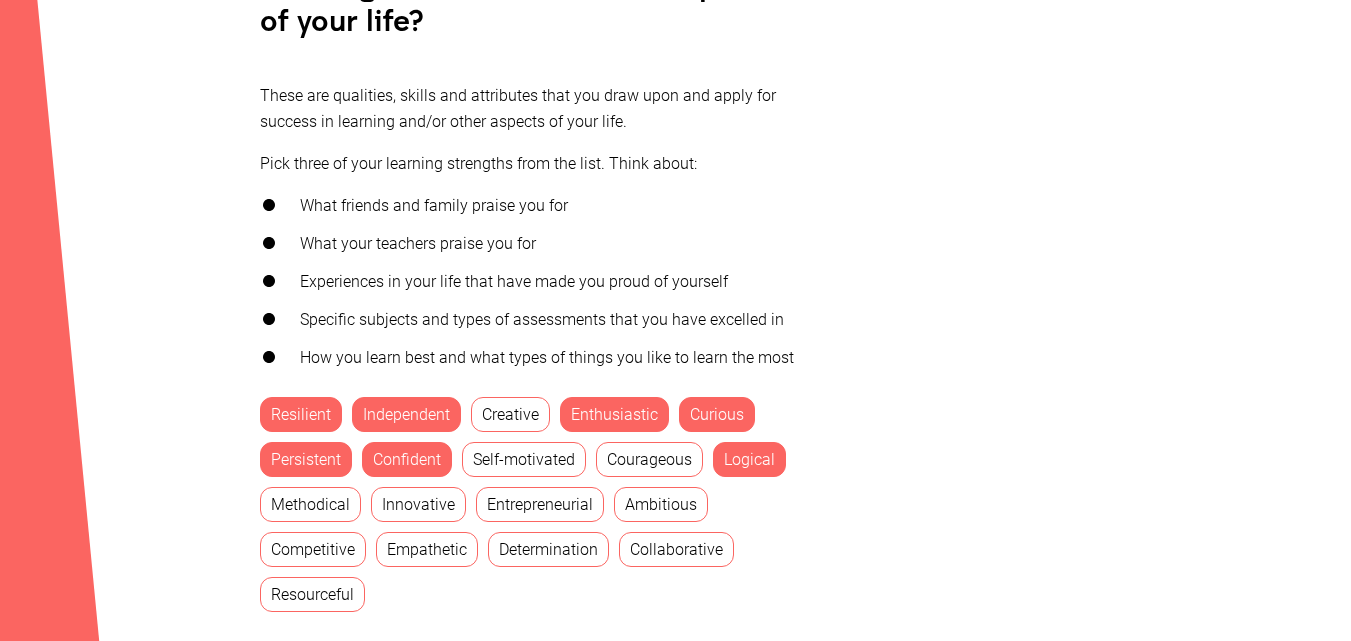 click on "Methodical" at bounding box center (310, 504) 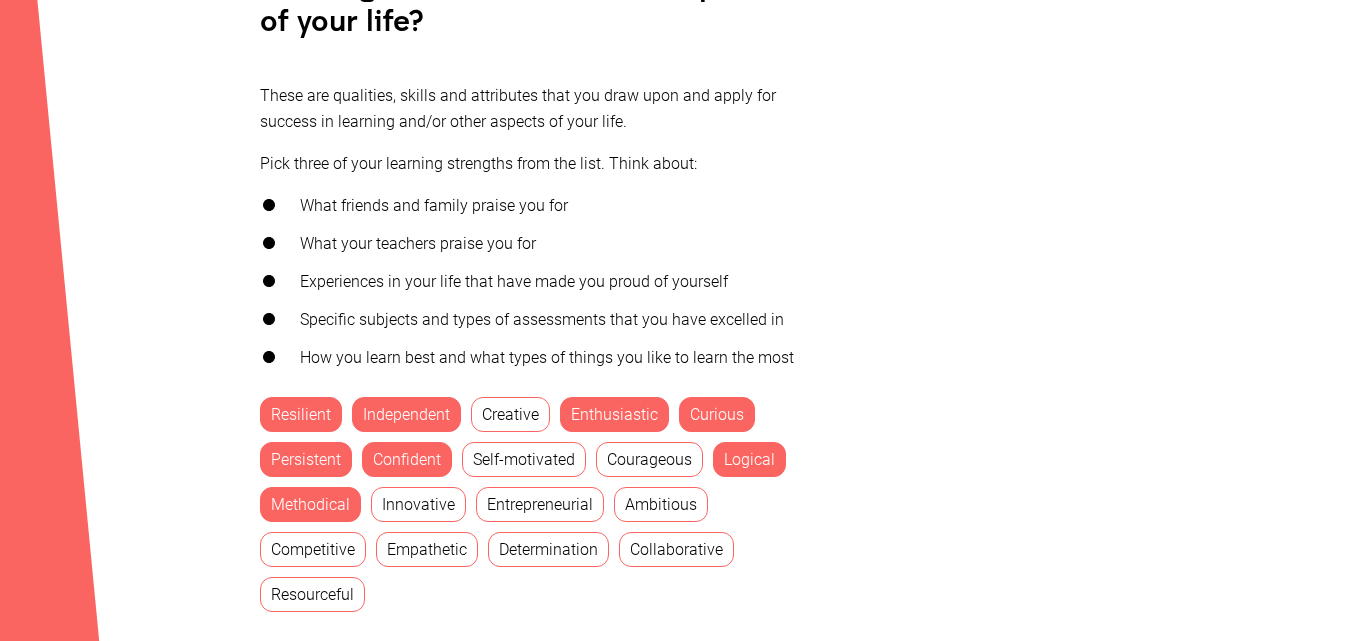 click on "Innovative" at bounding box center (418, 504) 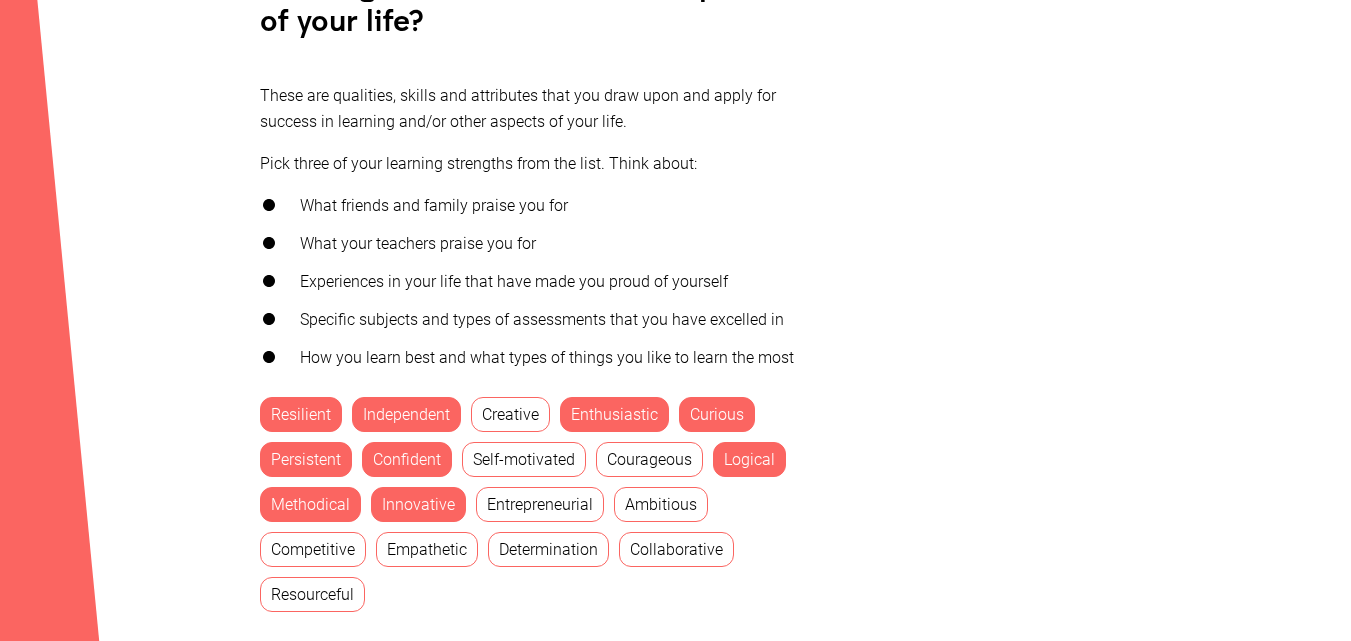 click on "Innovative" at bounding box center (418, 504) 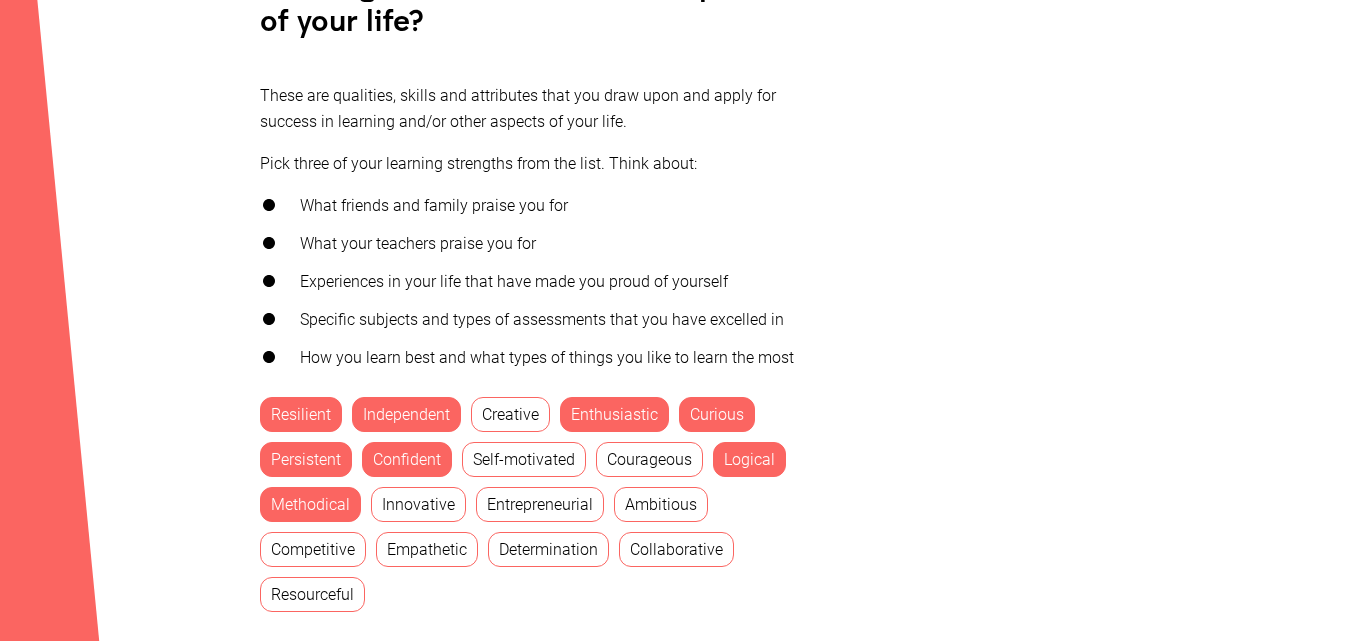 click on "Innovative" at bounding box center [418, 504] 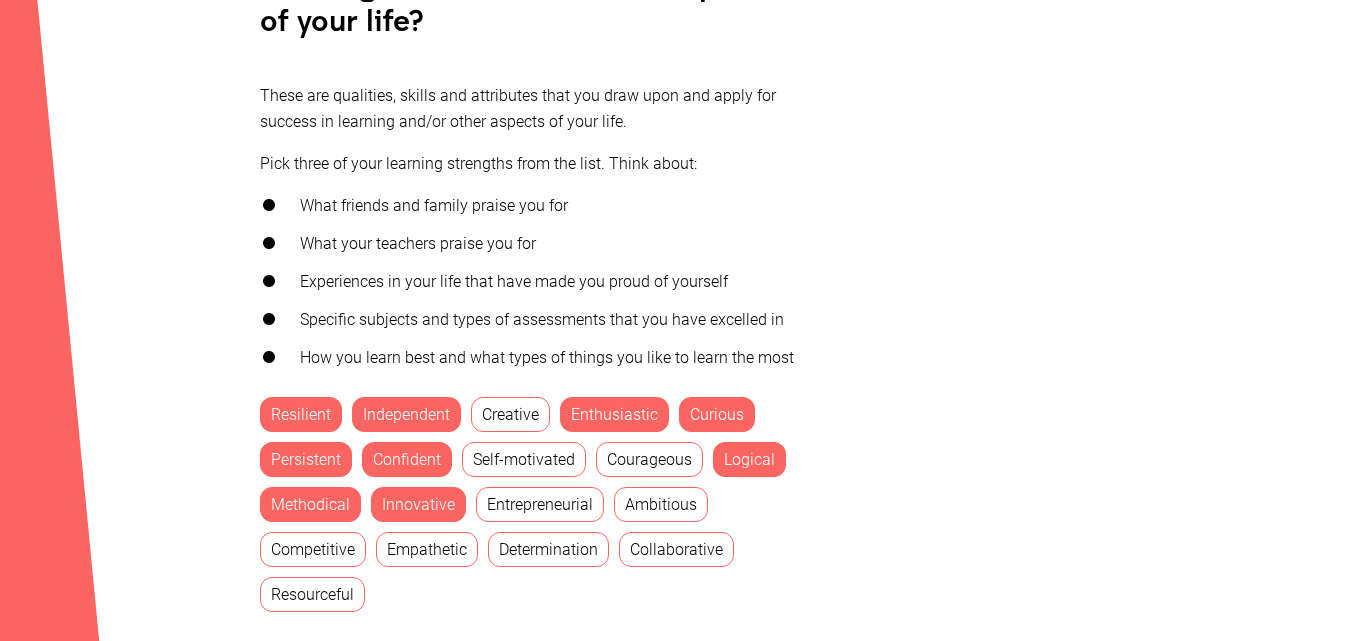 click on "Entrepreneurial" at bounding box center [540, 504] 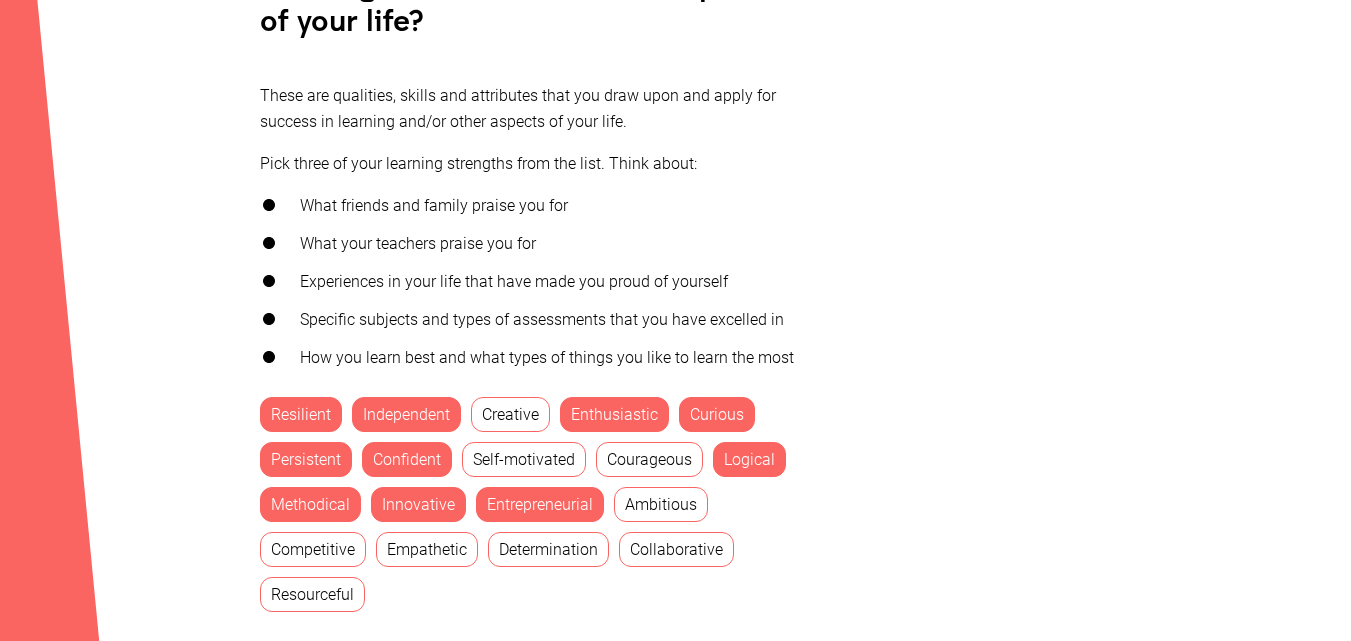 click on "Ambitious" at bounding box center (661, 504) 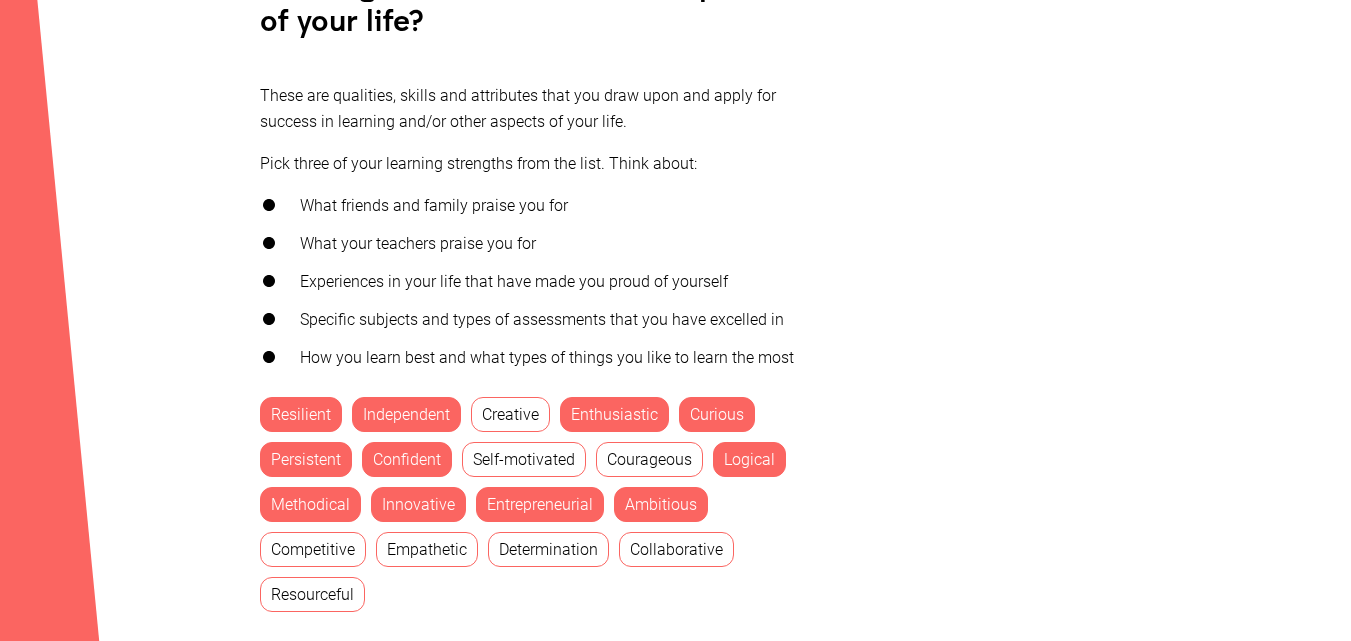 click on "Competitive" at bounding box center (313, 549) 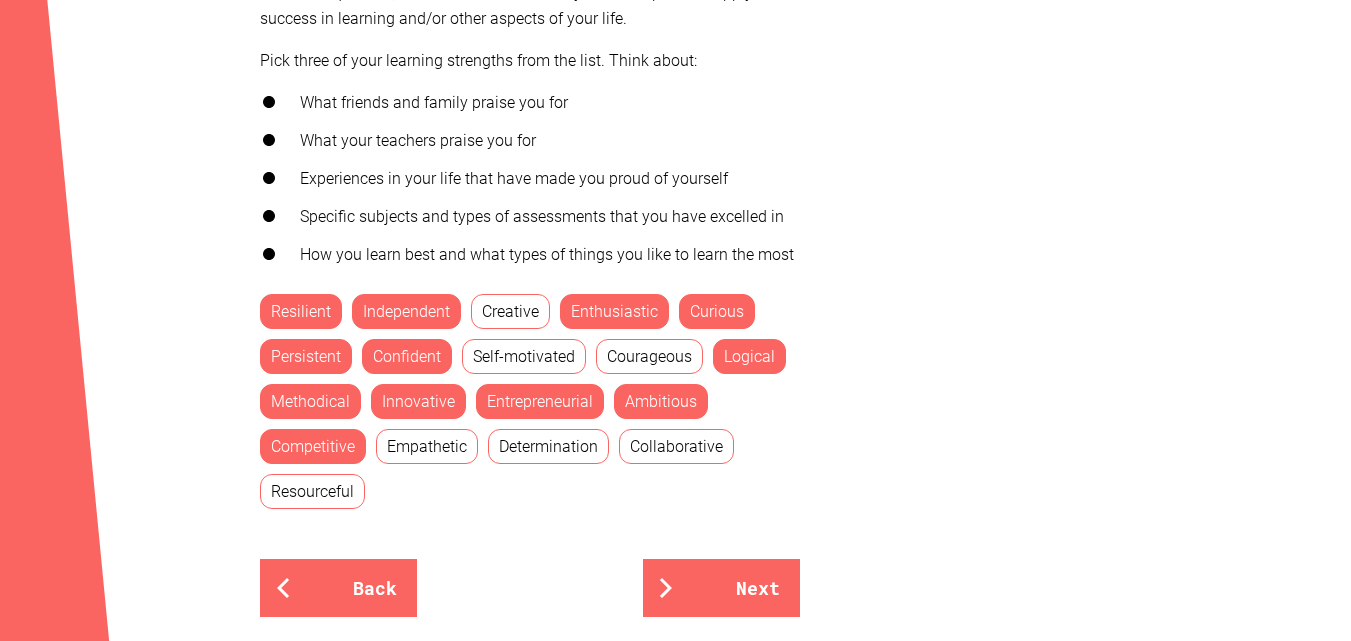 scroll, scrollTop: 736, scrollLeft: 0, axis: vertical 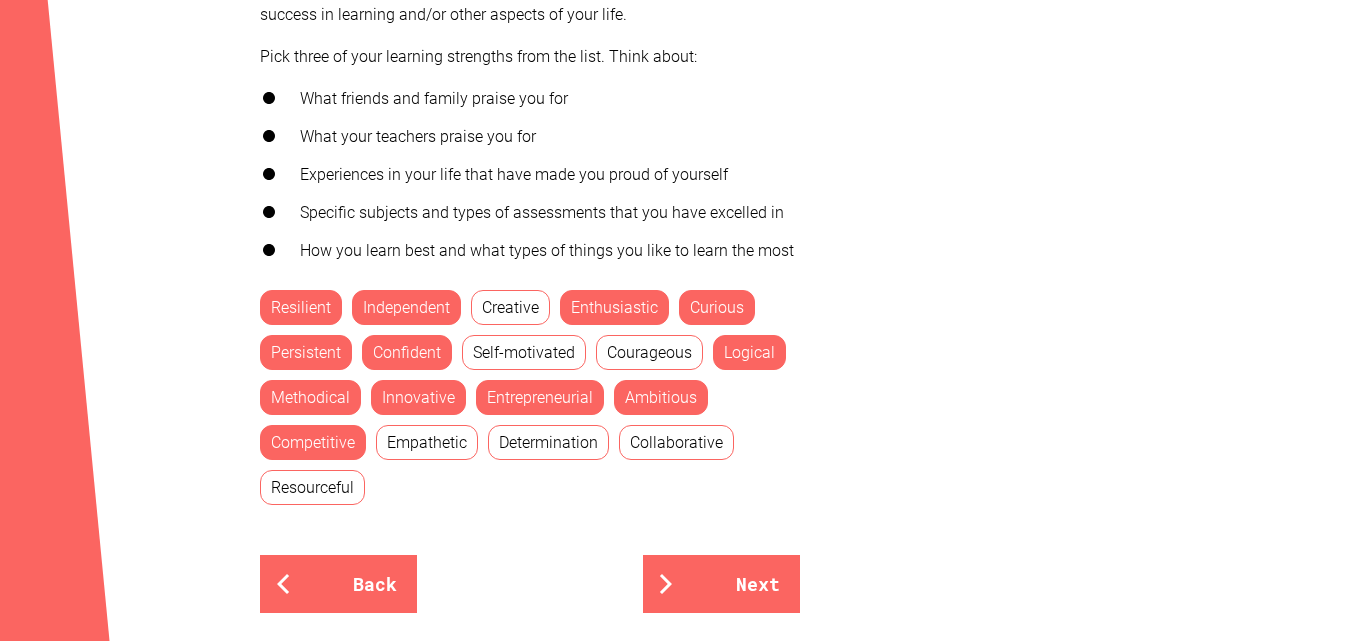 click on "Determination" at bounding box center [548, 442] 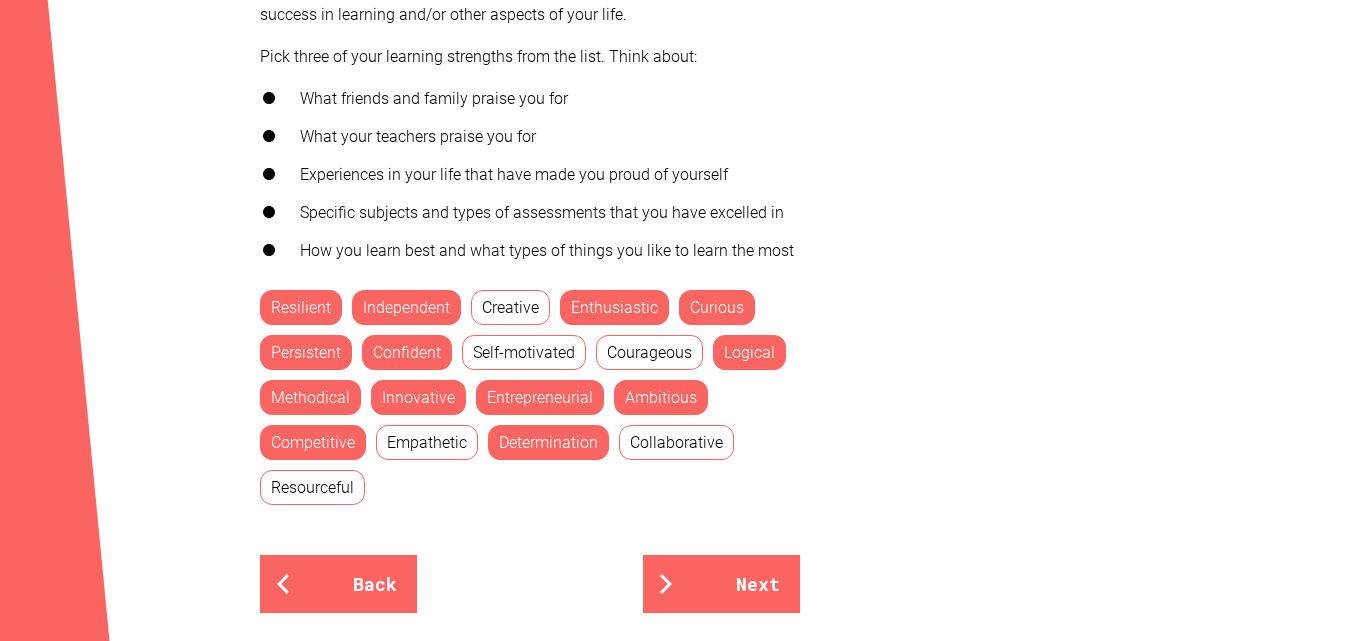 click on "Resourceful" at bounding box center (312, 487) 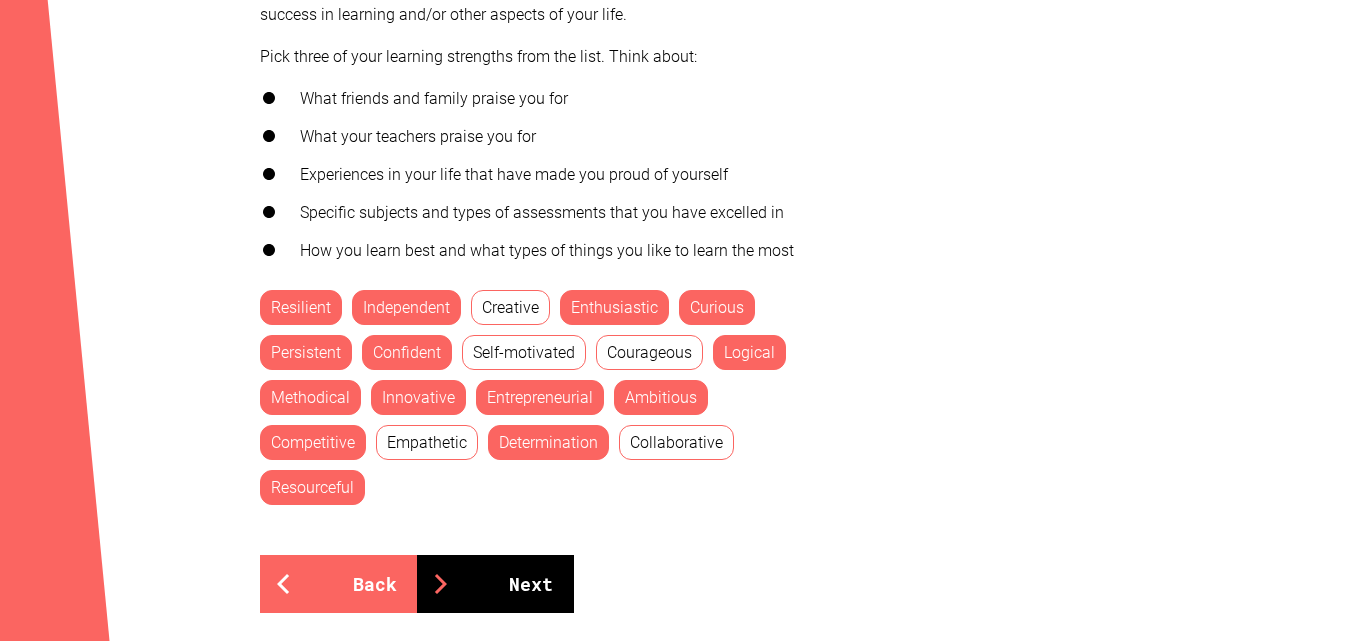 click on "Next" at bounding box center (495, 584) 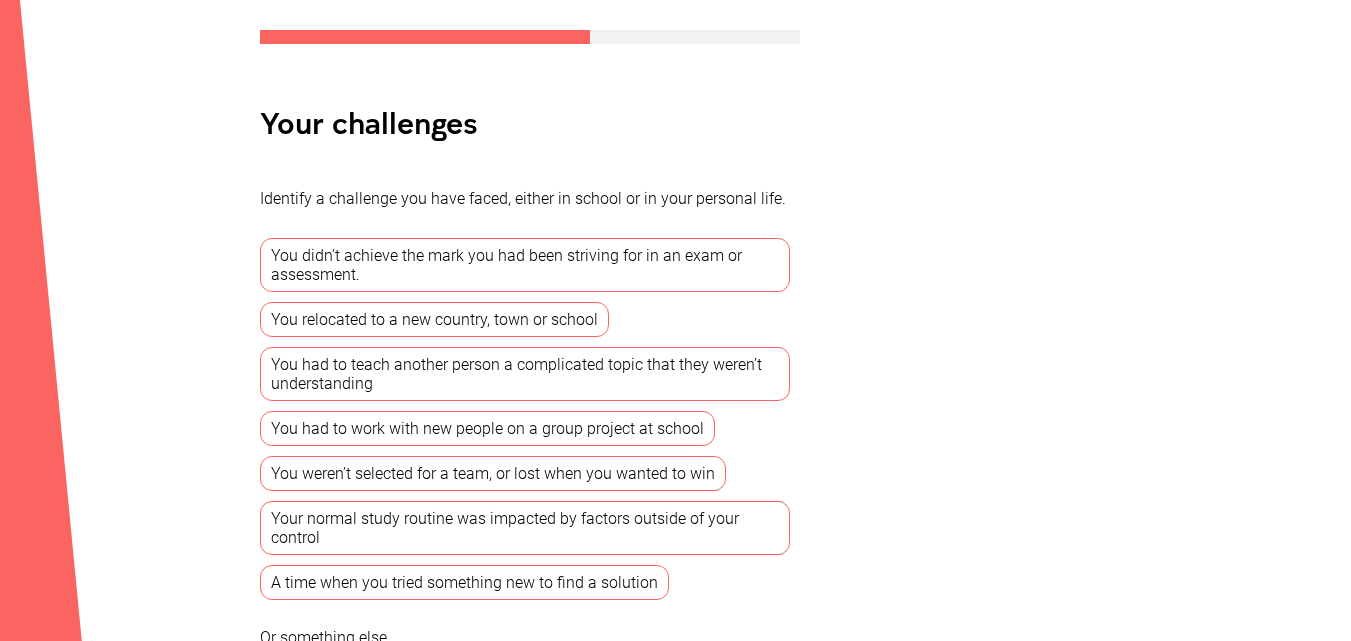 scroll, scrollTop: 419, scrollLeft: 0, axis: vertical 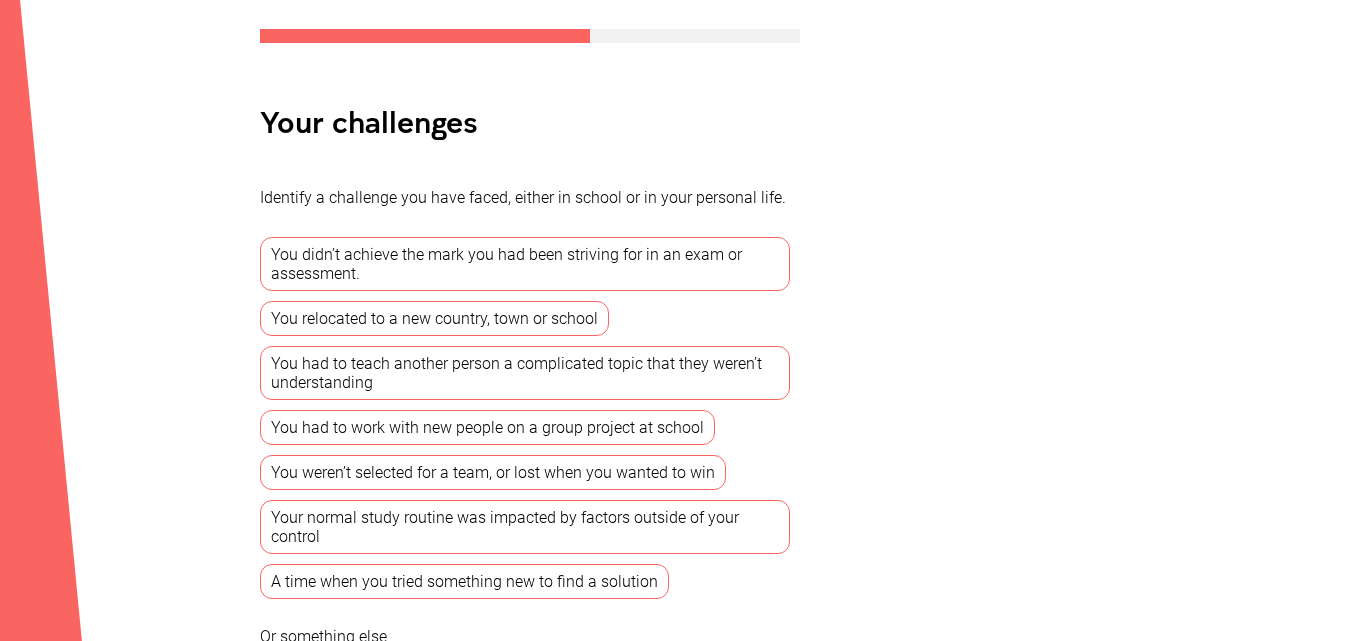 click on "You didn’t achieve the mark you had been striving for in an exam or assessment." at bounding box center [525, 264] 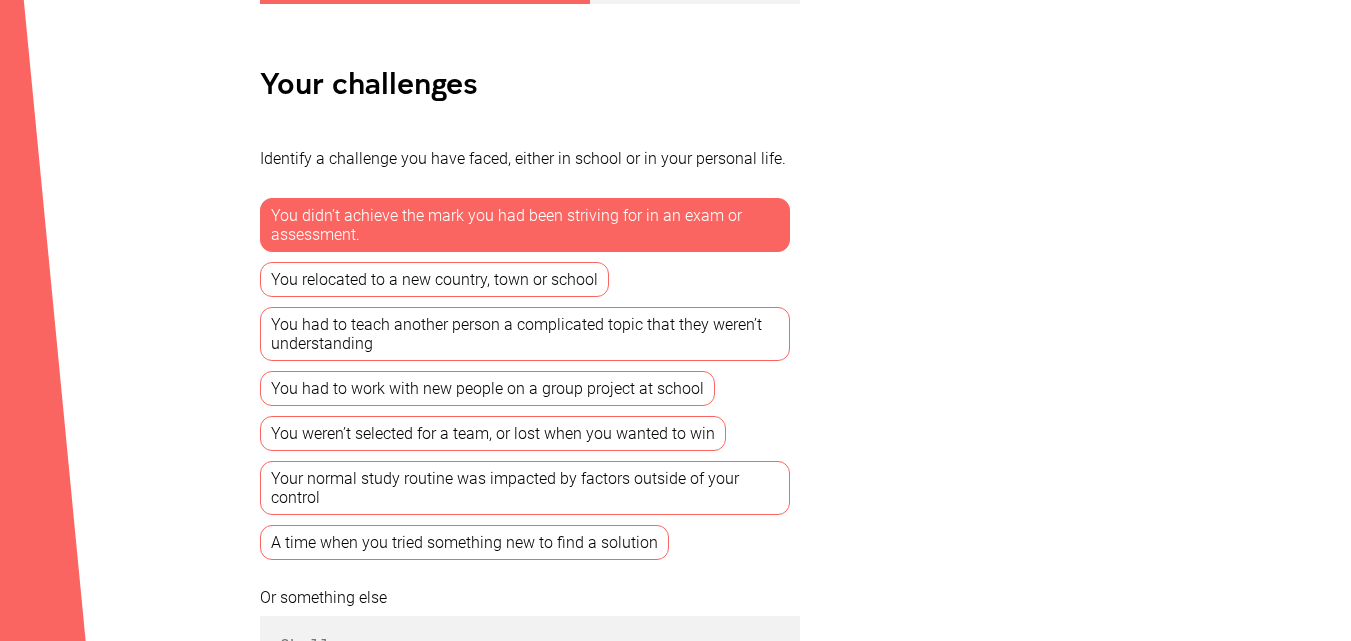 scroll, scrollTop: 460, scrollLeft: 0, axis: vertical 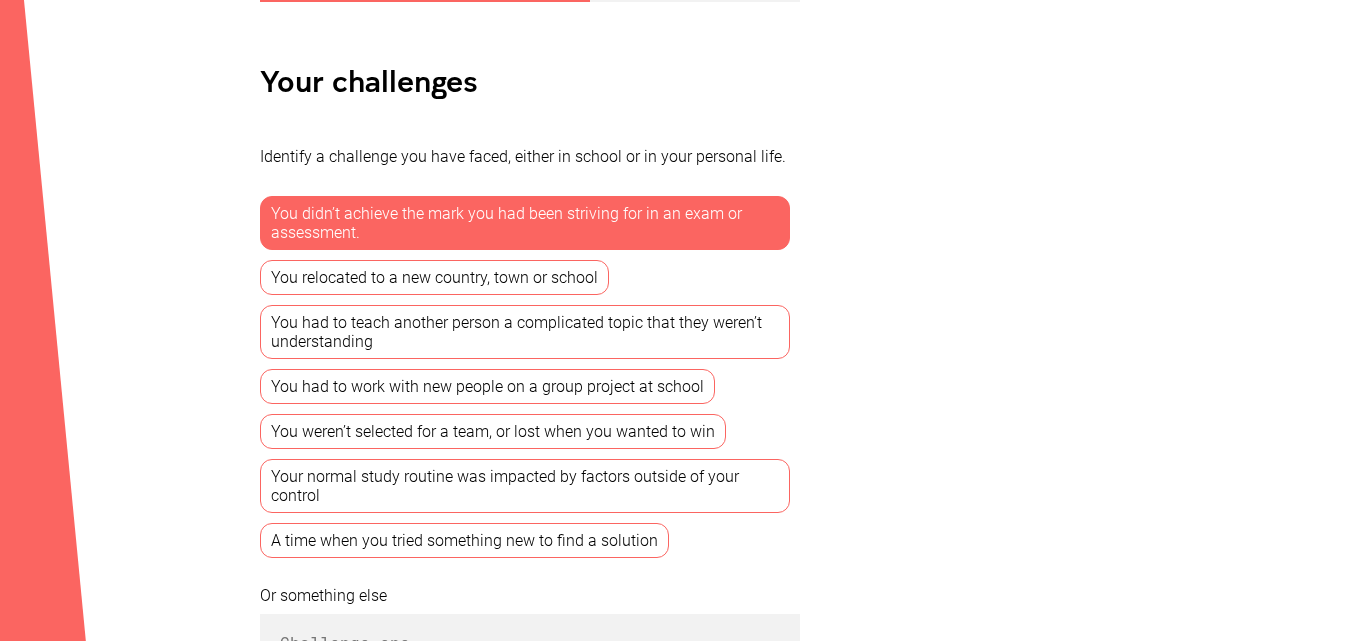 click on "You relocated to a new country, town or school" at bounding box center [434, 277] 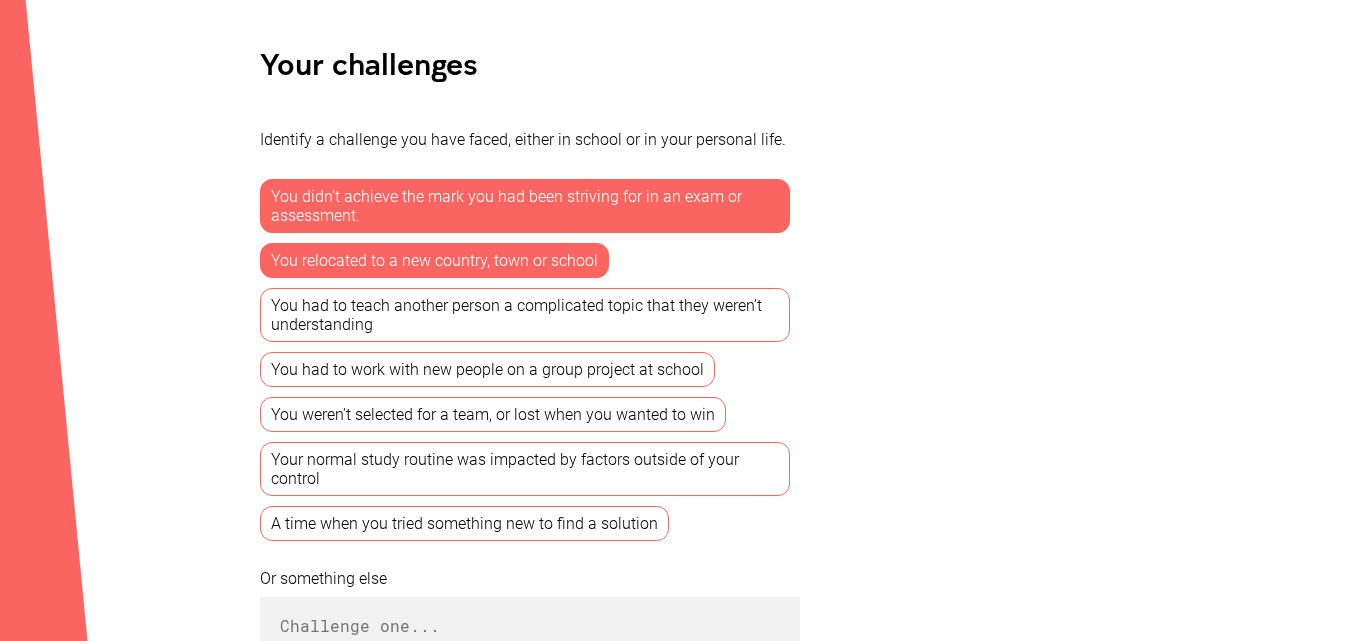 scroll, scrollTop: 478, scrollLeft: 0, axis: vertical 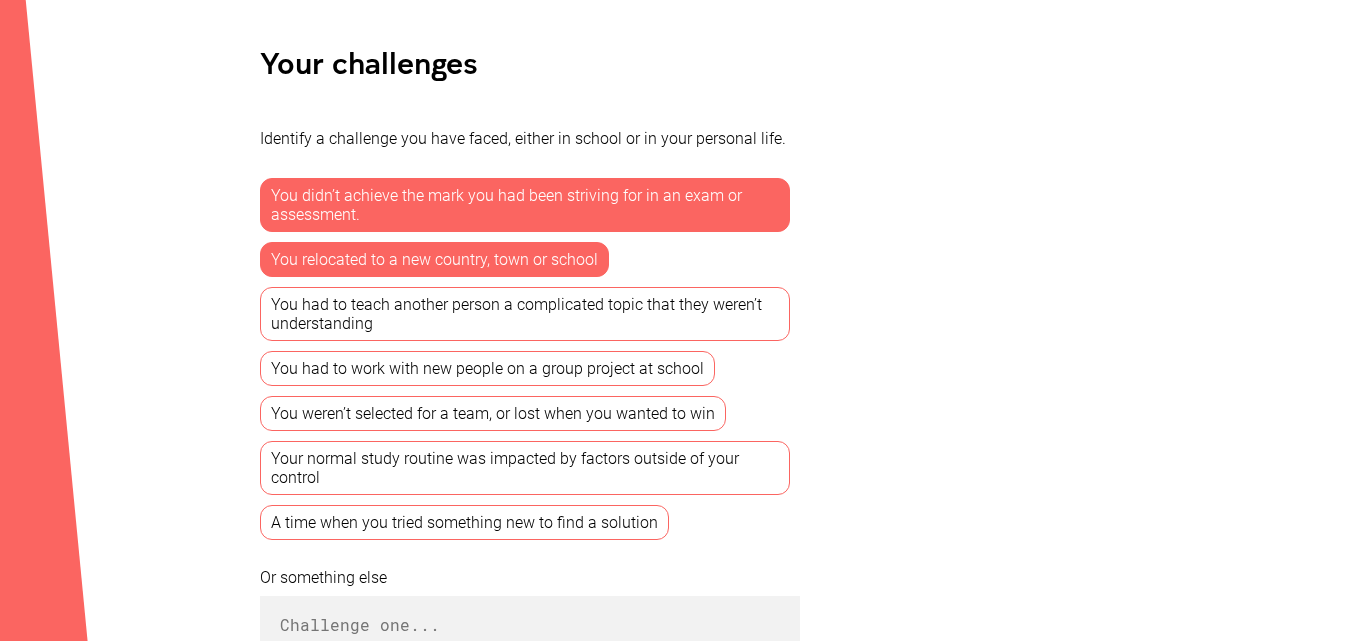 click on "Your normal study routine was impacted by factors outside of your control" at bounding box center [525, 468] 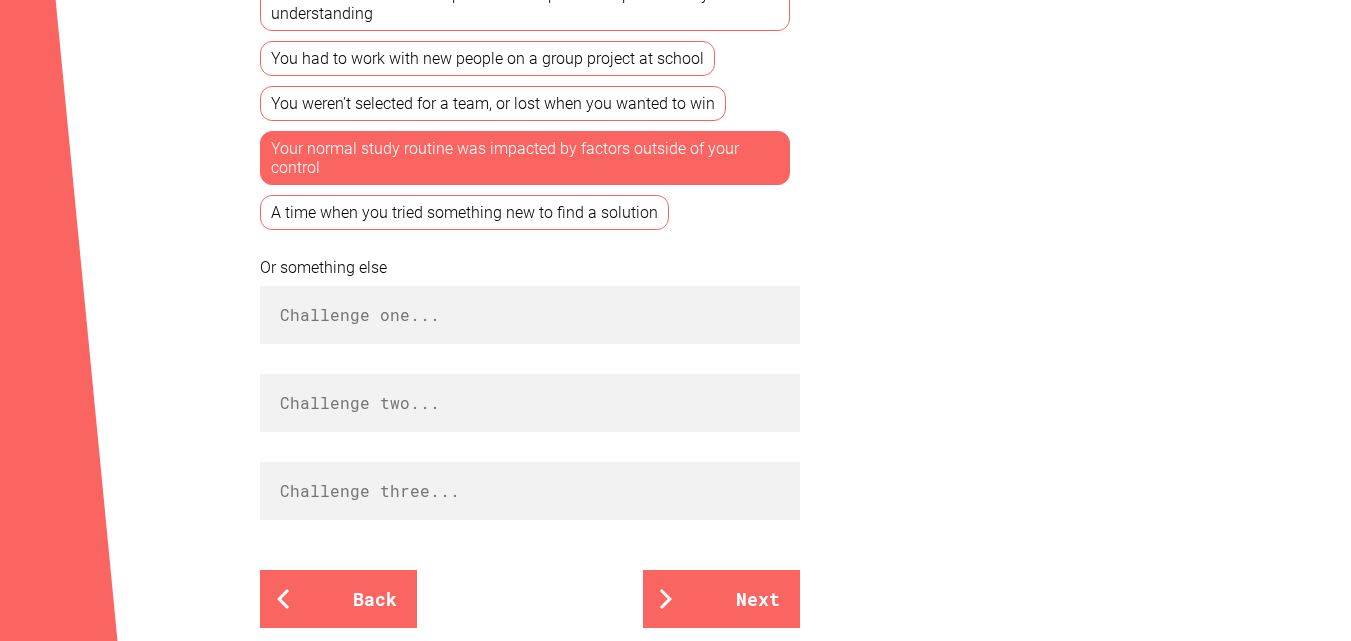 scroll, scrollTop: 769, scrollLeft: 0, axis: vertical 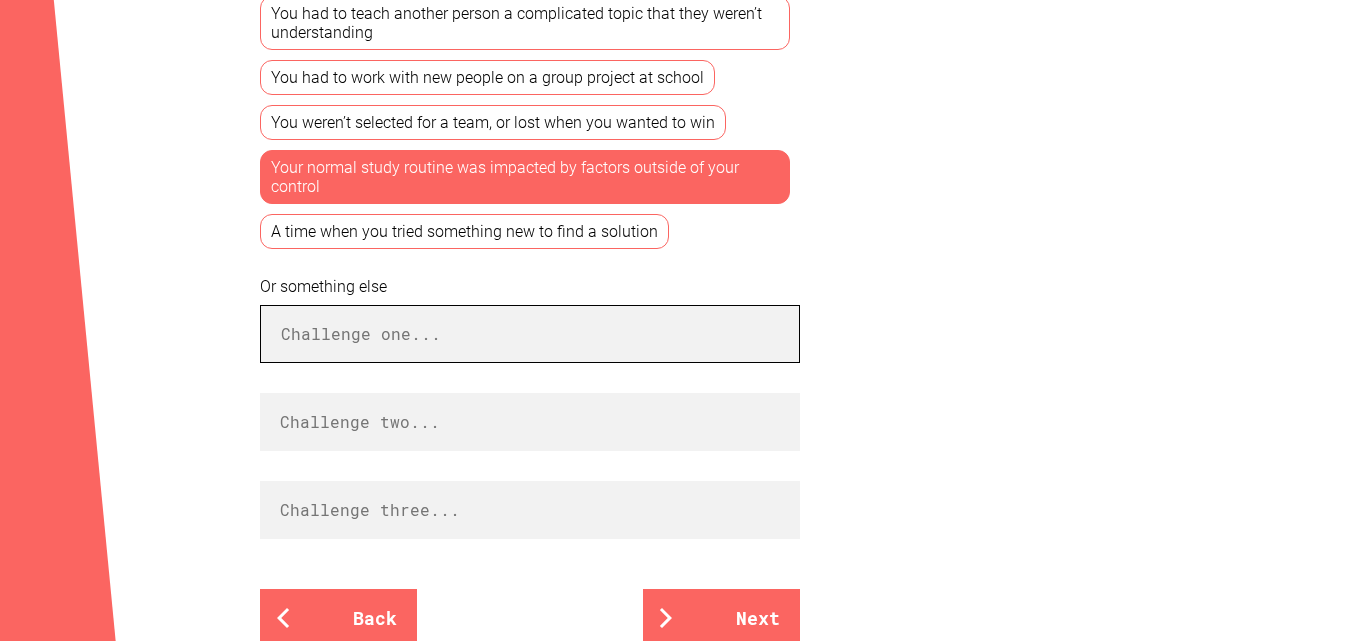 click at bounding box center (530, 334) 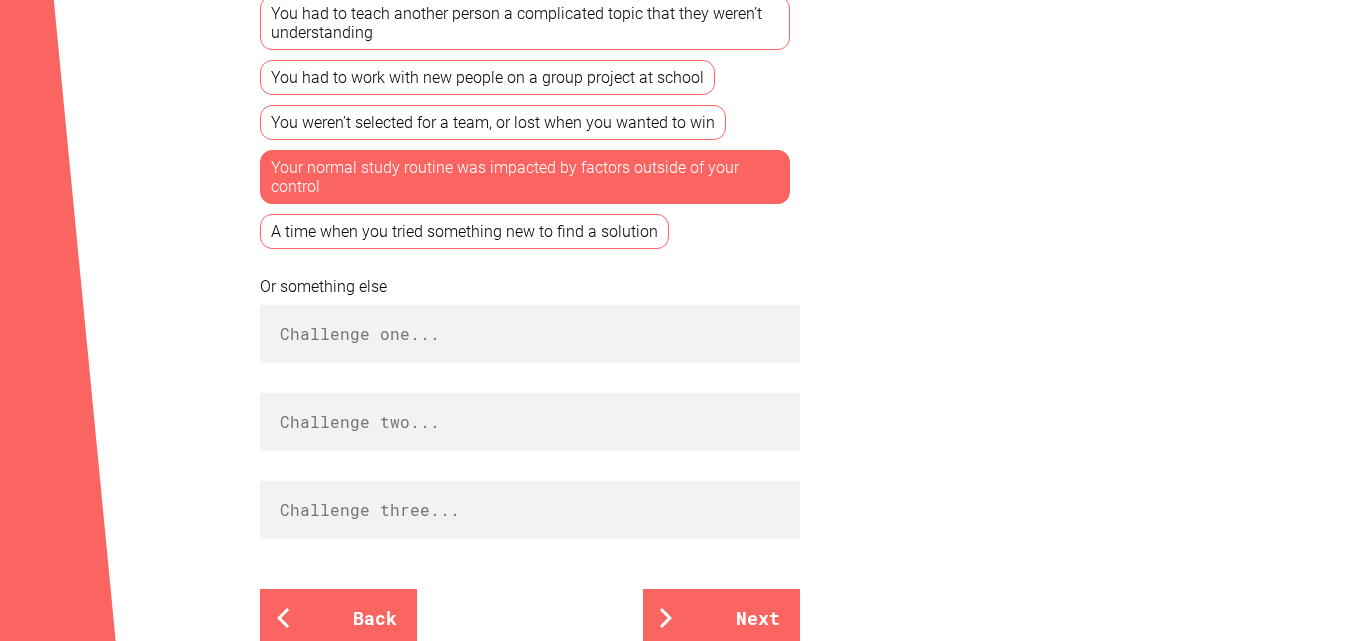 click on "Your learning strengths Your challenges Identify a challenge you have faced, either in school or in your personal life. You didn’t achieve the mark you had been striving for in an exam or assessment. You relocated to a new country, town or school You had to teach another person a complicated topic that they weren’t understanding You had to work with new people on a group project at school You weren’t selected for a team, or lost when you wanted to win Your normal study routine was impacted by factors outside of your control A time when you tried something new to find a solution Or something else Back Next Back to Workbook © [YEAR] UNSW Sydney "Nail It!" · CRICOS Provider Code [NUMBER] Privacy Policy ,   About Us" at bounding box center [675, 131] 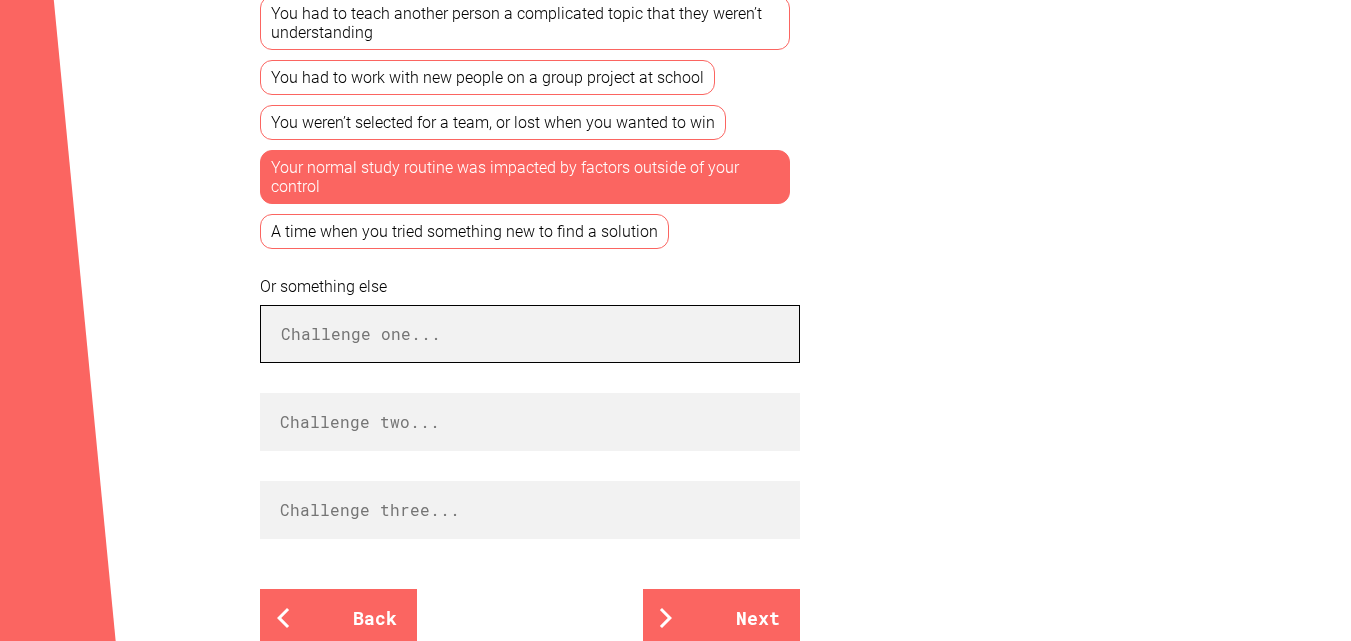 click at bounding box center (530, 334) 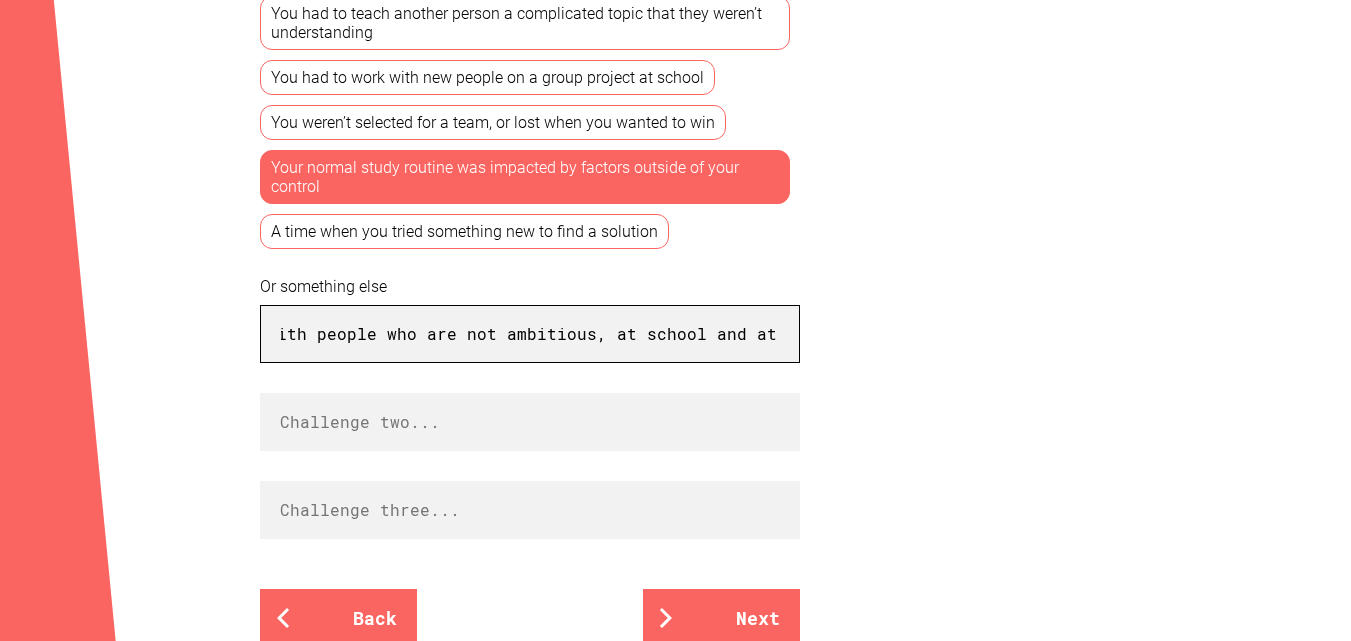 scroll, scrollTop: 0, scrollLeft: 193, axis: horizontal 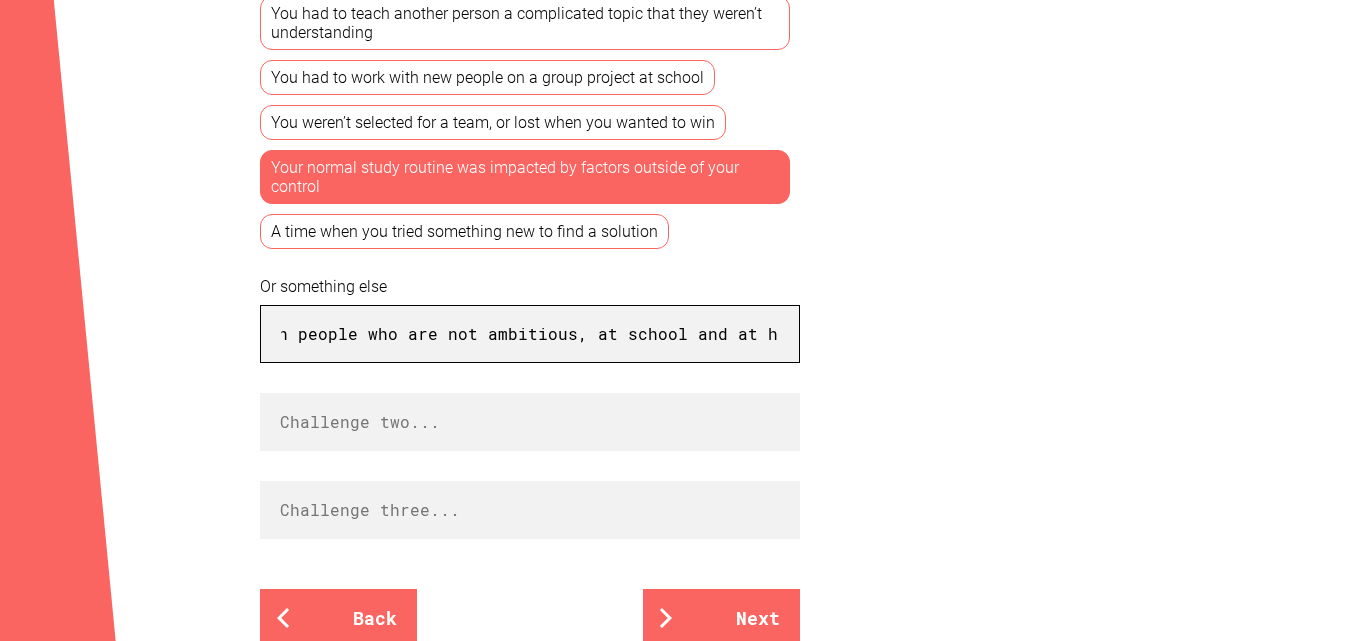 click on "I am surrounded with people who are not ambitious, at school and at home" at bounding box center (530, 334) 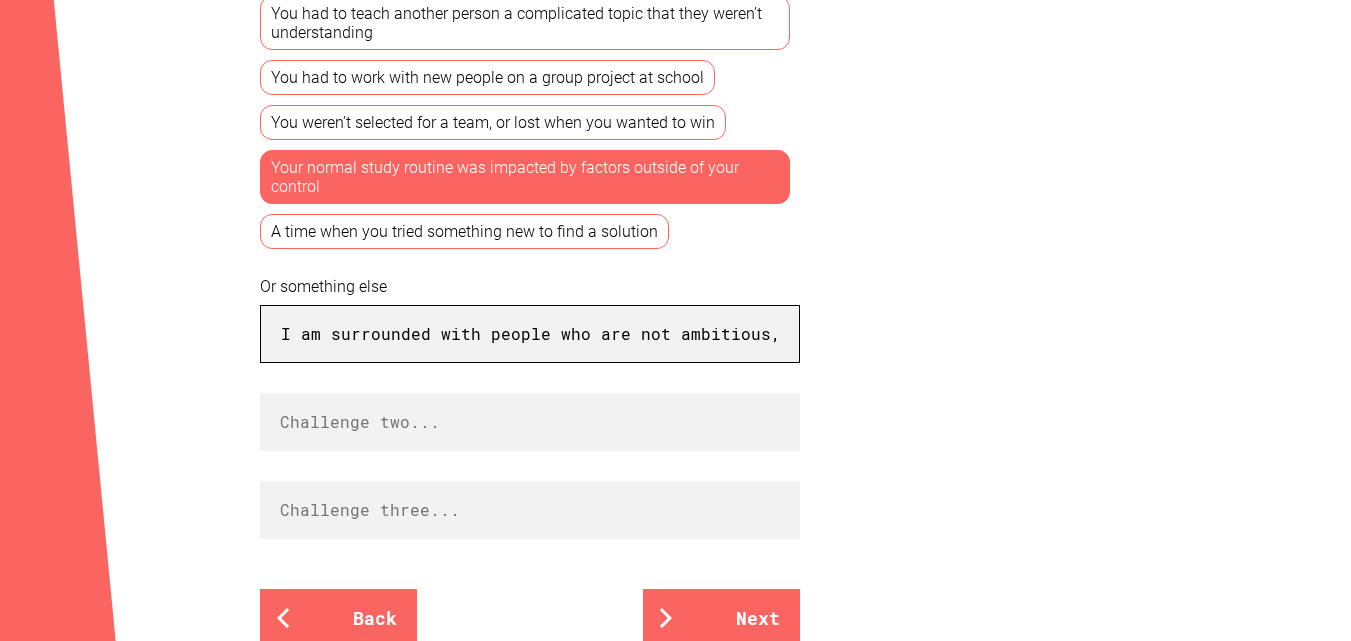 type on "I am surrounded with people who are not ambitious, at school and at home" 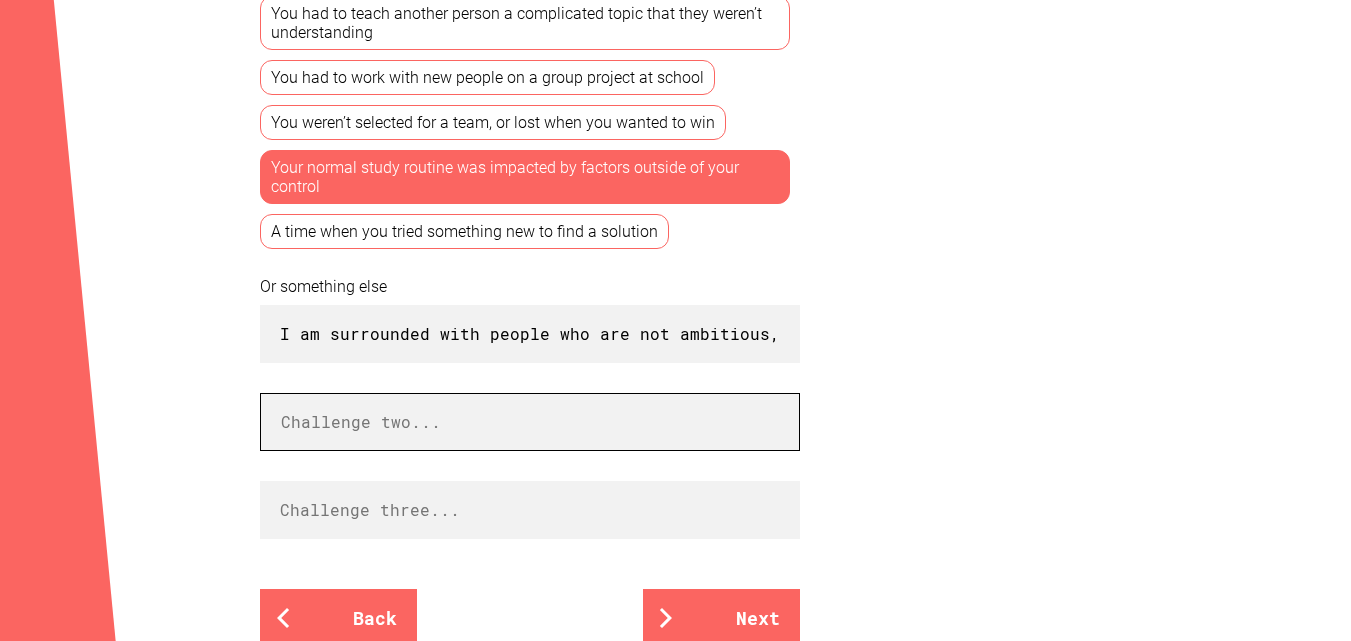 click at bounding box center [530, 422] 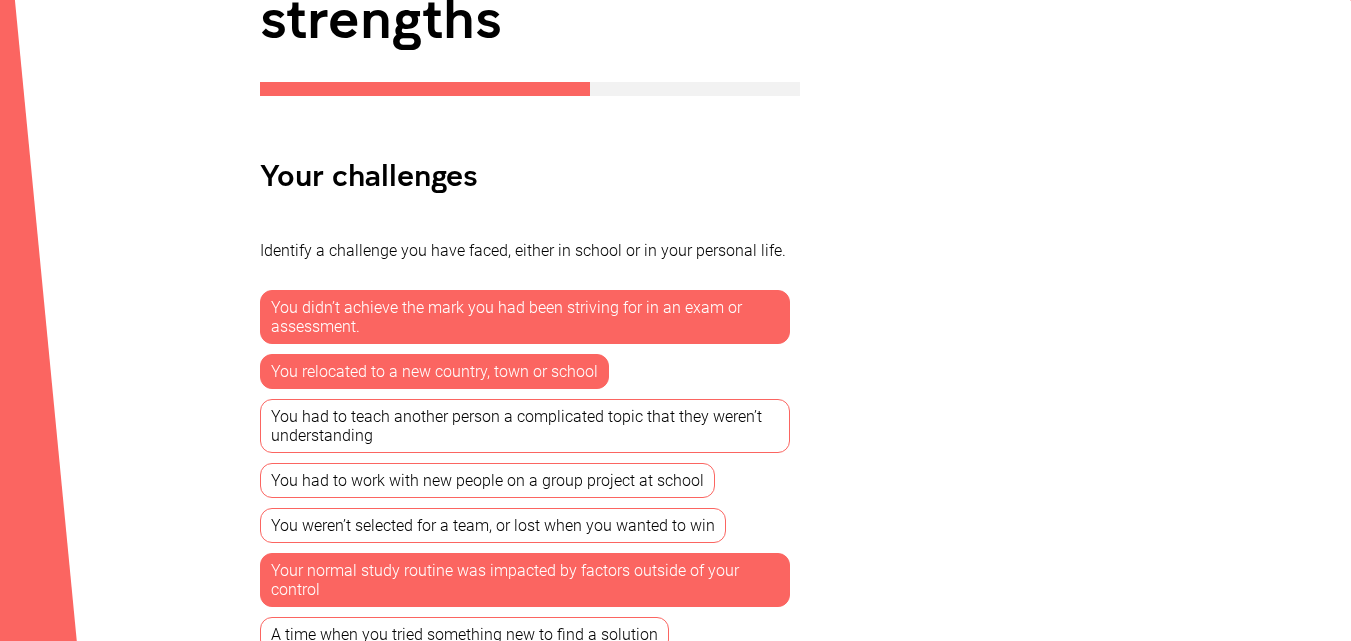 scroll, scrollTop: 365, scrollLeft: 0, axis: vertical 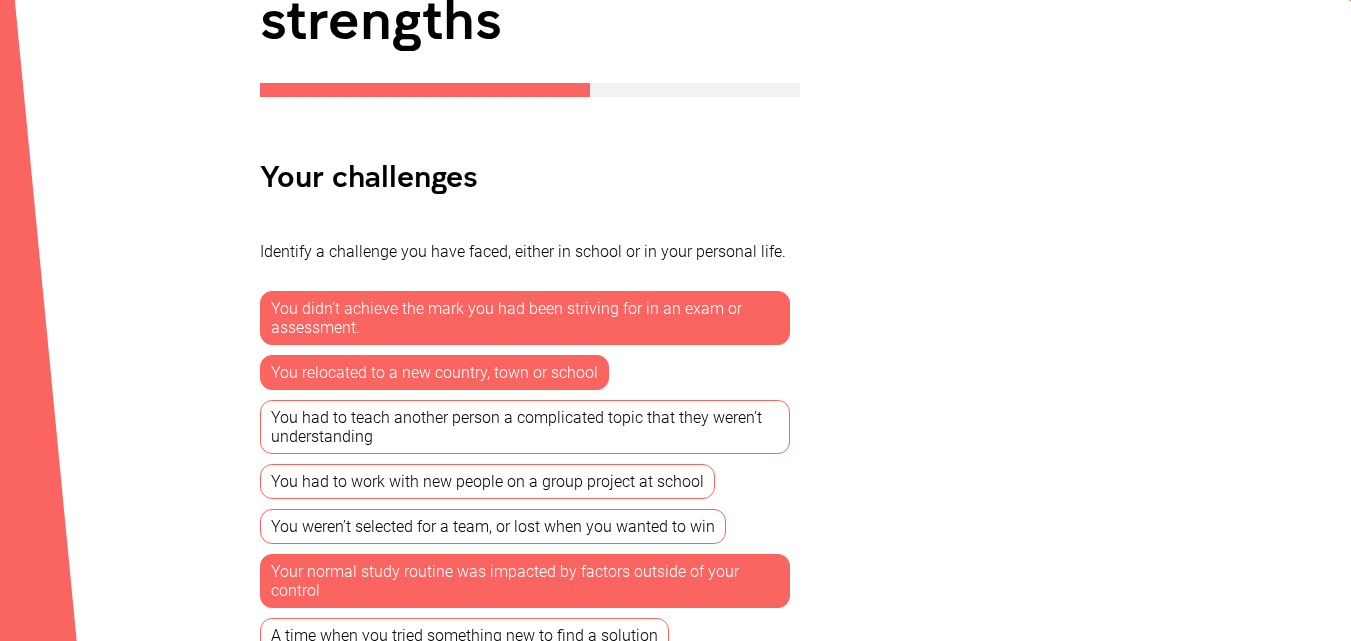 click on "You didn’t achieve the mark you had been striving for in an exam or assessment." at bounding box center (525, 318) 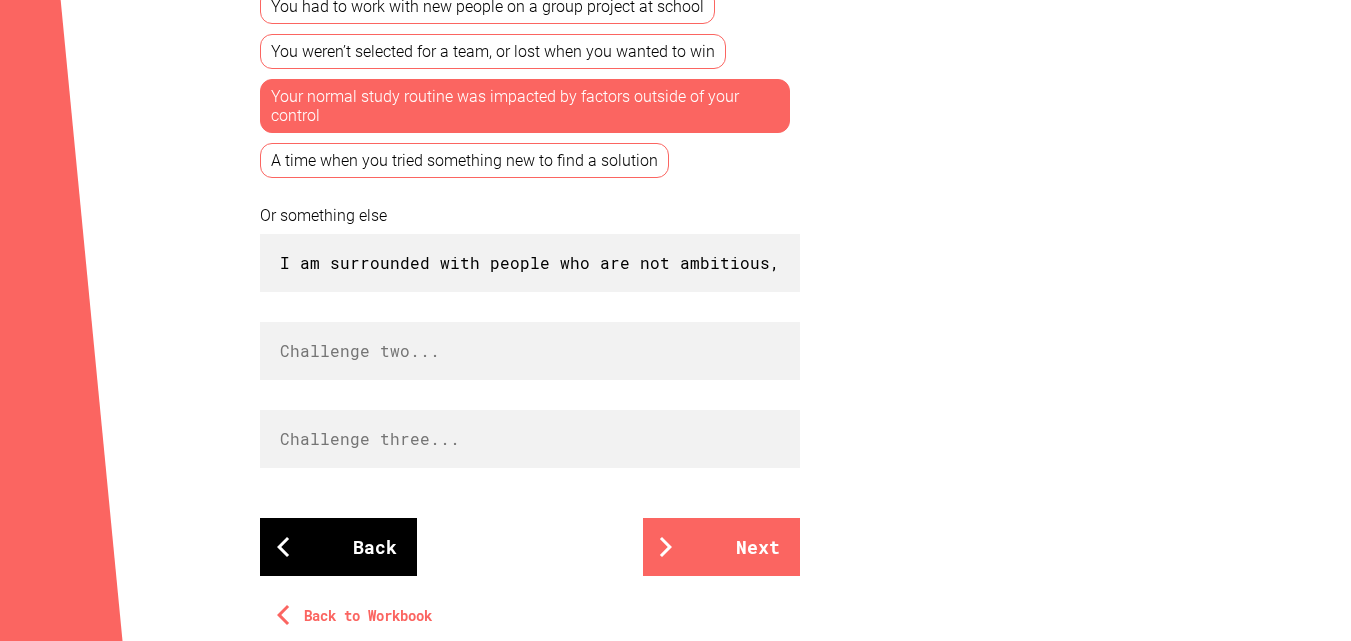 scroll, scrollTop: 841, scrollLeft: 0, axis: vertical 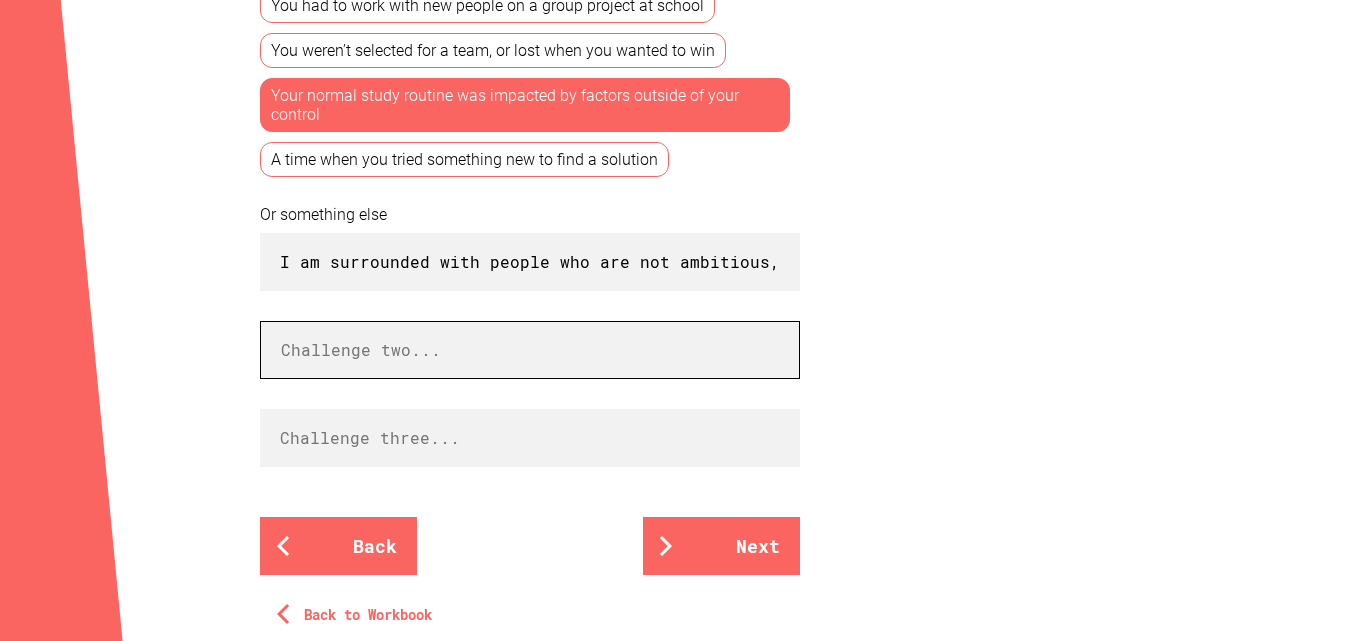 click at bounding box center (530, 350) 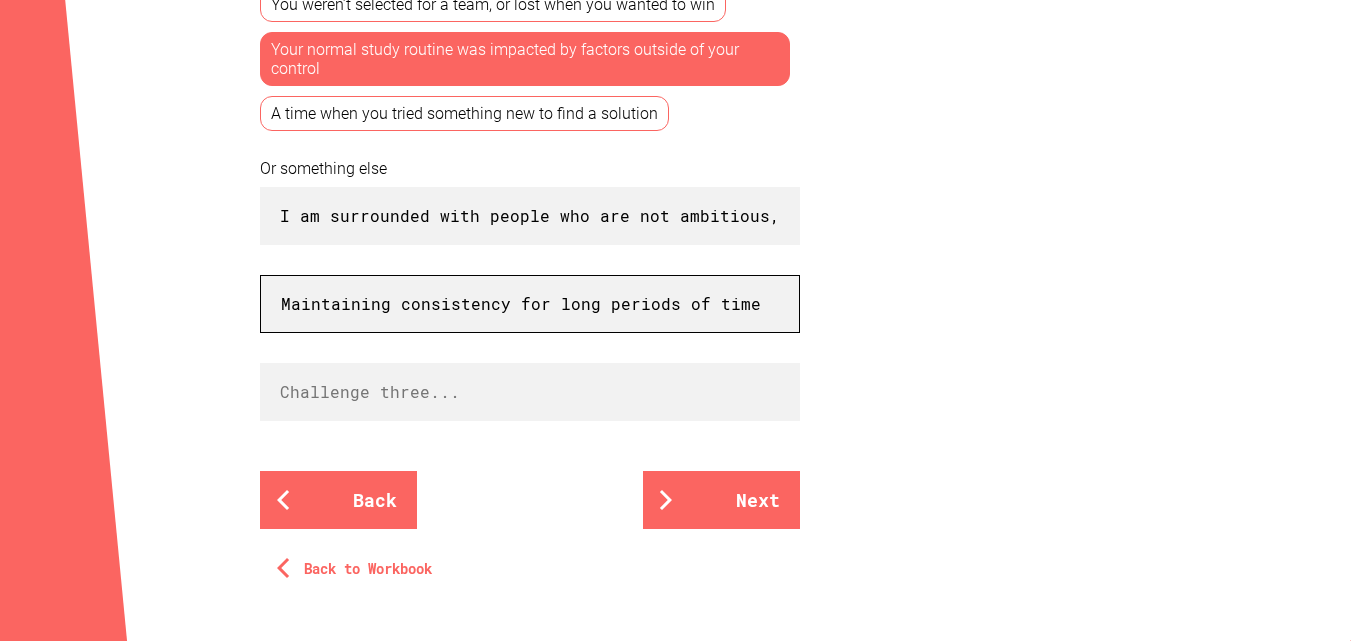 scroll, scrollTop: 888, scrollLeft: 0, axis: vertical 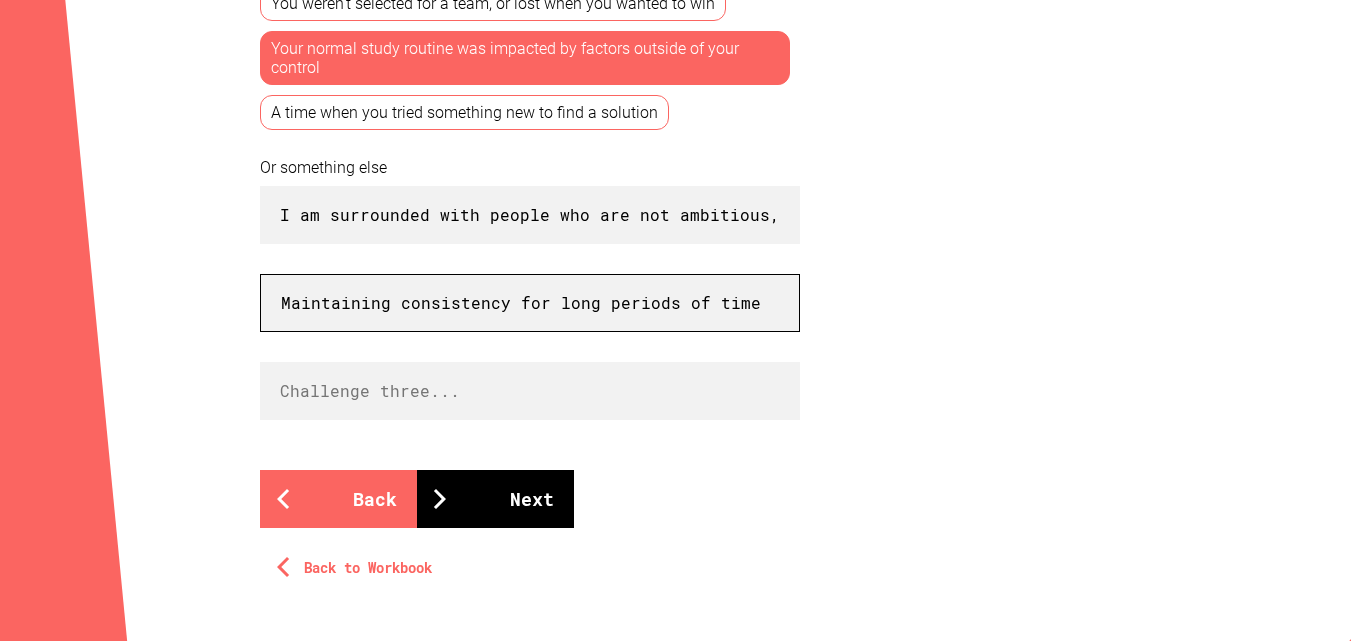 type on "Maintaining consistency for long periods of time" 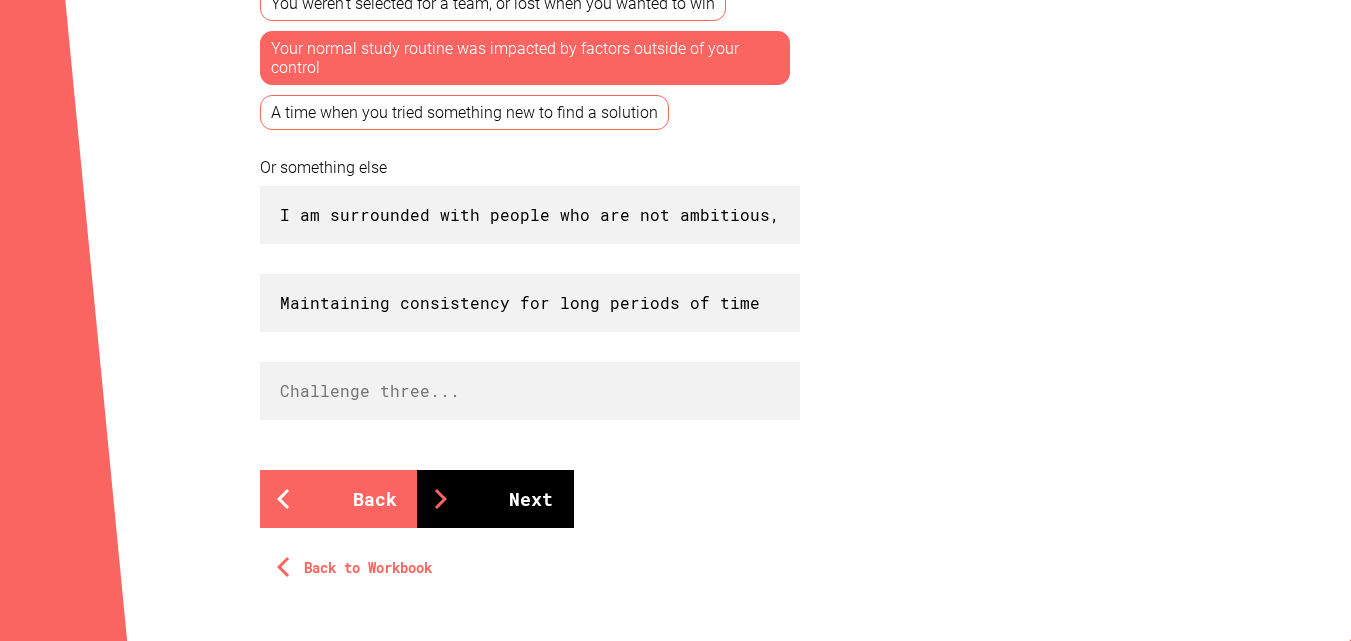 click on "Next" at bounding box center (495, 499) 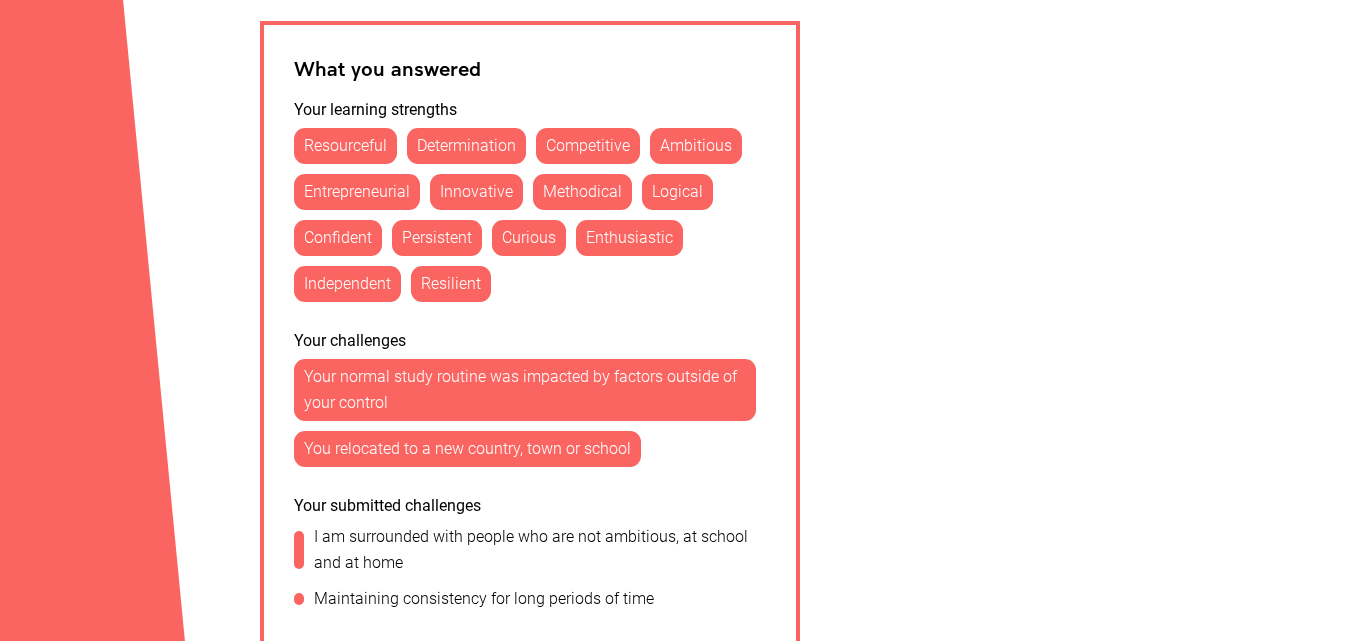 scroll, scrollTop: 1142, scrollLeft: 0, axis: vertical 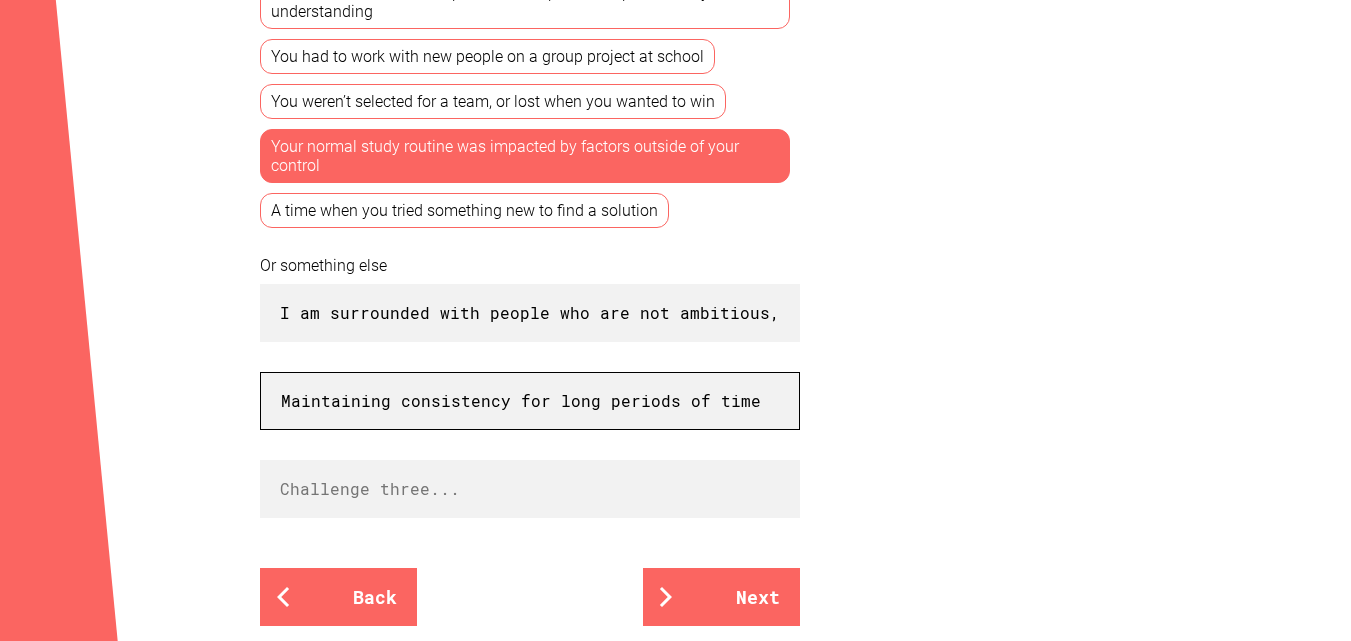 drag, startPoint x: 770, startPoint y: 413, endPoint x: 0, endPoint y: 404, distance: 770.0526 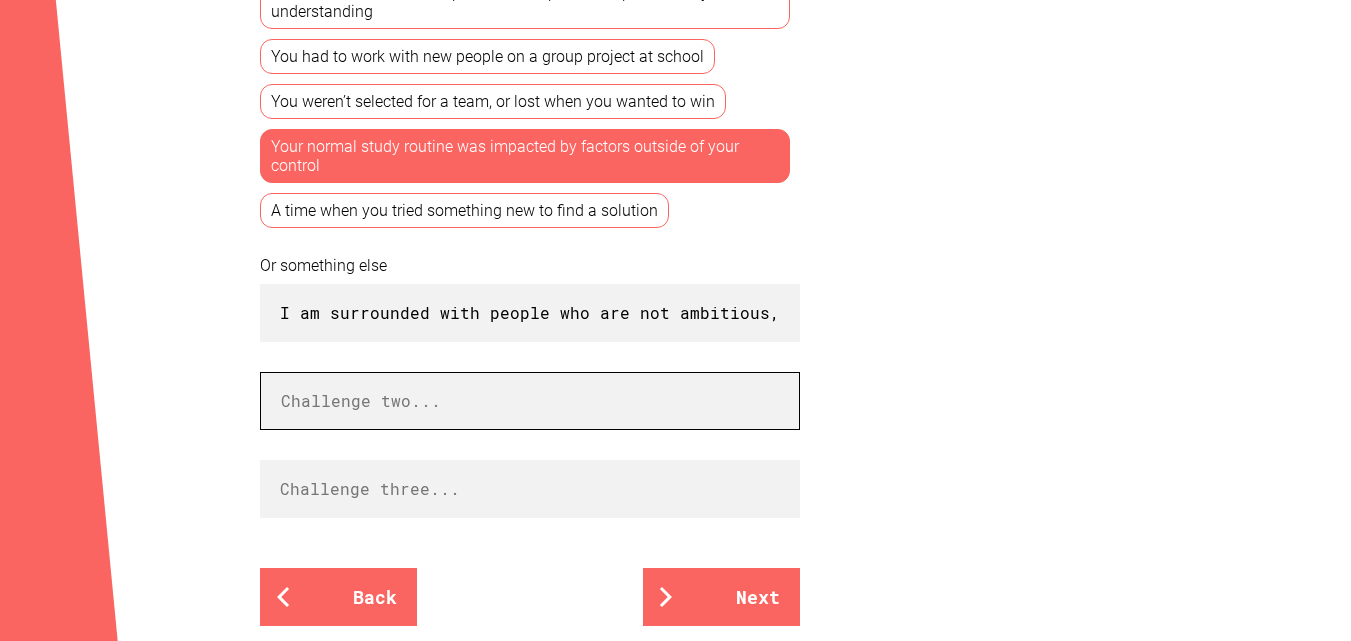 type 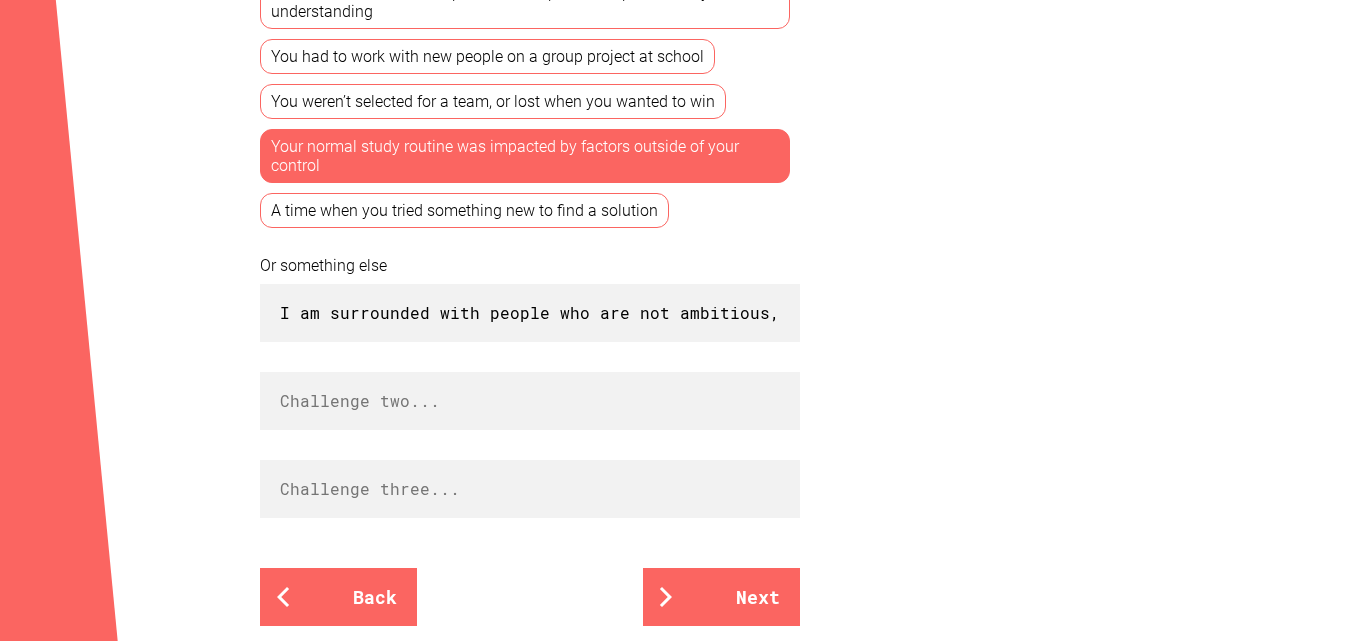 click on "Your learning strengths Your challenges Identify a challenge you have faced, either in school or in your personal life. You didn’t achieve the mark you had been striving for in an exam or assessment. You relocated to a new country, town or school You had to teach another person a complicated topic that they weren’t understanding You had to work with new people on a group project at school You weren’t selected for a team, or lost when you wanted to win Your normal study routine was impacted by factors outside of your control A time when you tried something new to find a solution Or something else I am surrounded with people who are not ambitious, at school and at home Back Next Back to Workbook © [YEAR] [ORGANIZATION] "Nail It!" · CRICOS Provider Code [NUMBER] Privacy Policy ,   About Us" at bounding box center (675, 110) 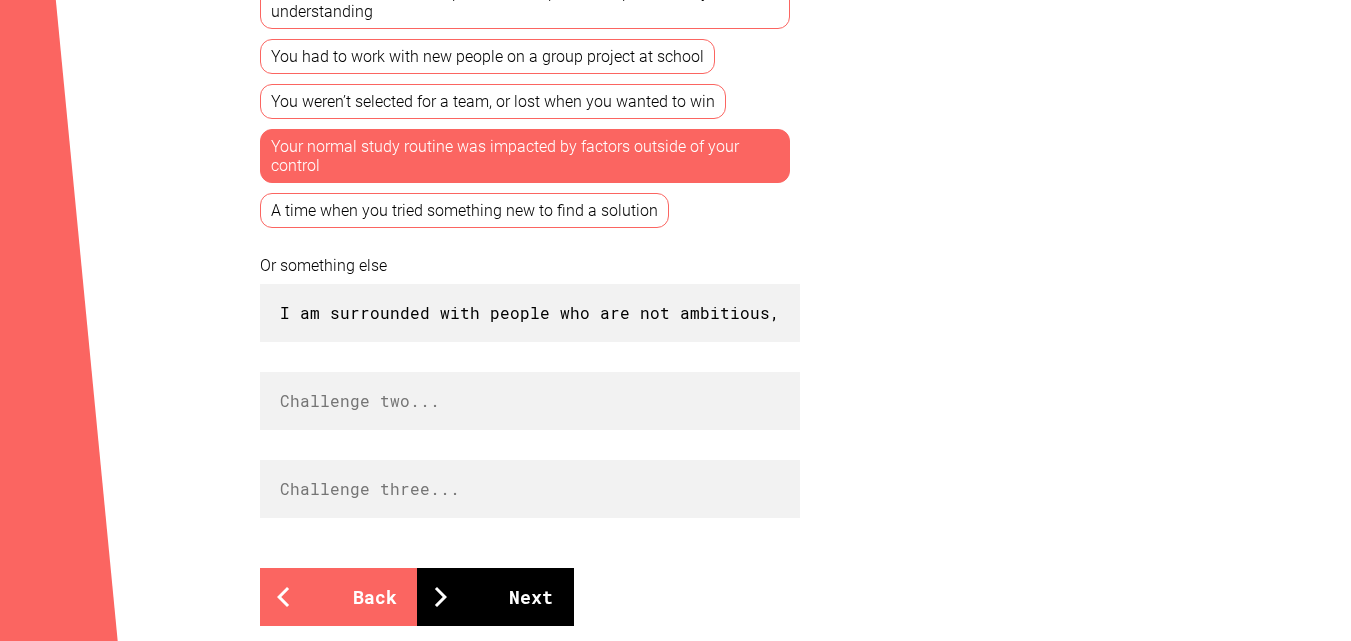 click on "Next" at bounding box center (495, 597) 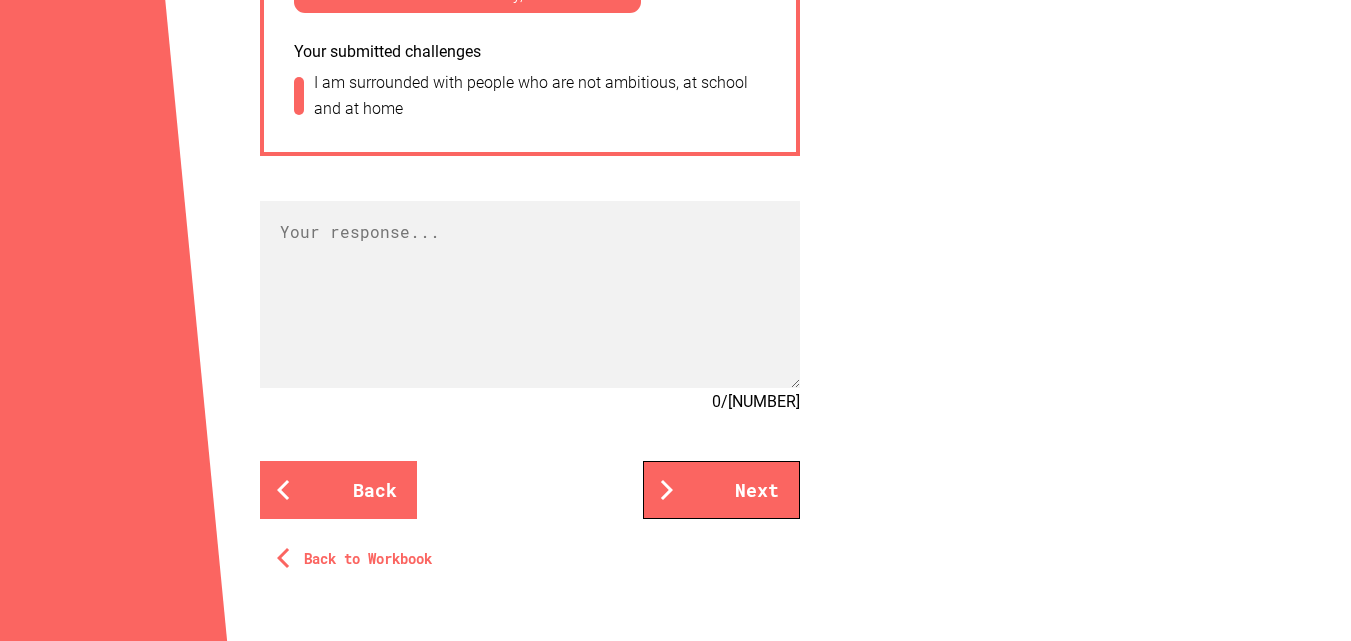 scroll, scrollTop: 1600, scrollLeft: 0, axis: vertical 